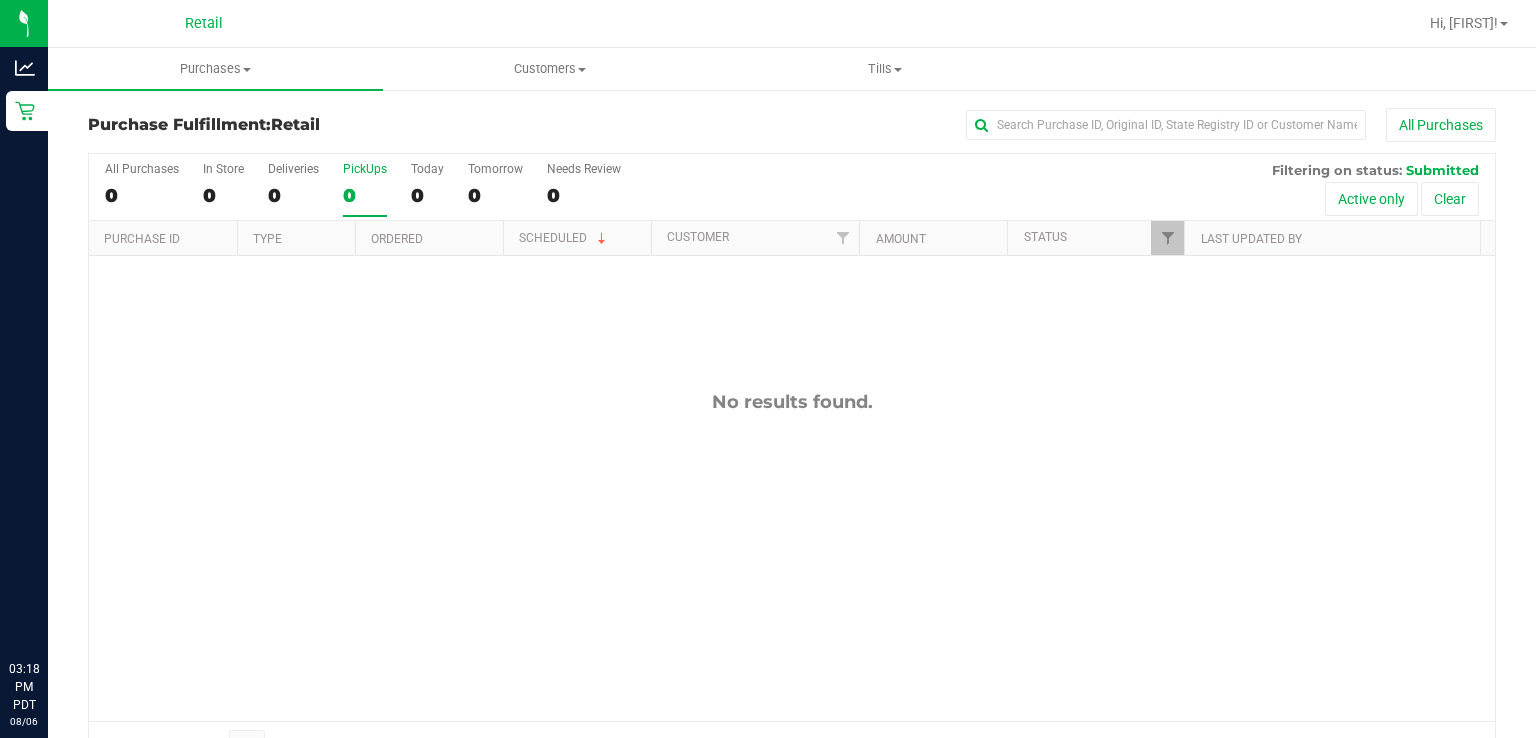 scroll, scrollTop: 0, scrollLeft: 0, axis: both 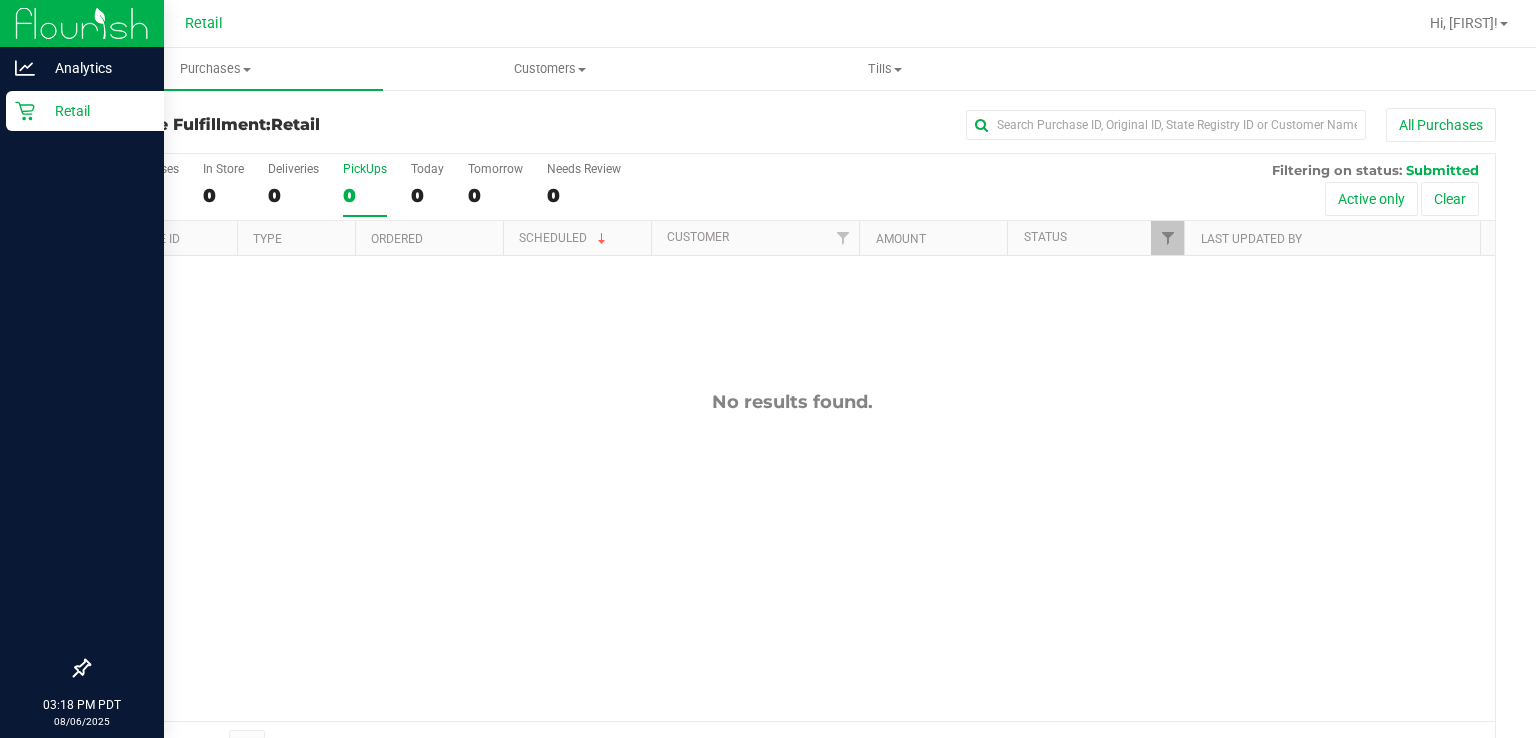 click on "Retail" at bounding box center [85, 111] 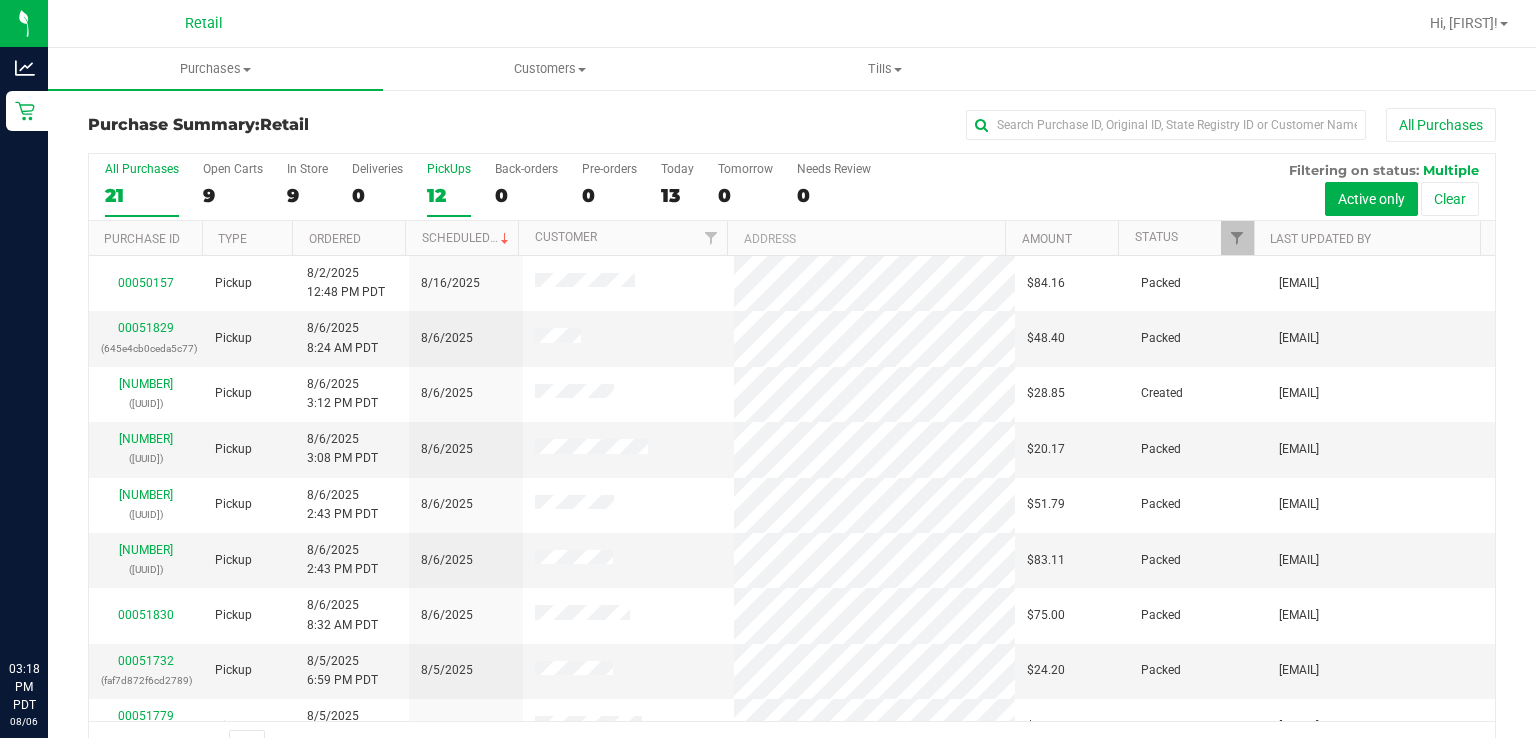 click on "PickUps" at bounding box center [449, 169] 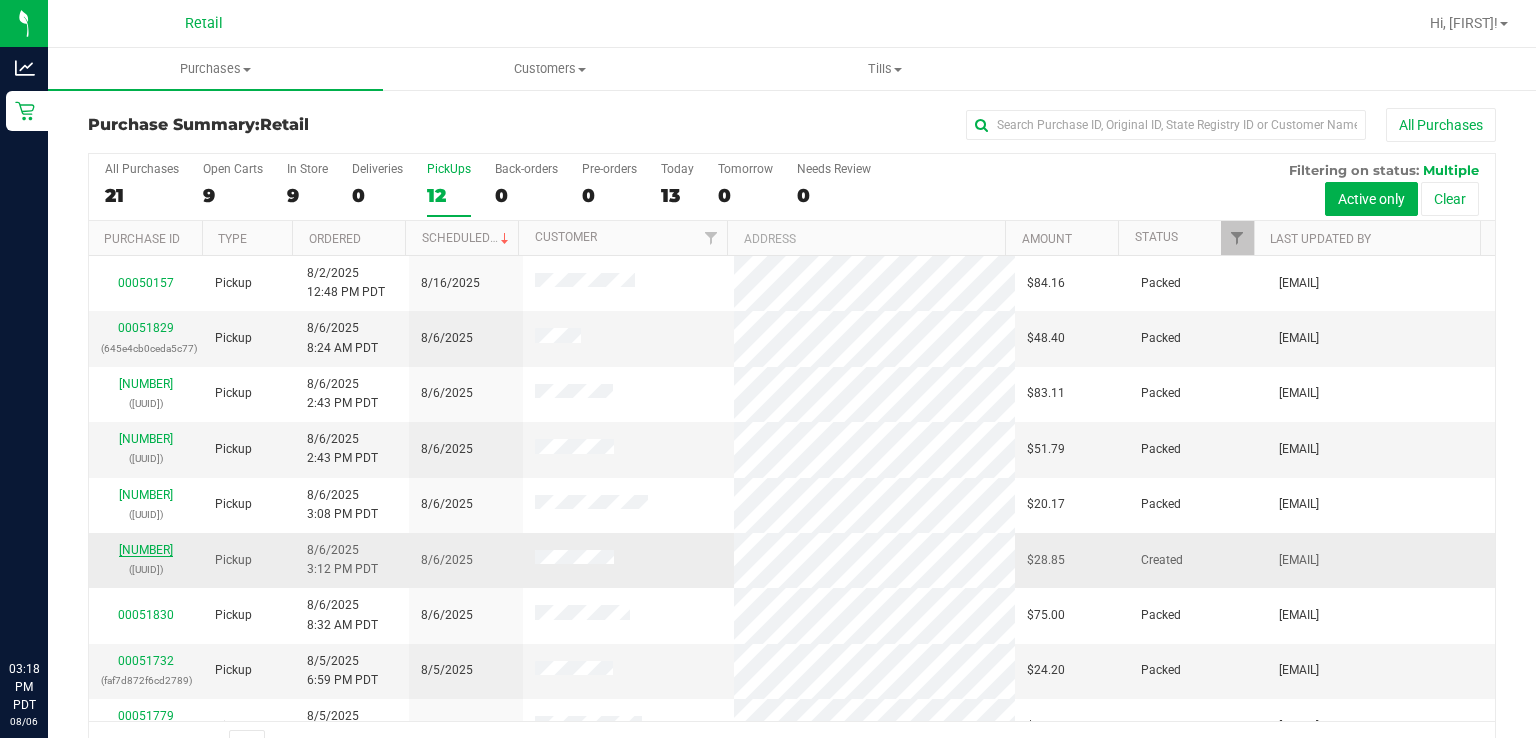 click on "[NUMBER]" at bounding box center [146, 550] 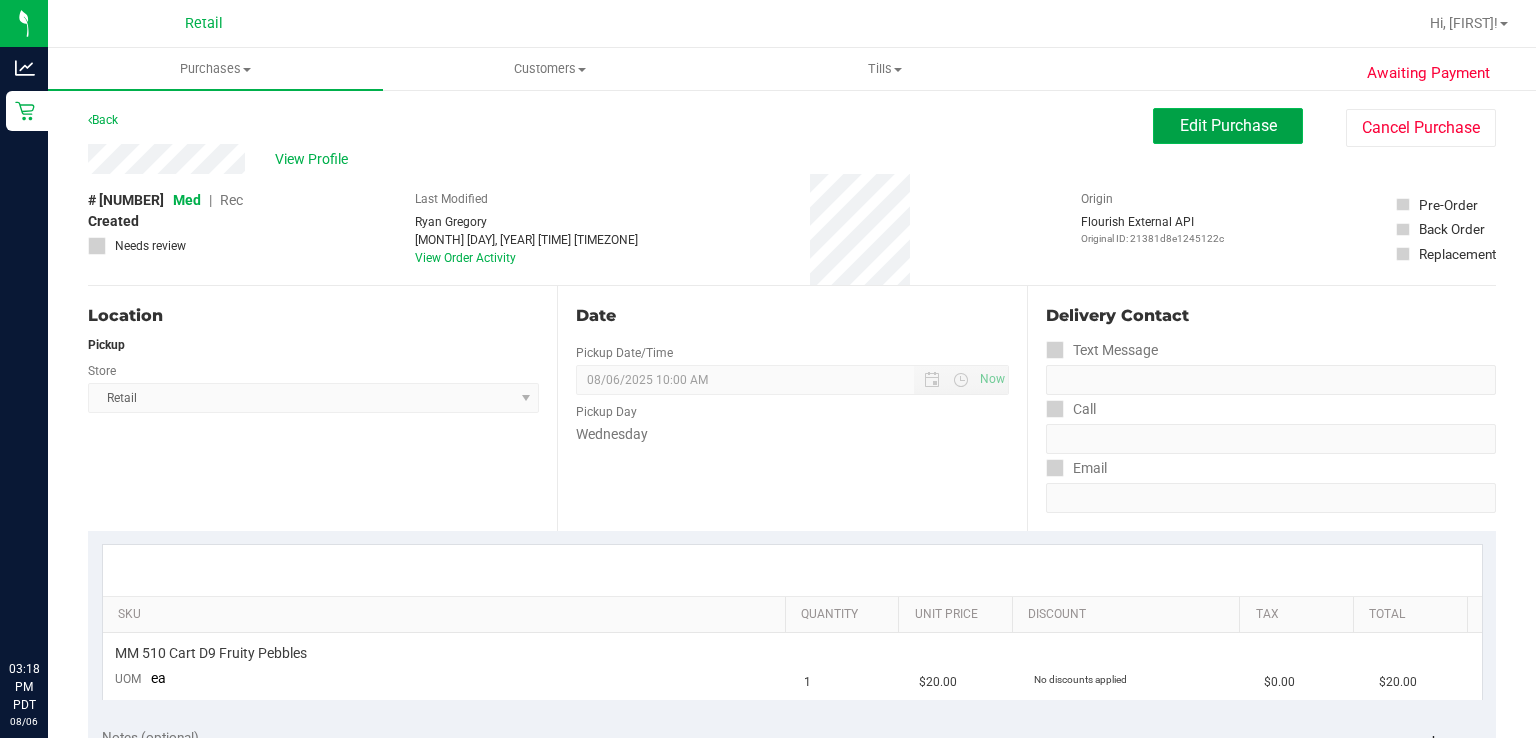 click on "Edit Purchase" at bounding box center (1228, 125) 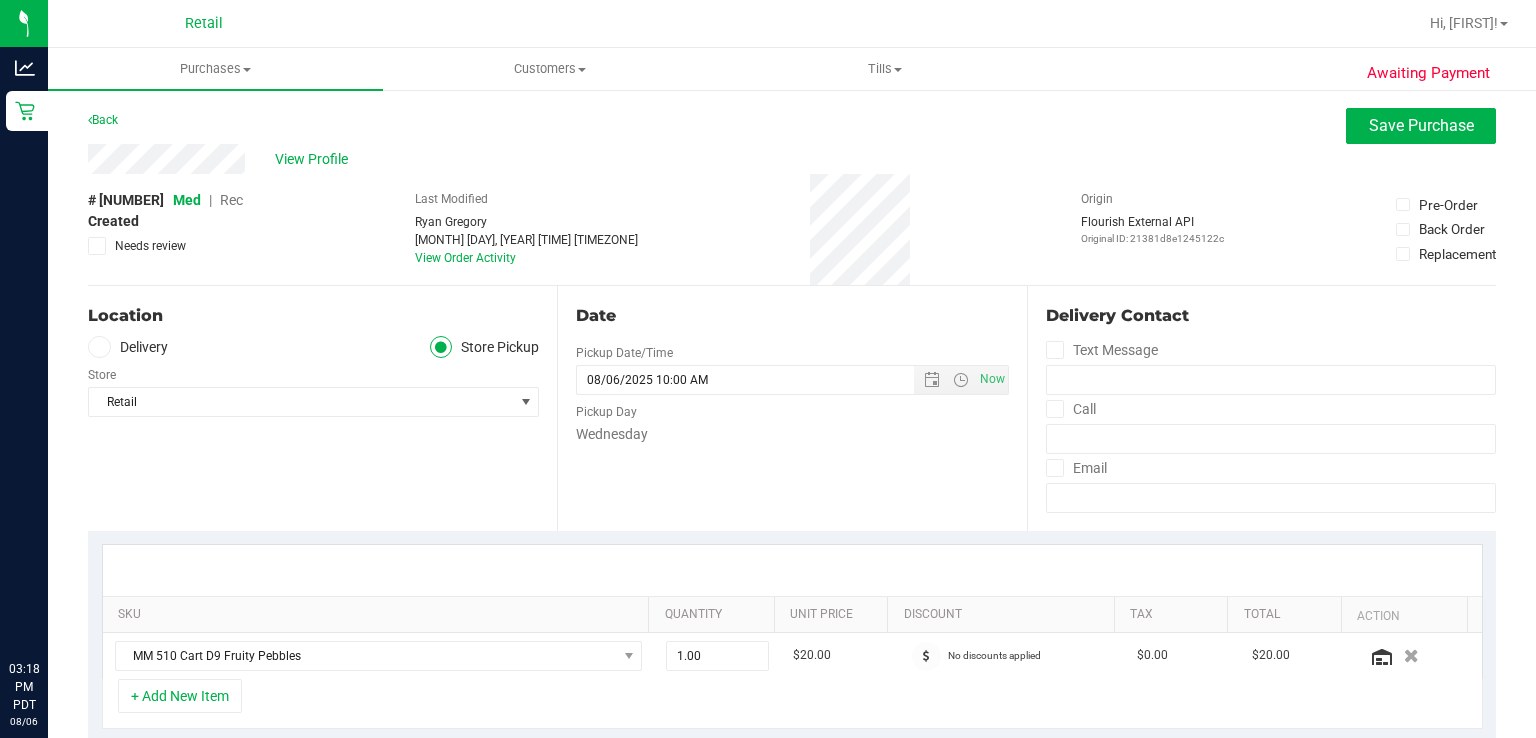 click on "Rec" at bounding box center (231, 200) 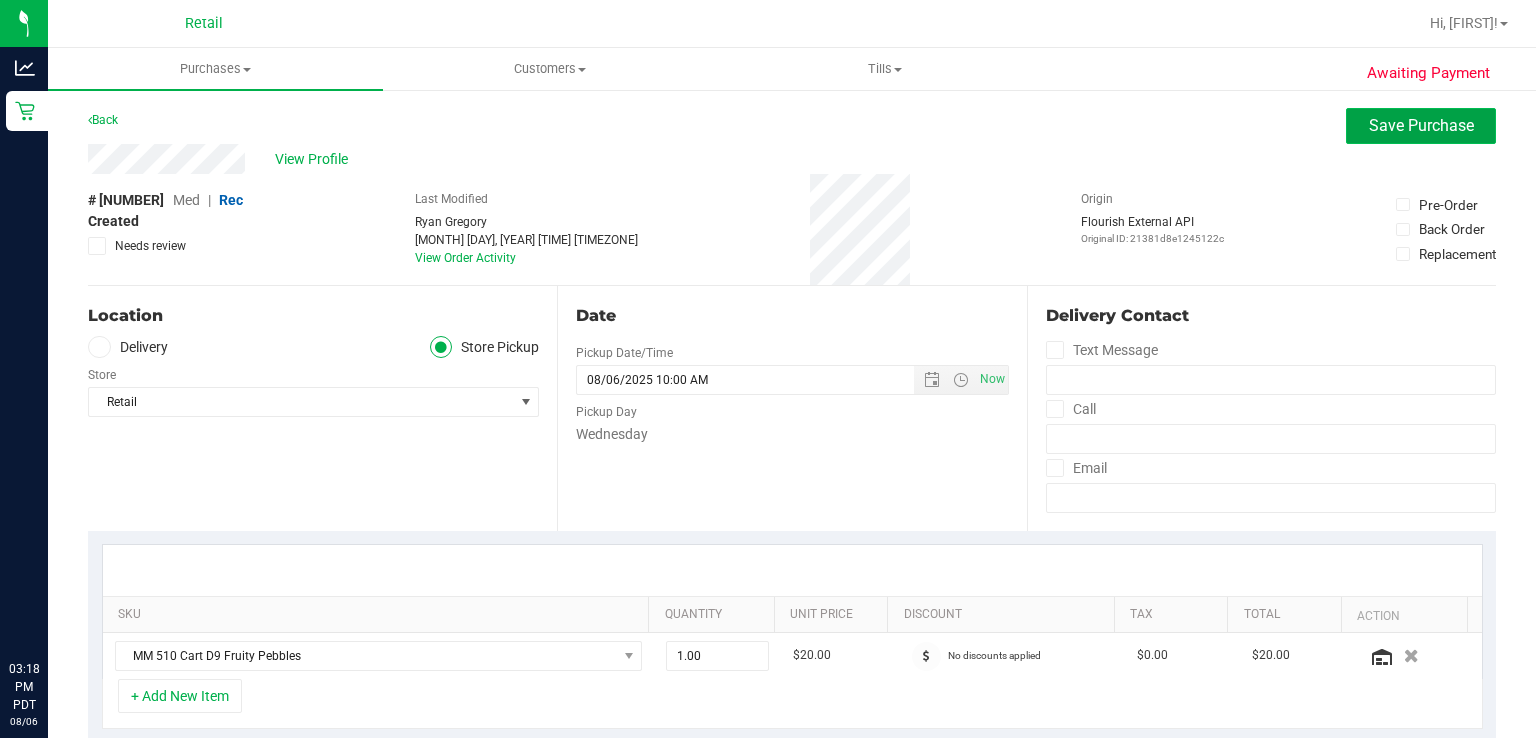 click on "Save Purchase" at bounding box center [1421, 125] 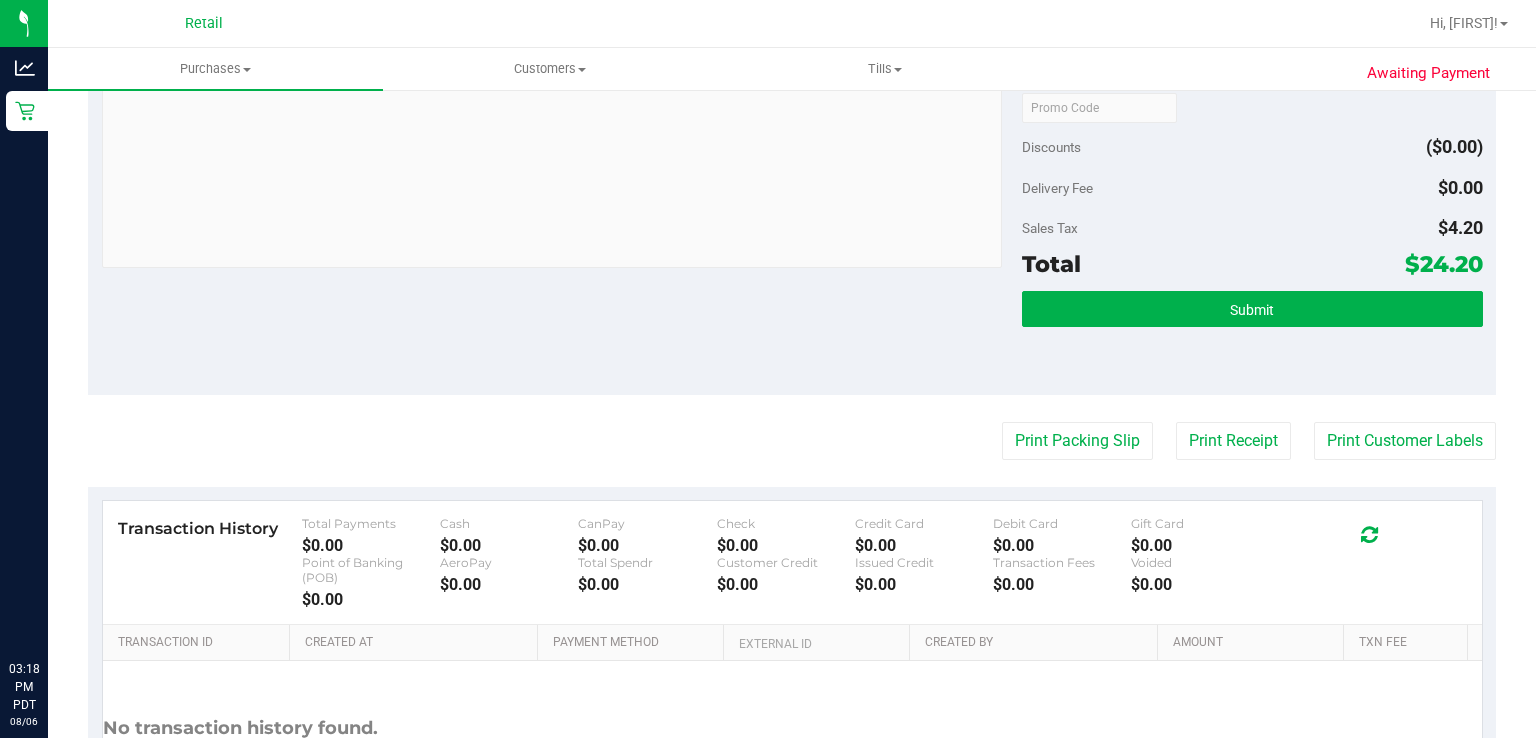 scroll, scrollTop: 688, scrollLeft: 0, axis: vertical 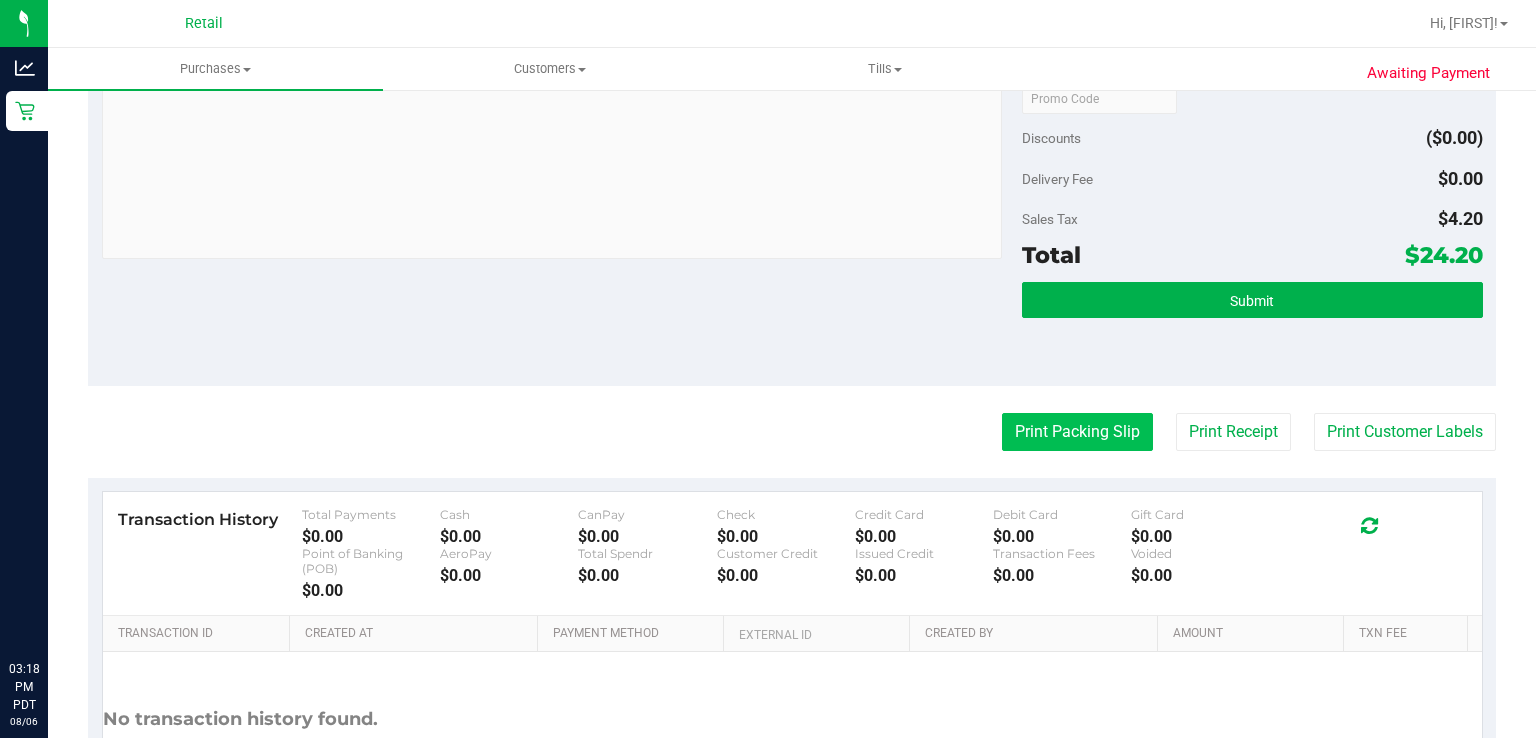 click on "Print Packing Slip" at bounding box center [1077, 432] 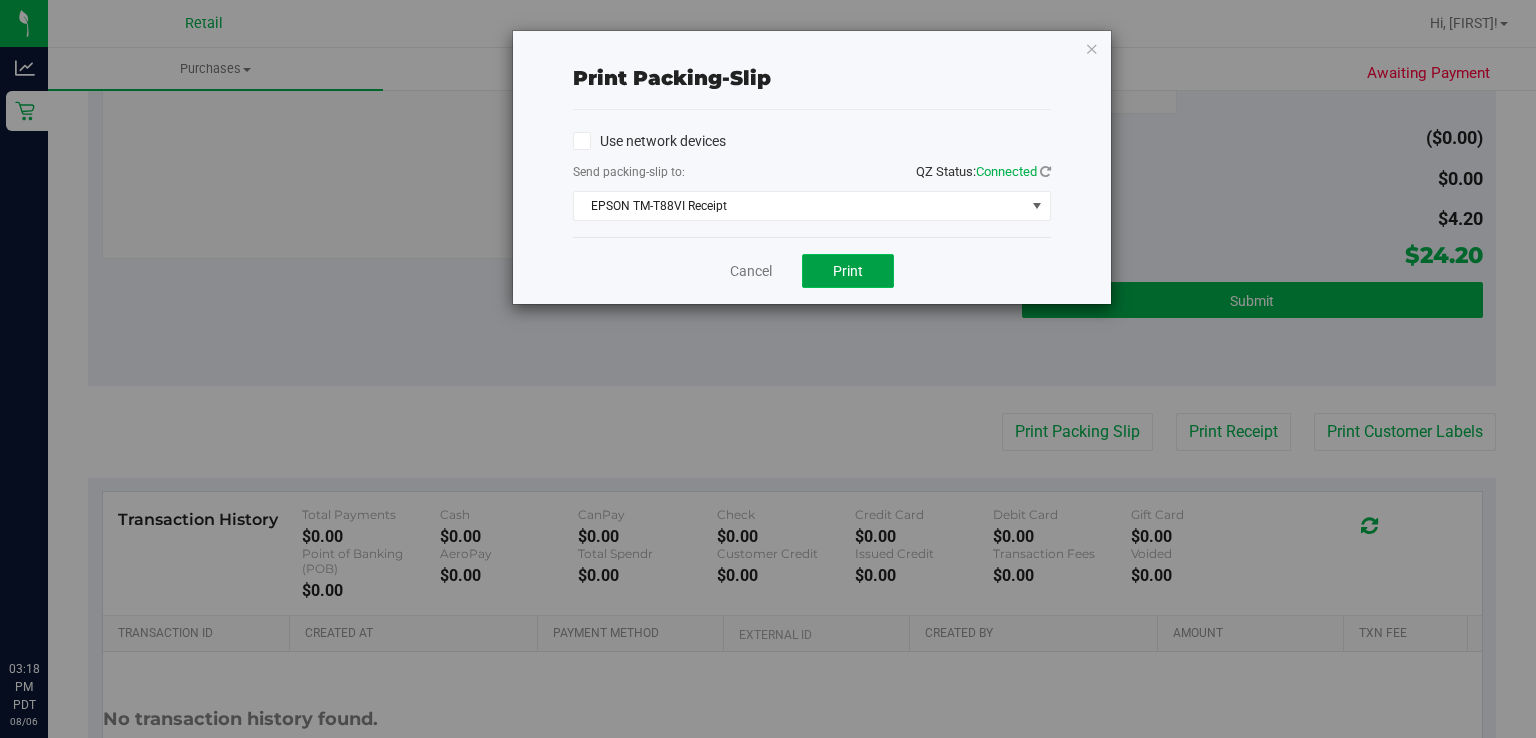click on "Print" at bounding box center (848, 271) 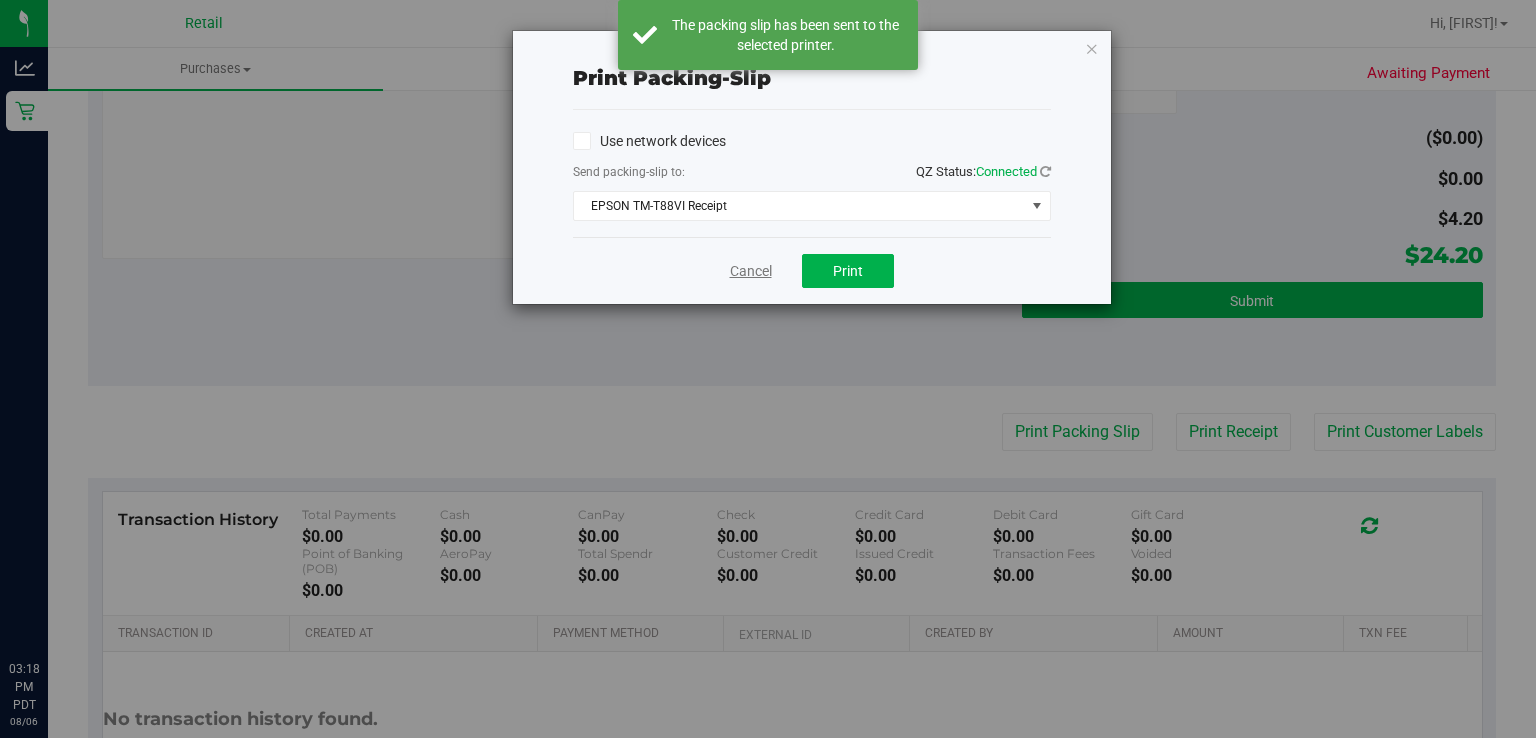 click on "Cancel" at bounding box center (751, 271) 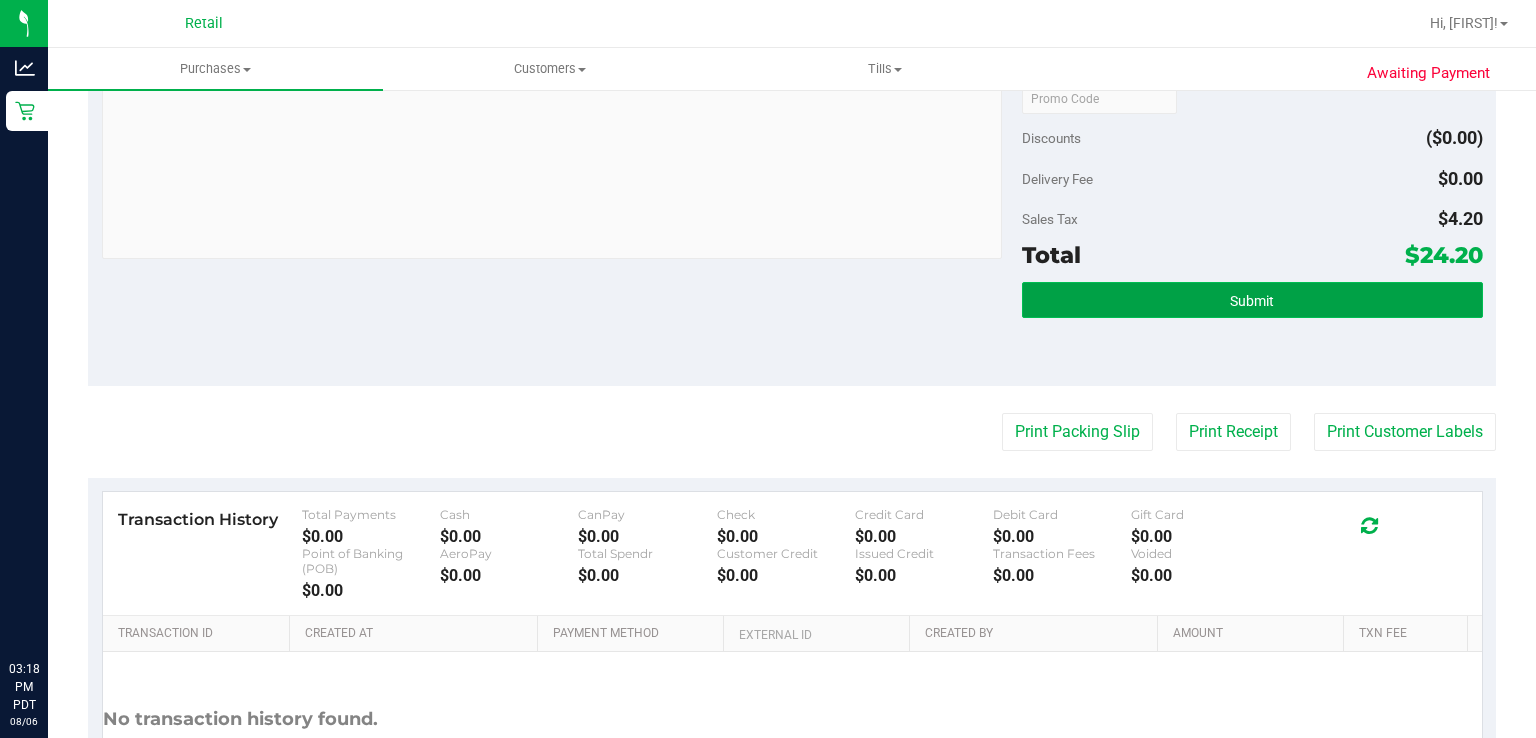 click on "Submit" at bounding box center [1252, 301] 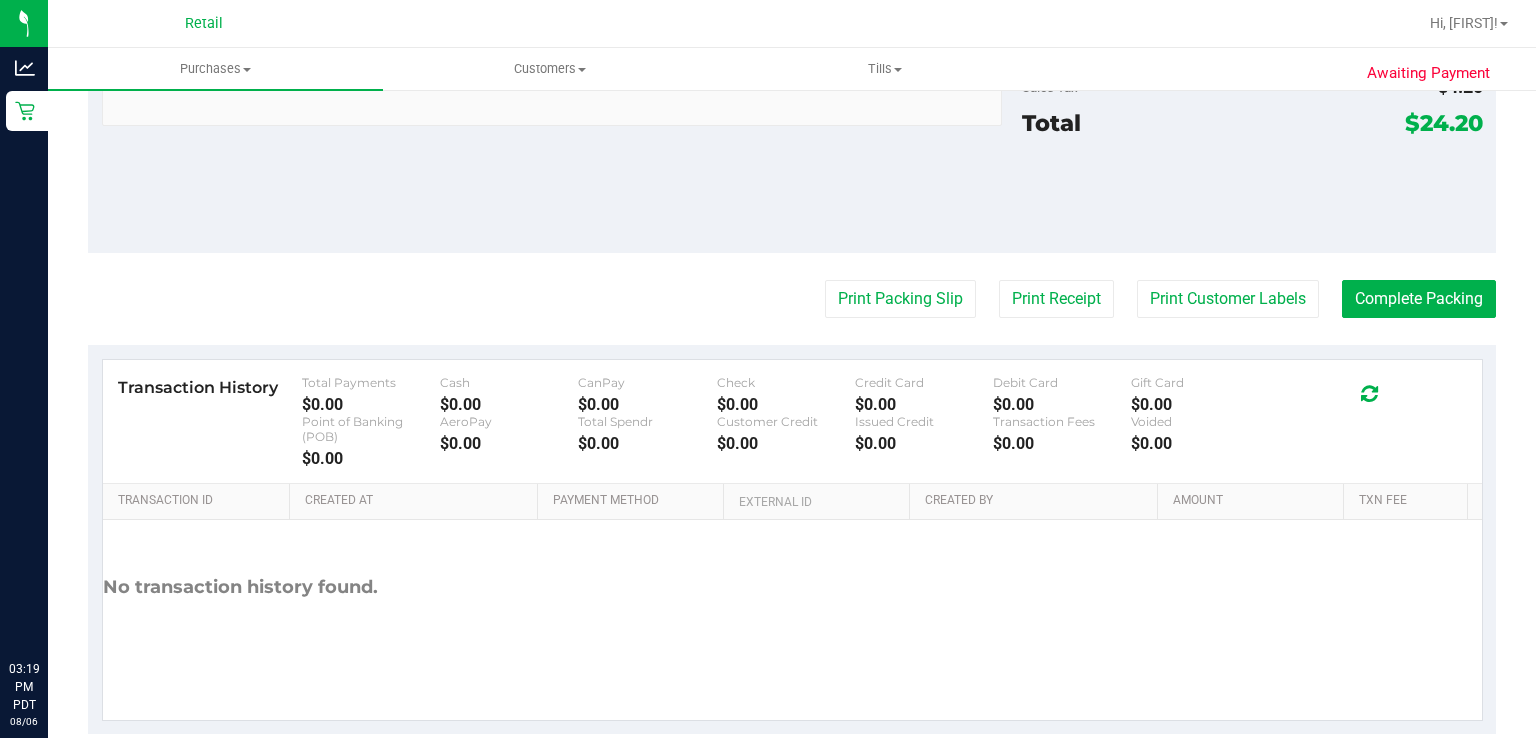 scroll, scrollTop: 902, scrollLeft: 0, axis: vertical 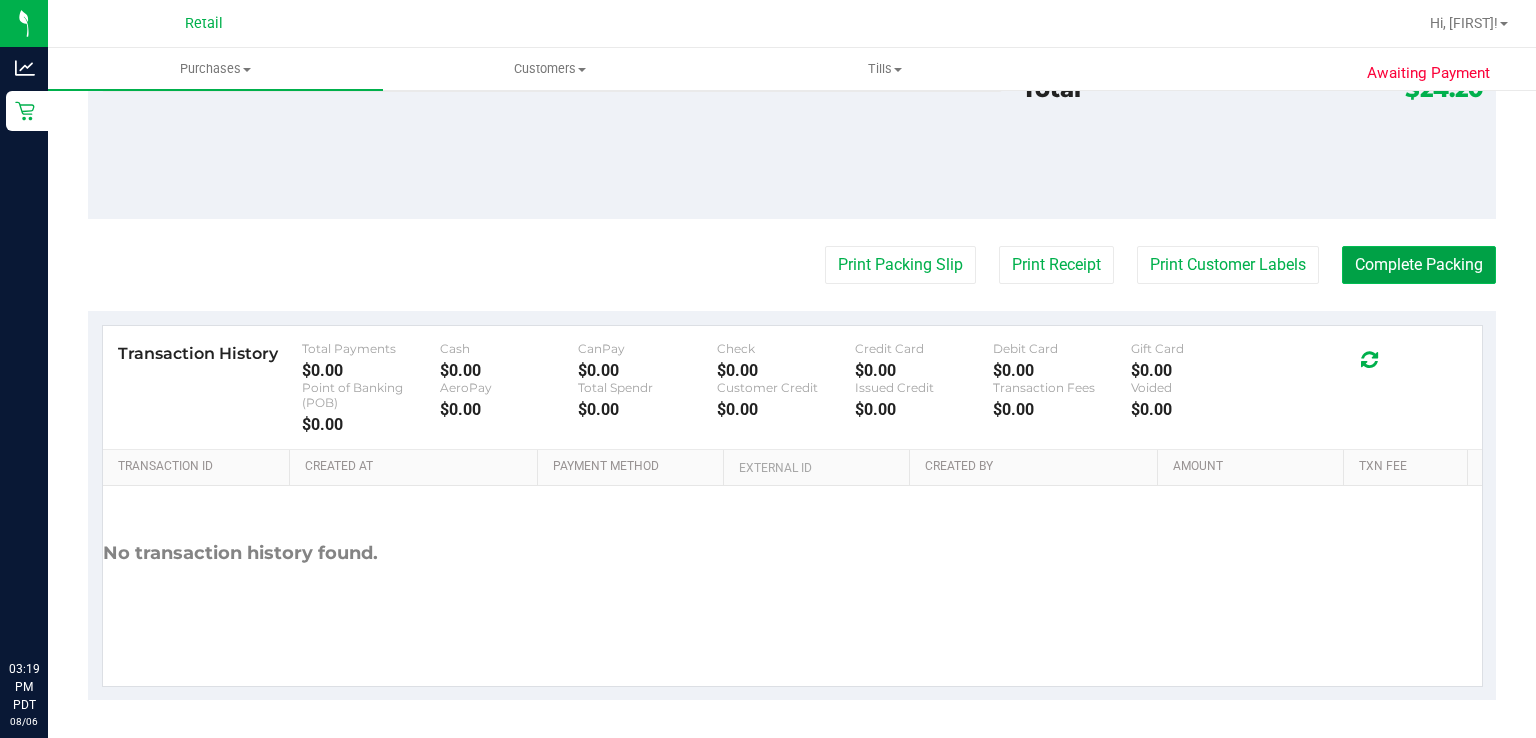 click on "Complete Packing" at bounding box center [1419, 265] 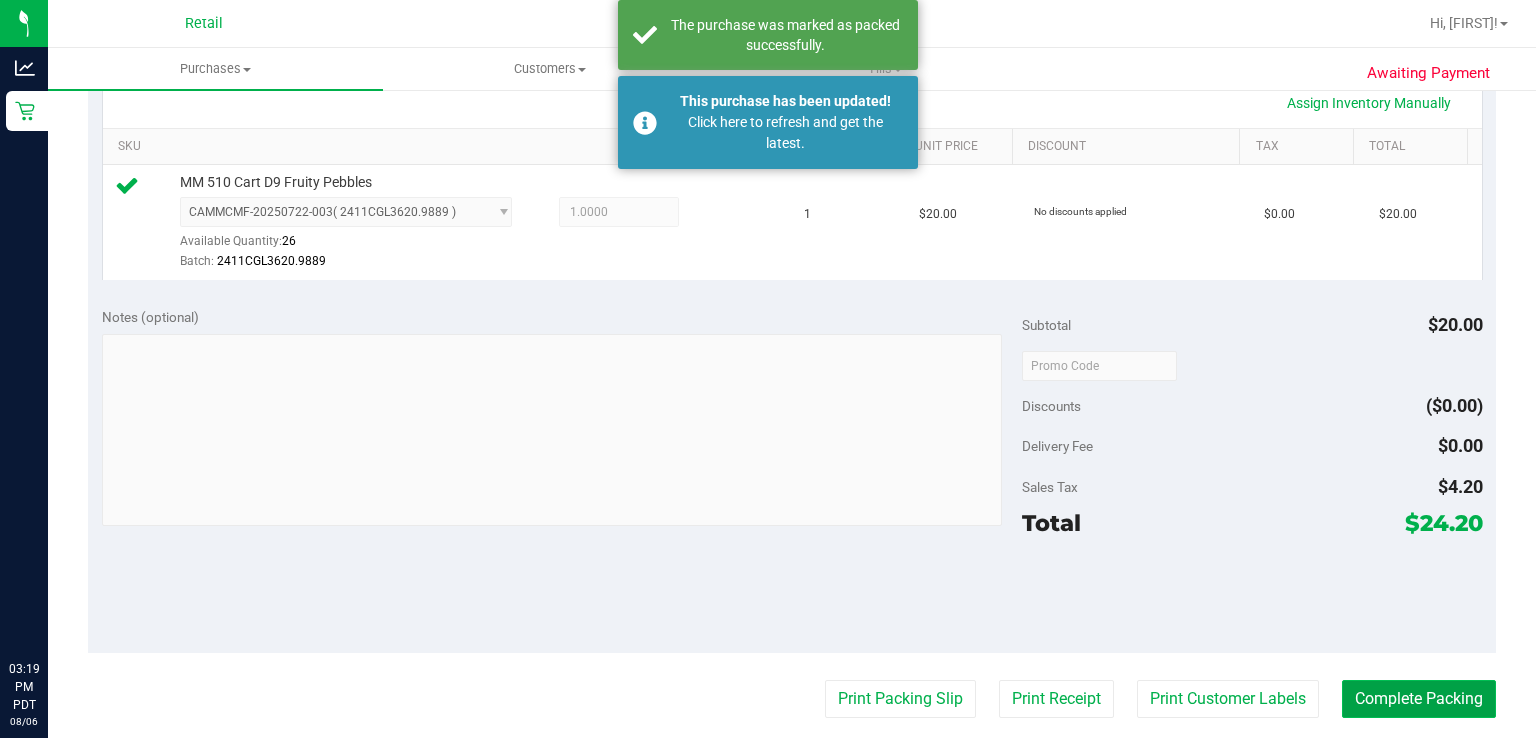 scroll, scrollTop: 450, scrollLeft: 0, axis: vertical 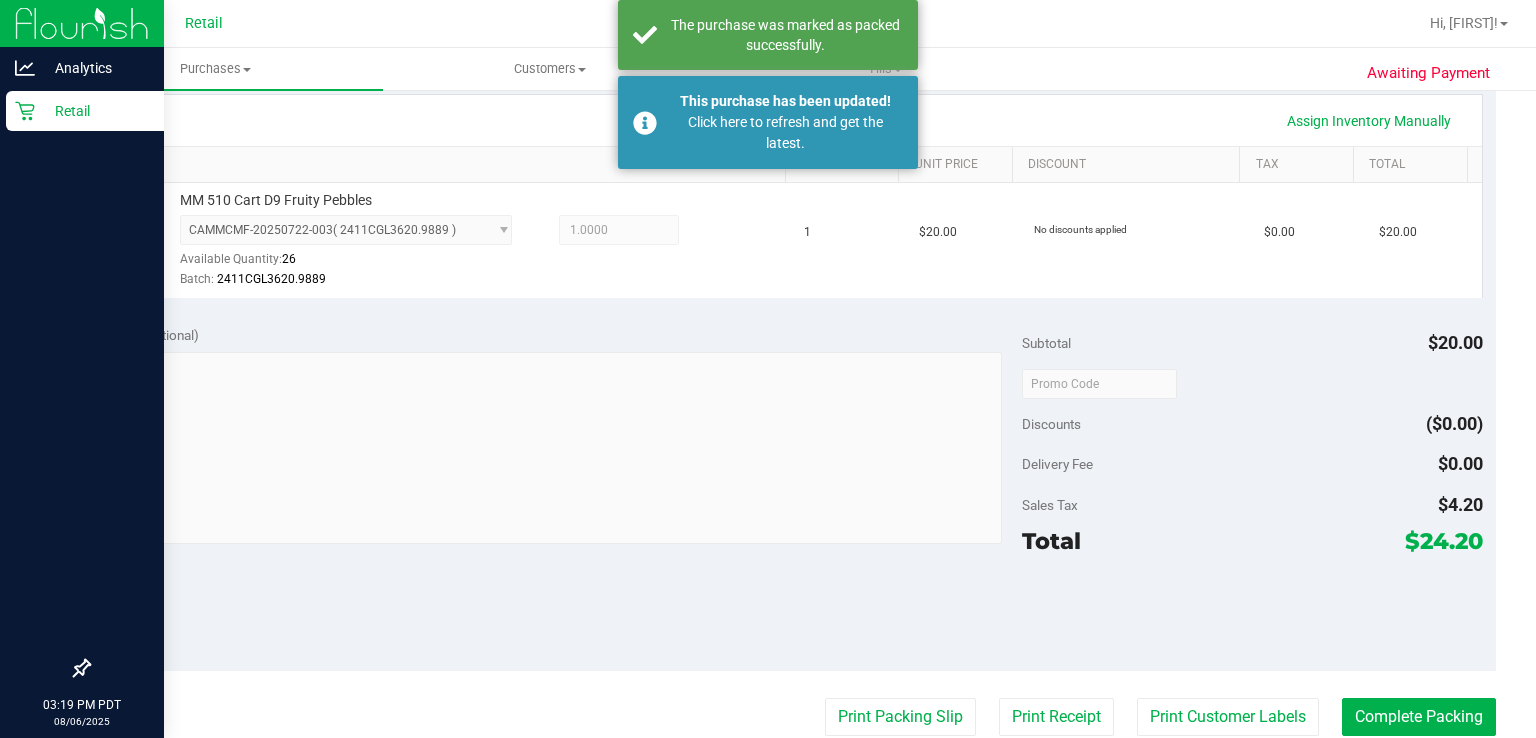 click on "Retail" at bounding box center [85, 111] 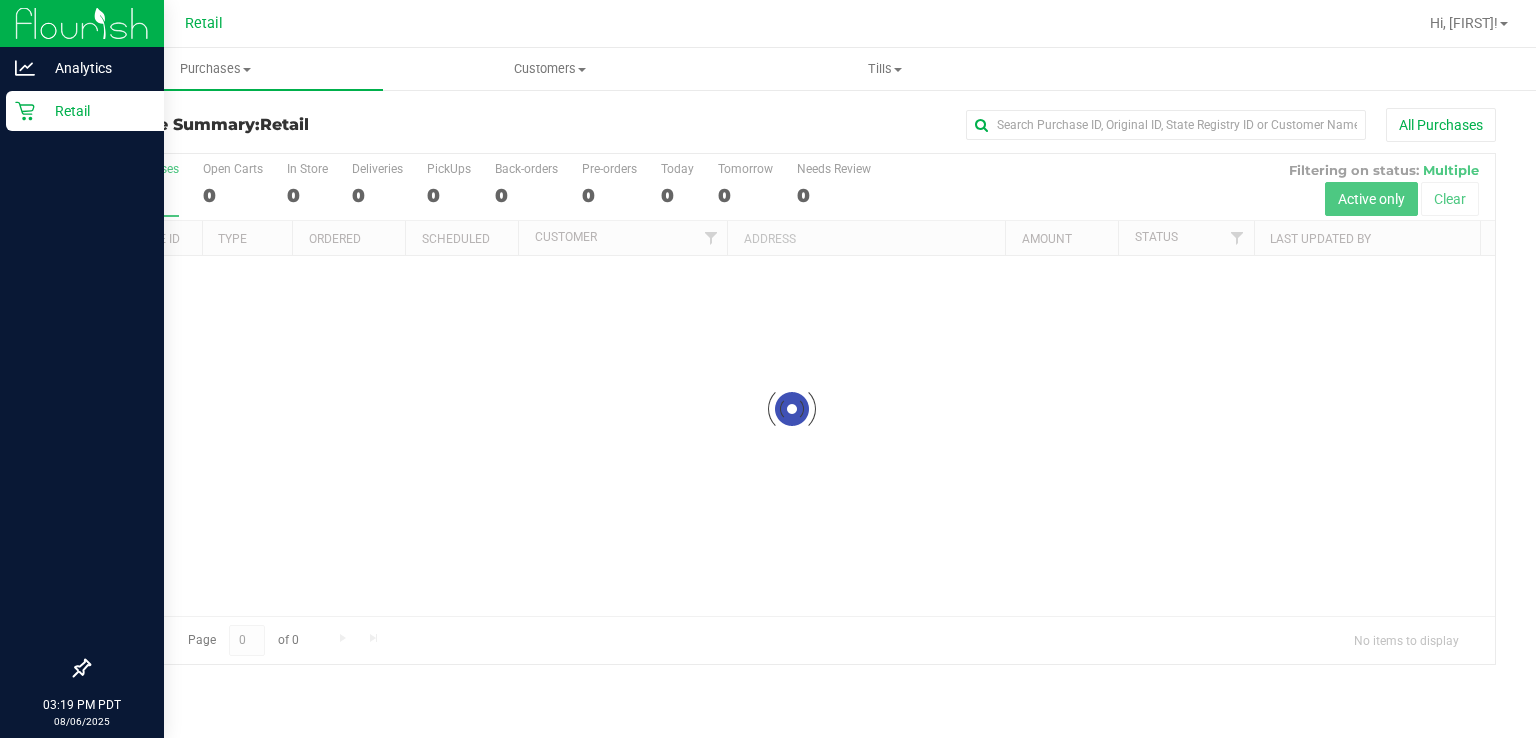 scroll, scrollTop: 0, scrollLeft: 0, axis: both 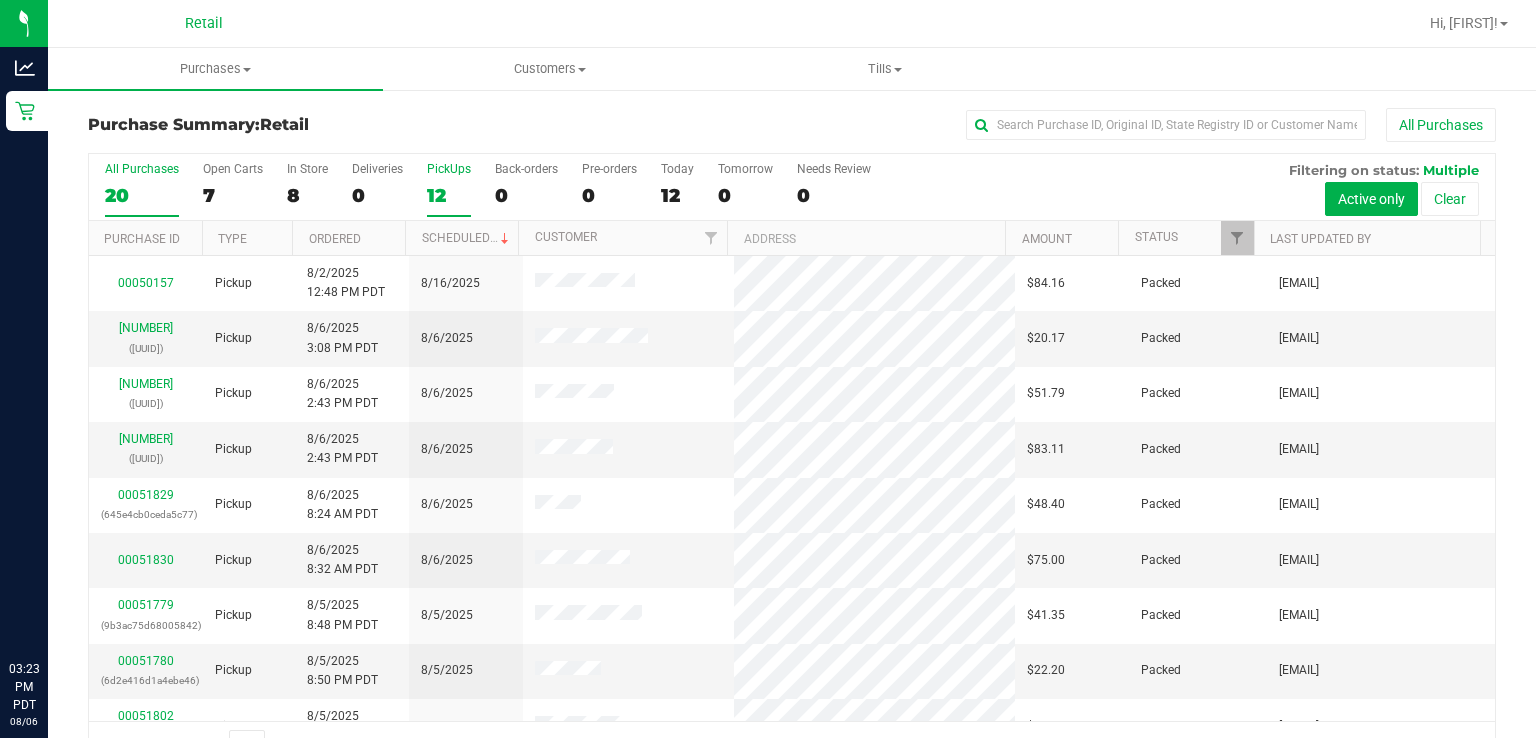 click on "PickUps
12" at bounding box center [449, 189] 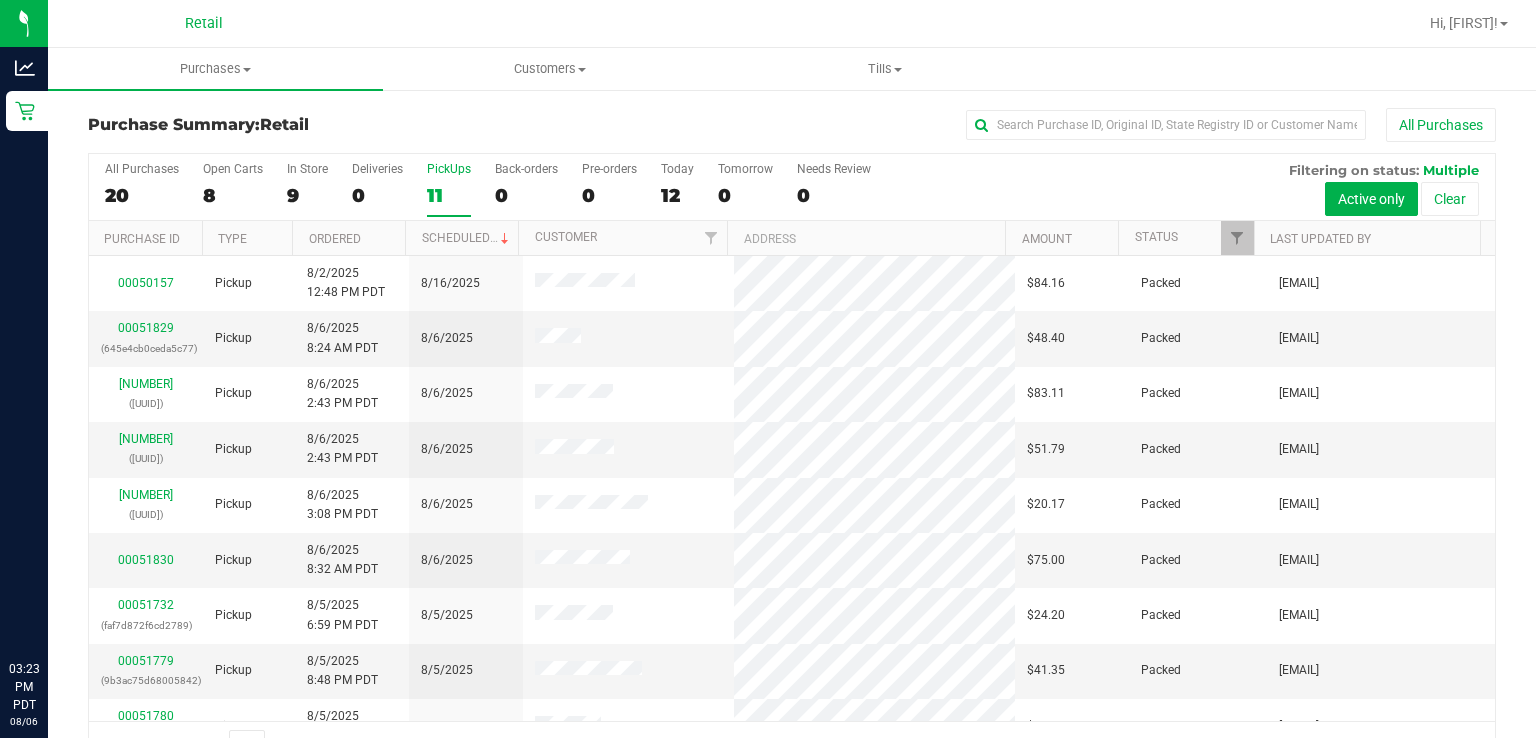 scroll, scrollTop: 141, scrollLeft: 0, axis: vertical 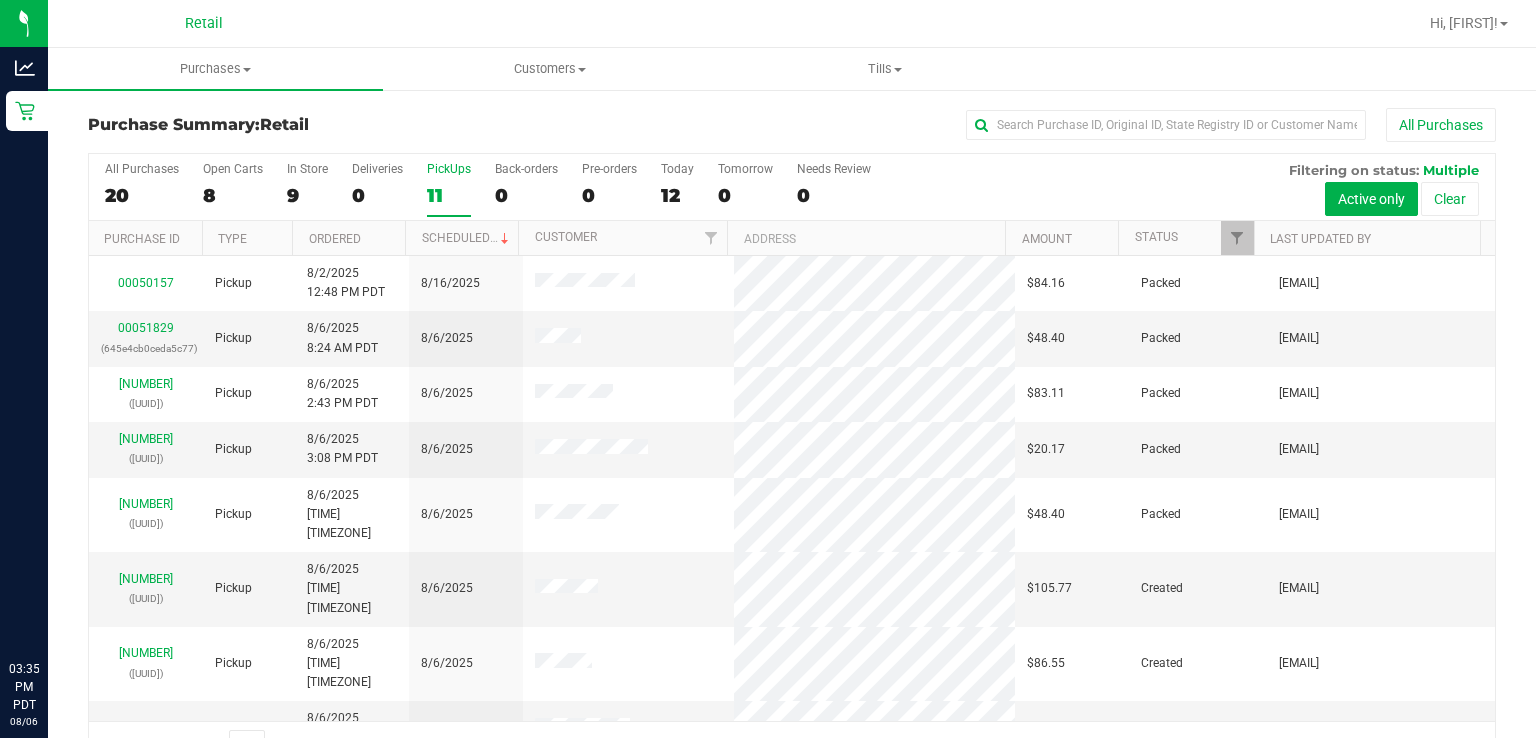 click on "PickUps" at bounding box center [449, 169] 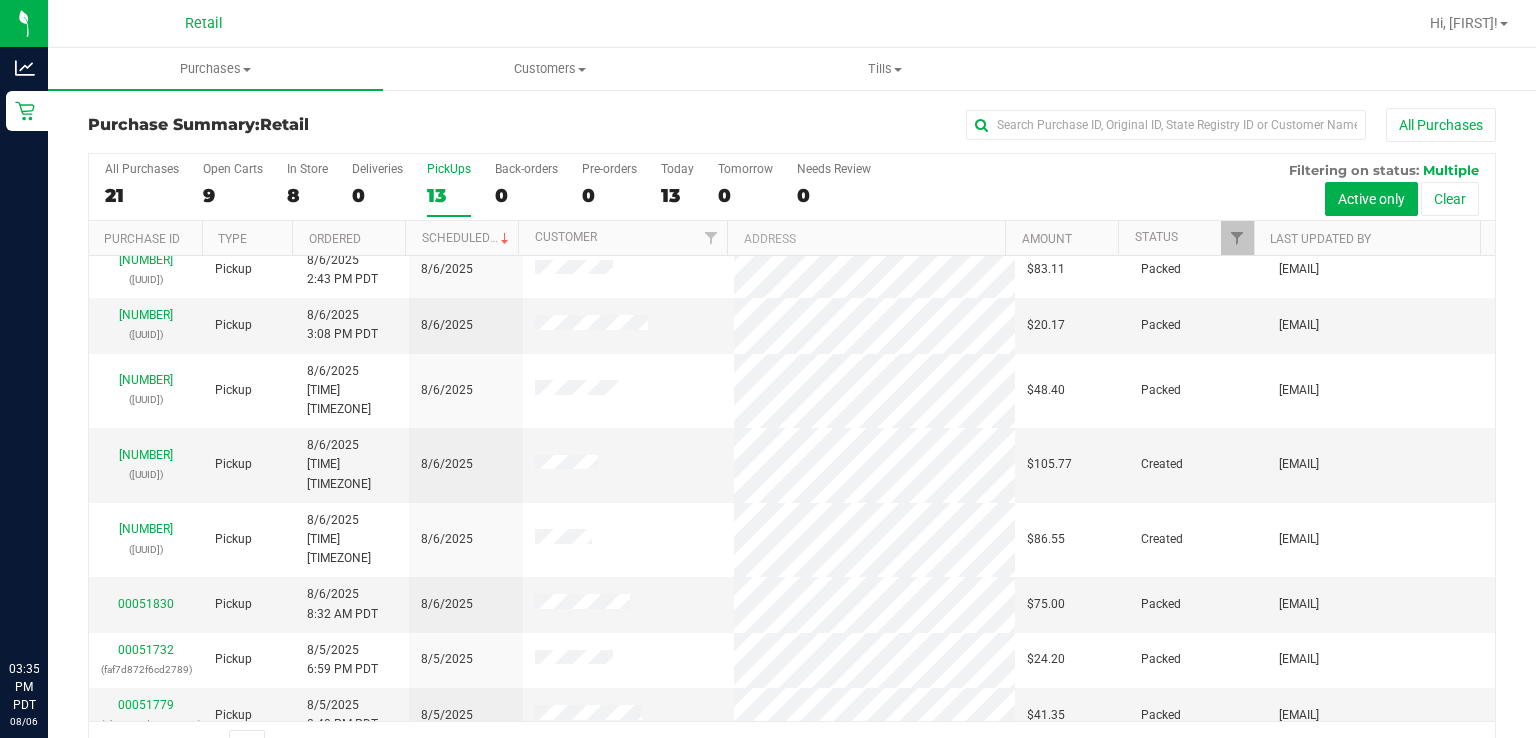 scroll, scrollTop: 130, scrollLeft: 0, axis: vertical 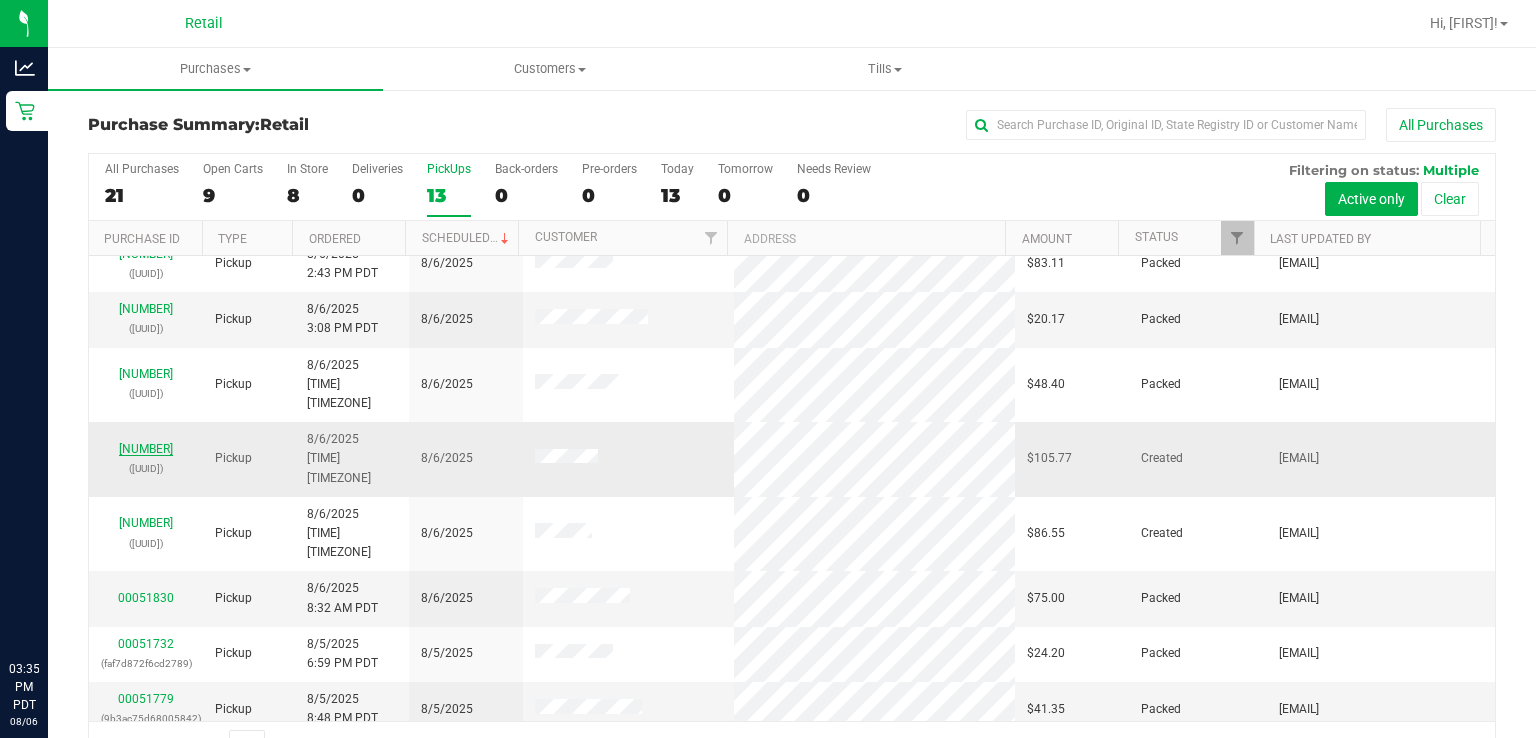 click on "[NUMBER]" at bounding box center [146, 449] 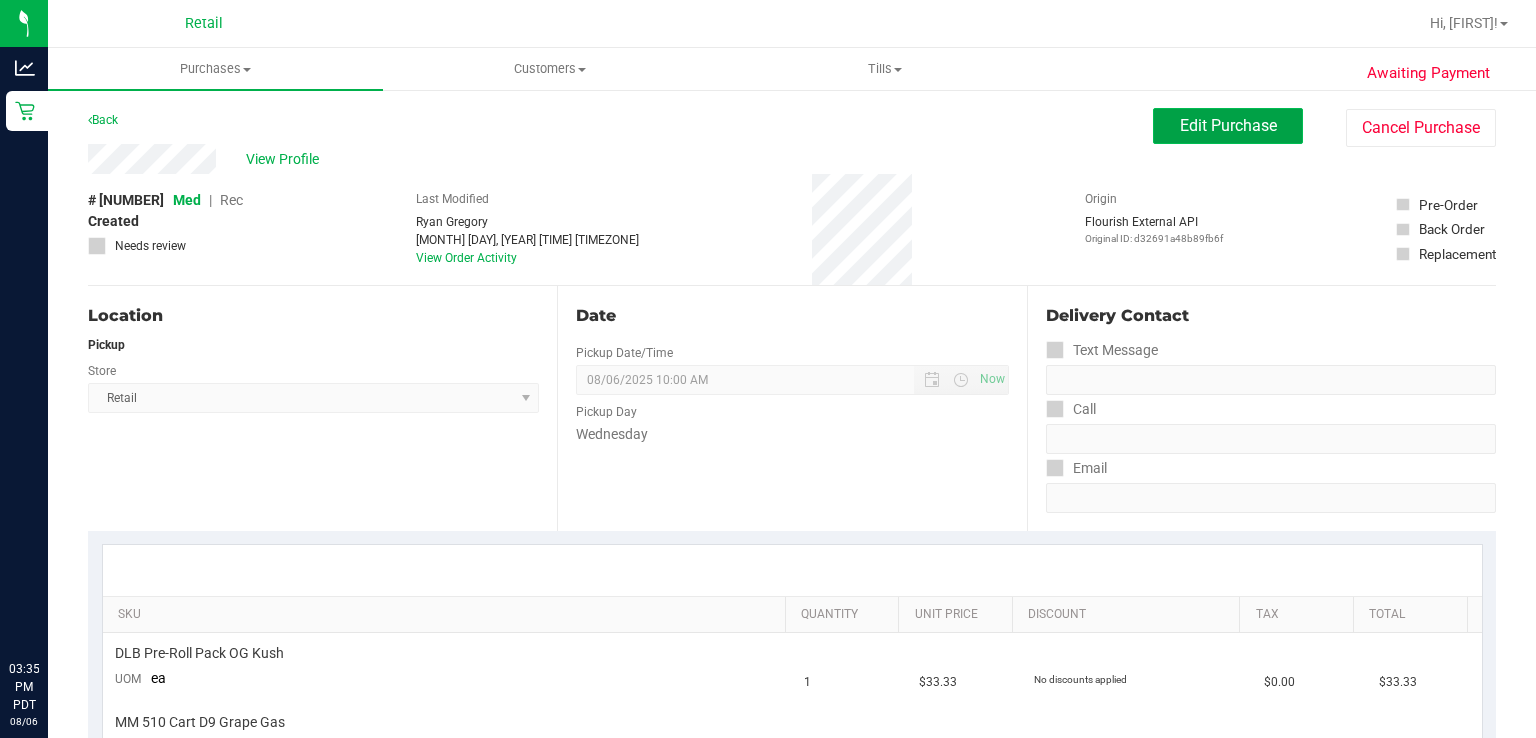 click on "Edit Purchase" at bounding box center (1228, 125) 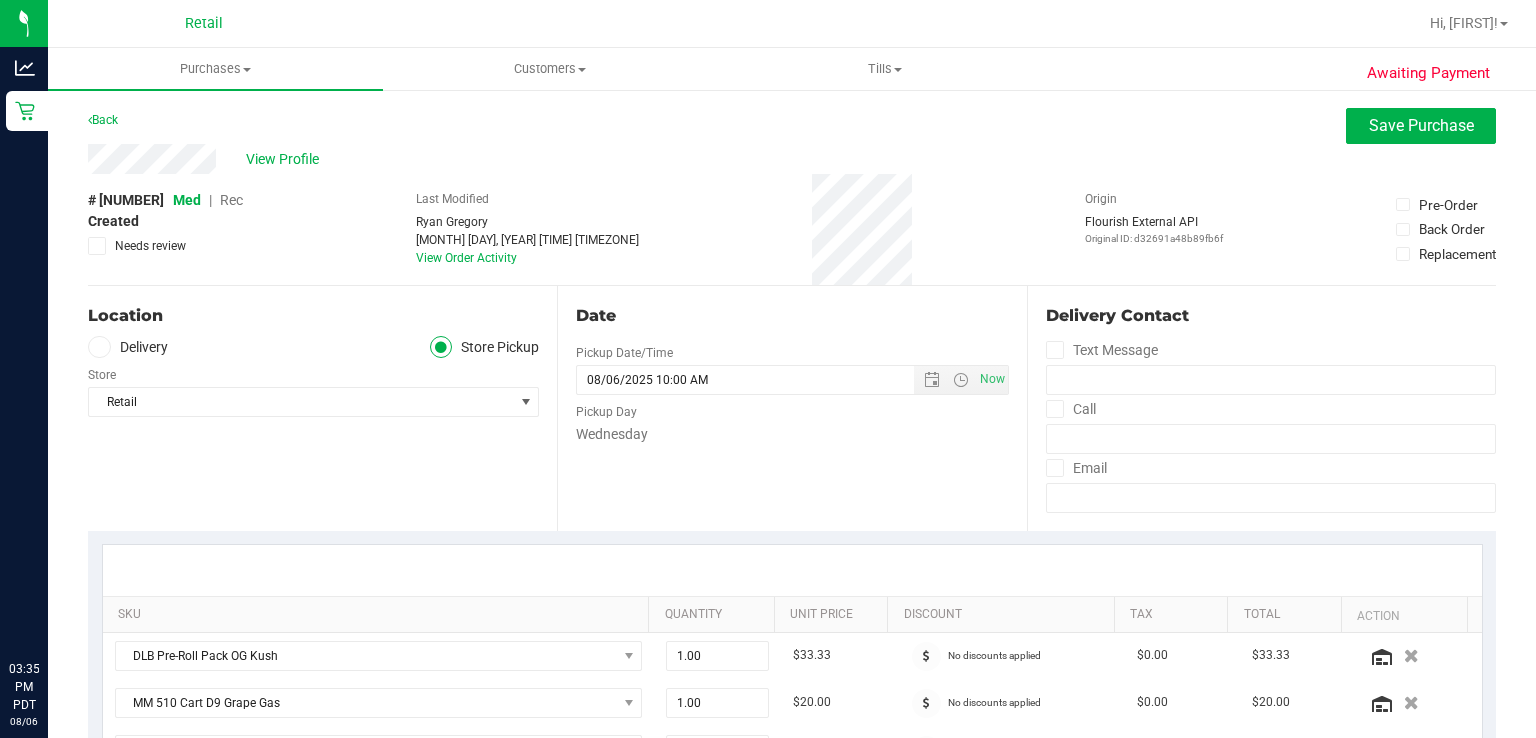 click on "Rec" at bounding box center [231, 200] 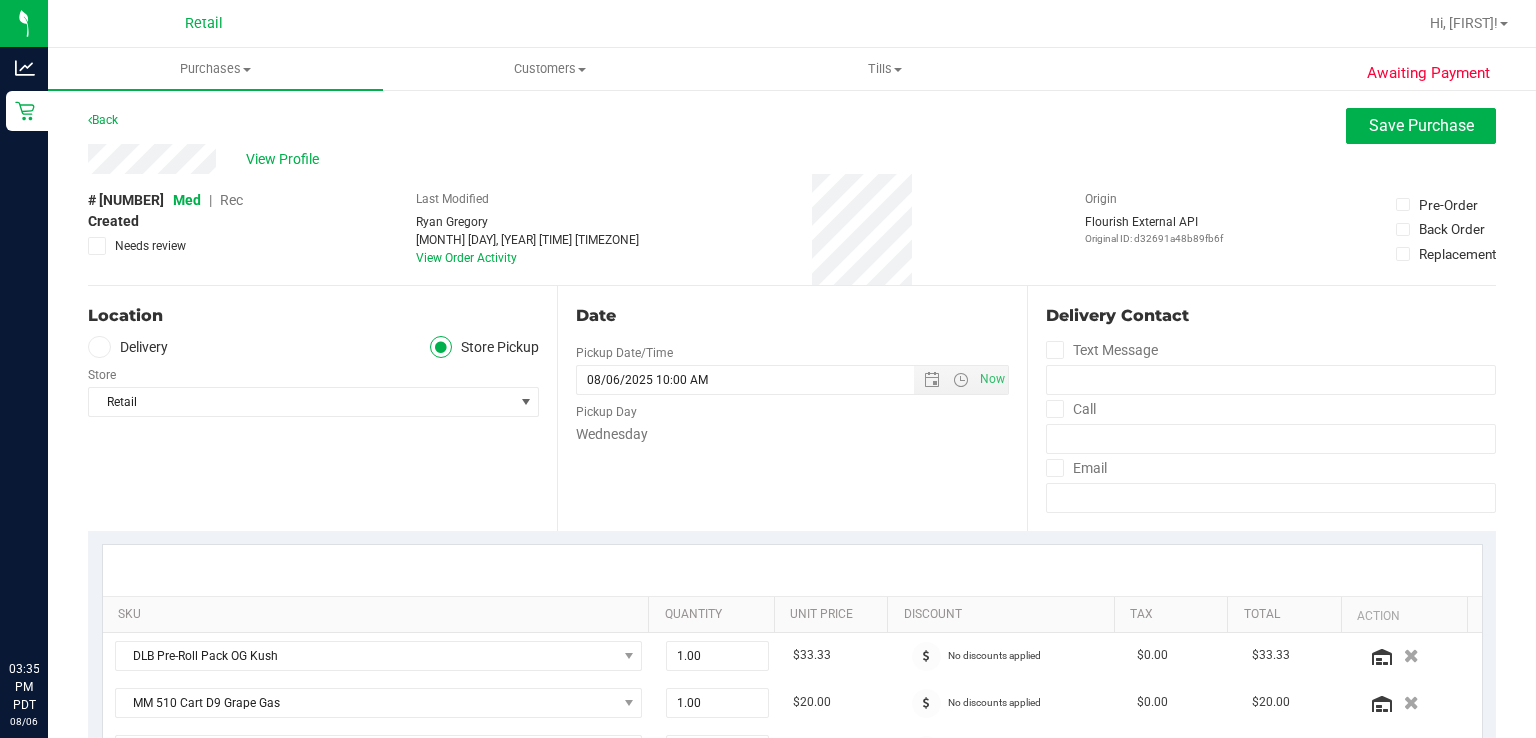 click on "Rec" at bounding box center [231, 200] 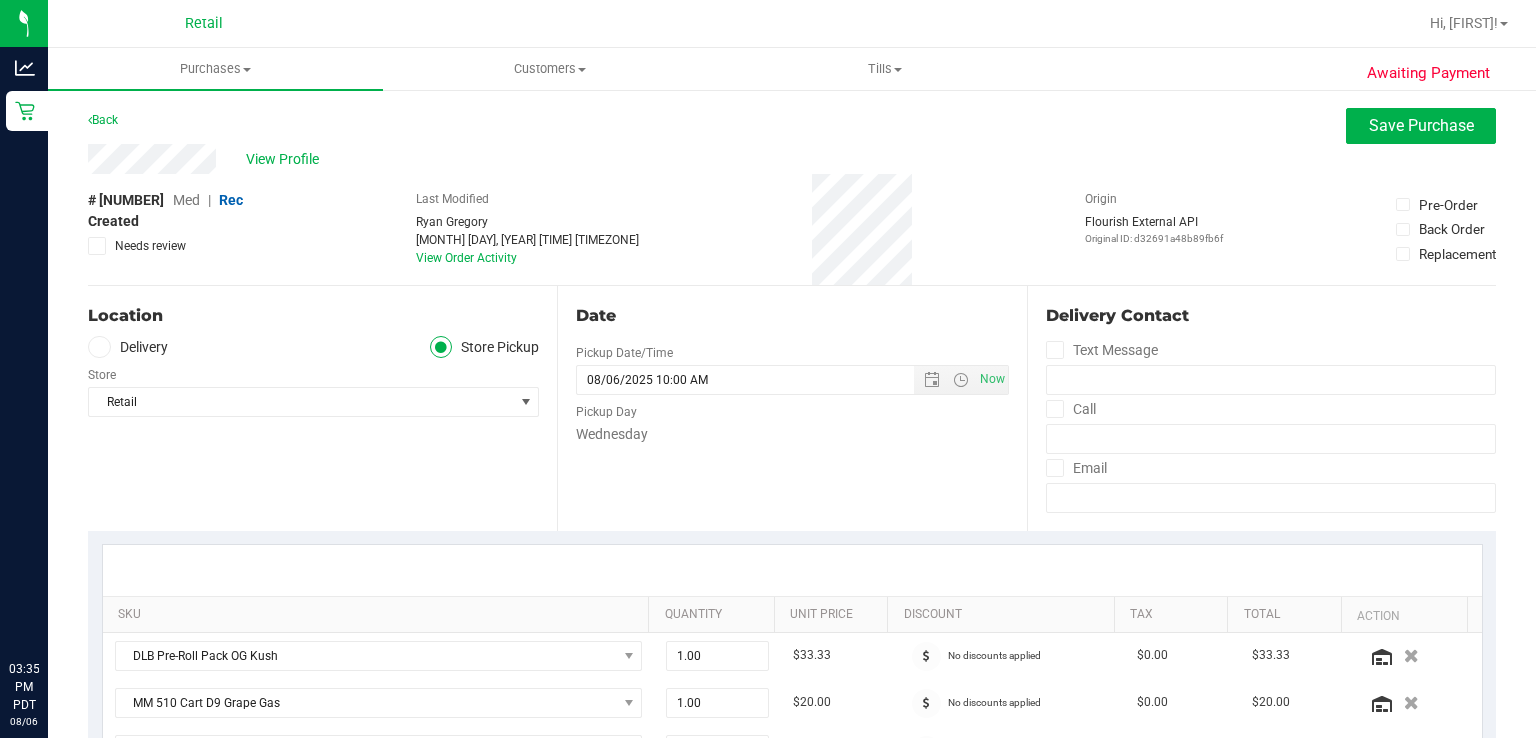 click on "Rec" at bounding box center (231, 200) 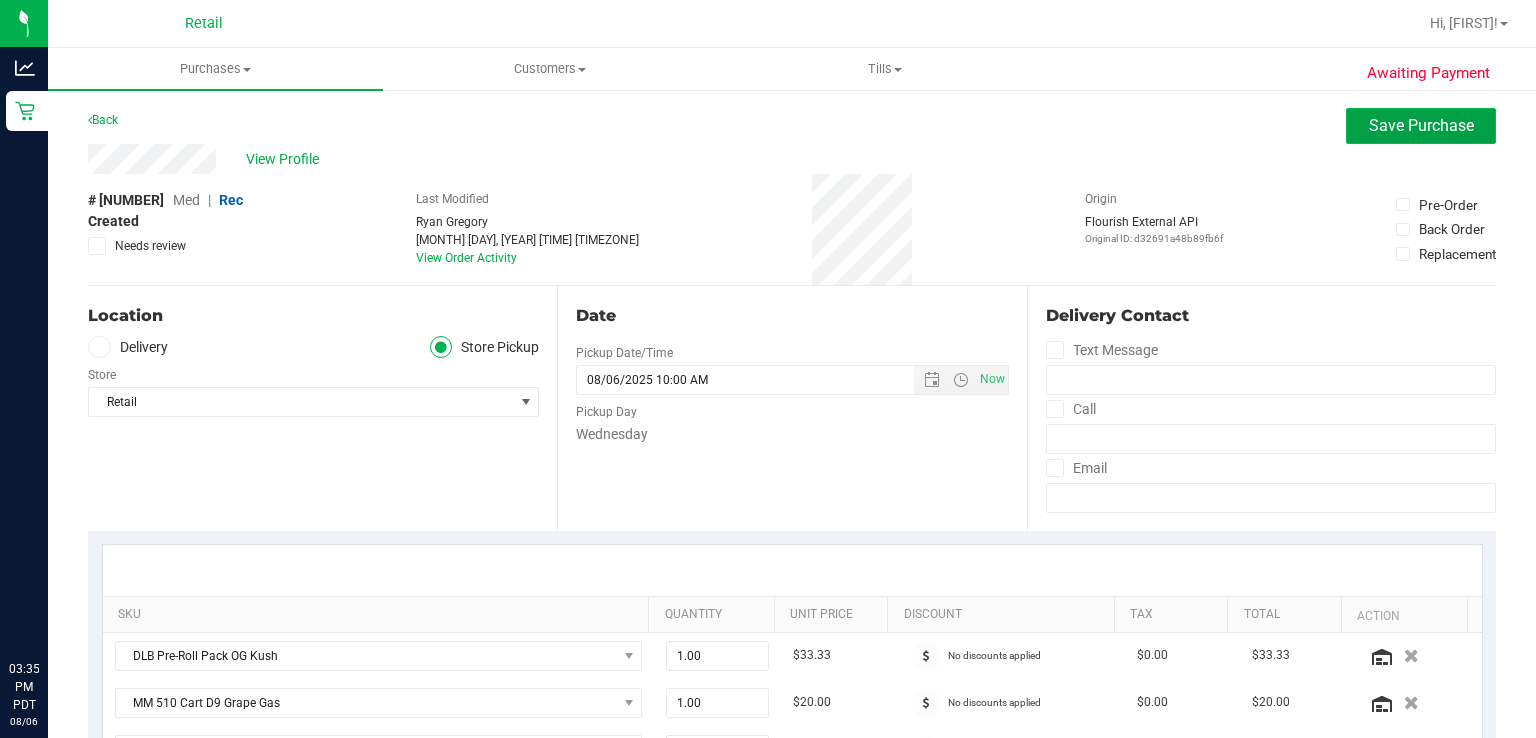 click on "Save Purchase" at bounding box center [1421, 125] 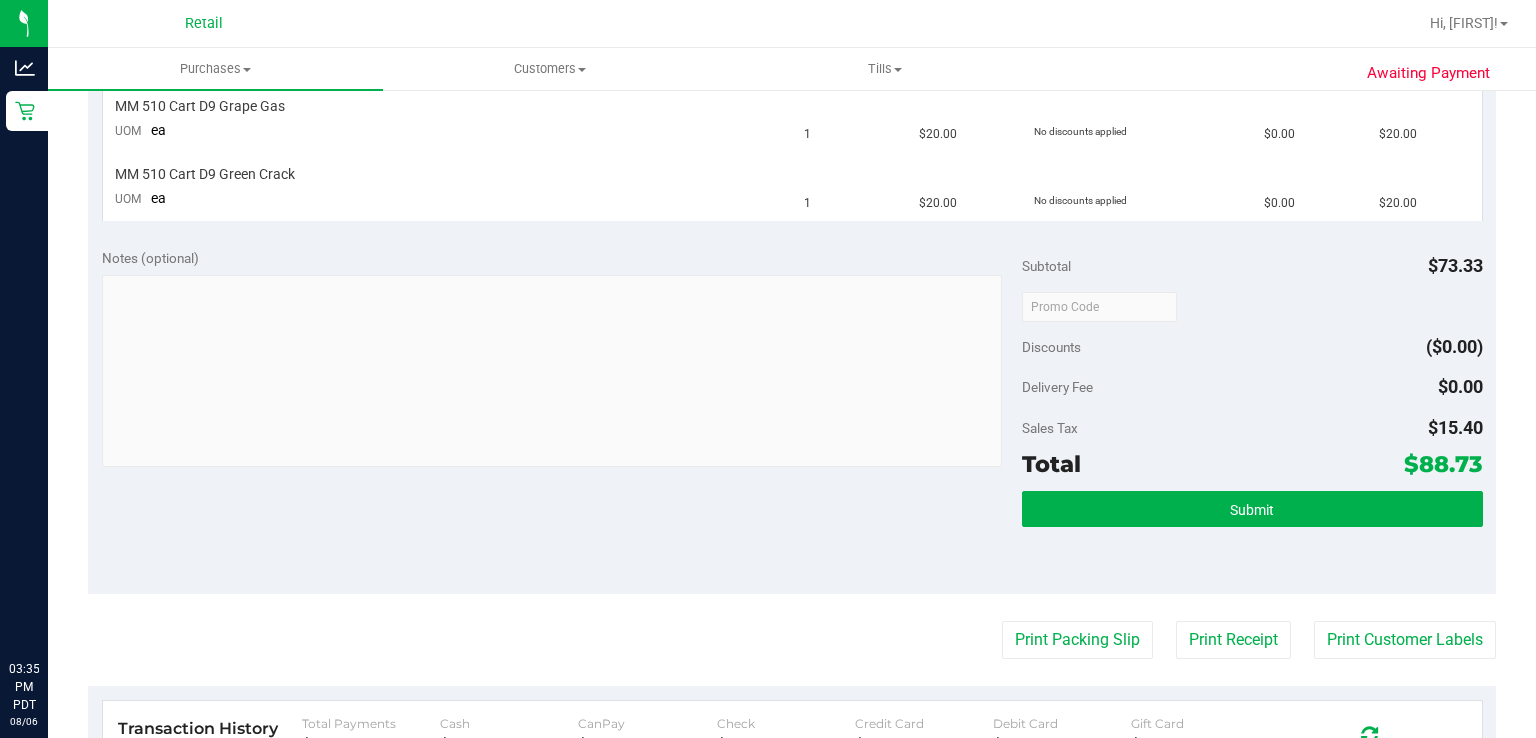 scroll, scrollTop: 672, scrollLeft: 0, axis: vertical 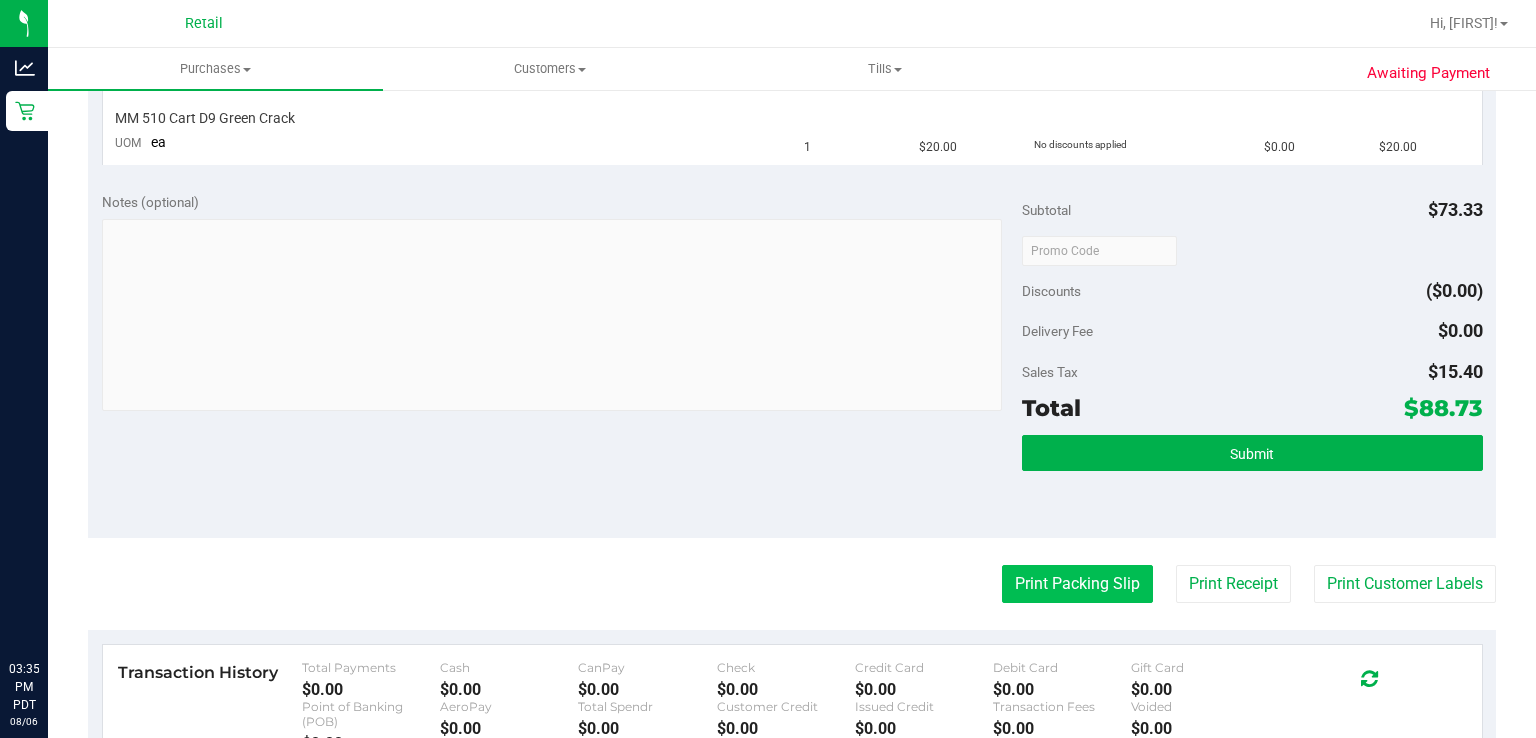 click on "Print Packing Slip" at bounding box center (1077, 584) 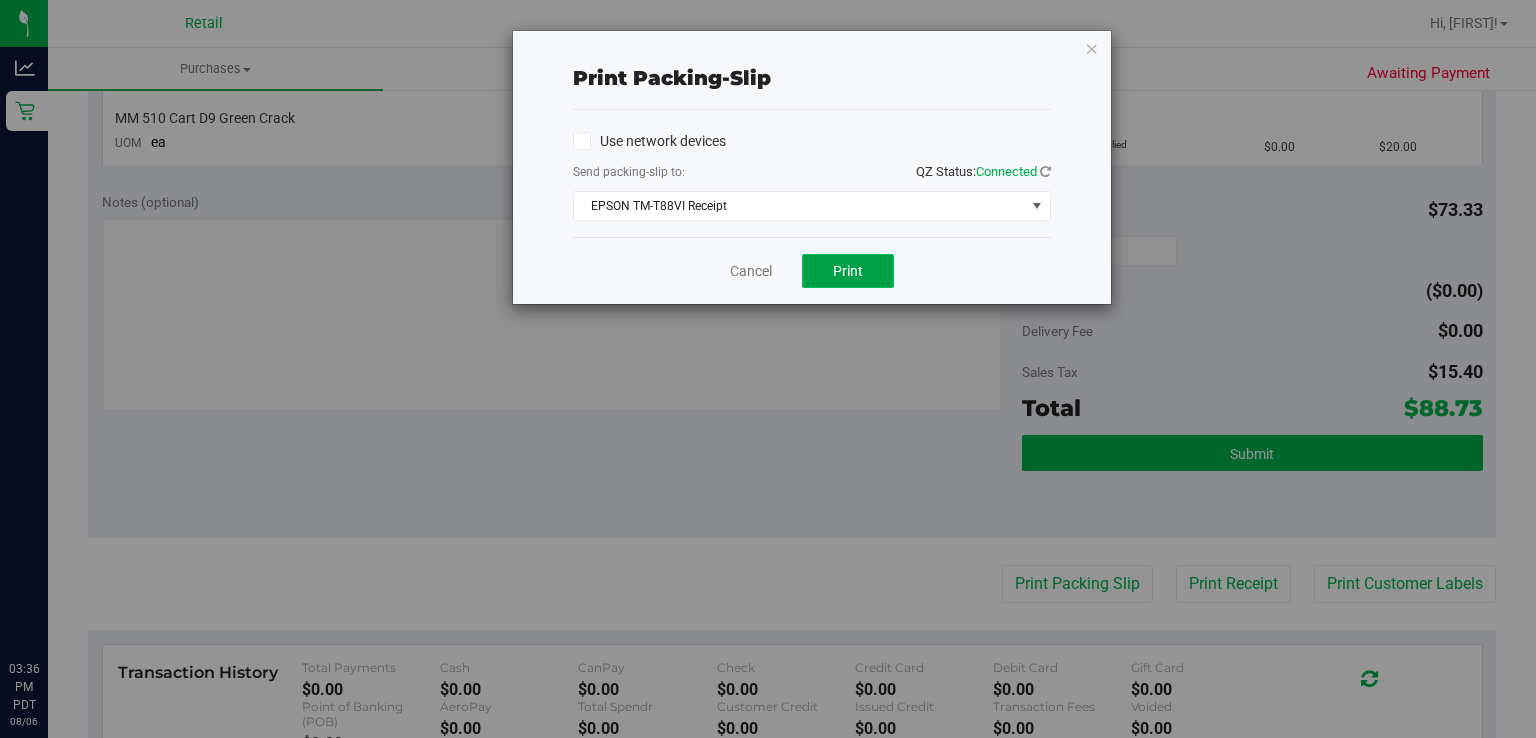 click on "Print" at bounding box center [848, 271] 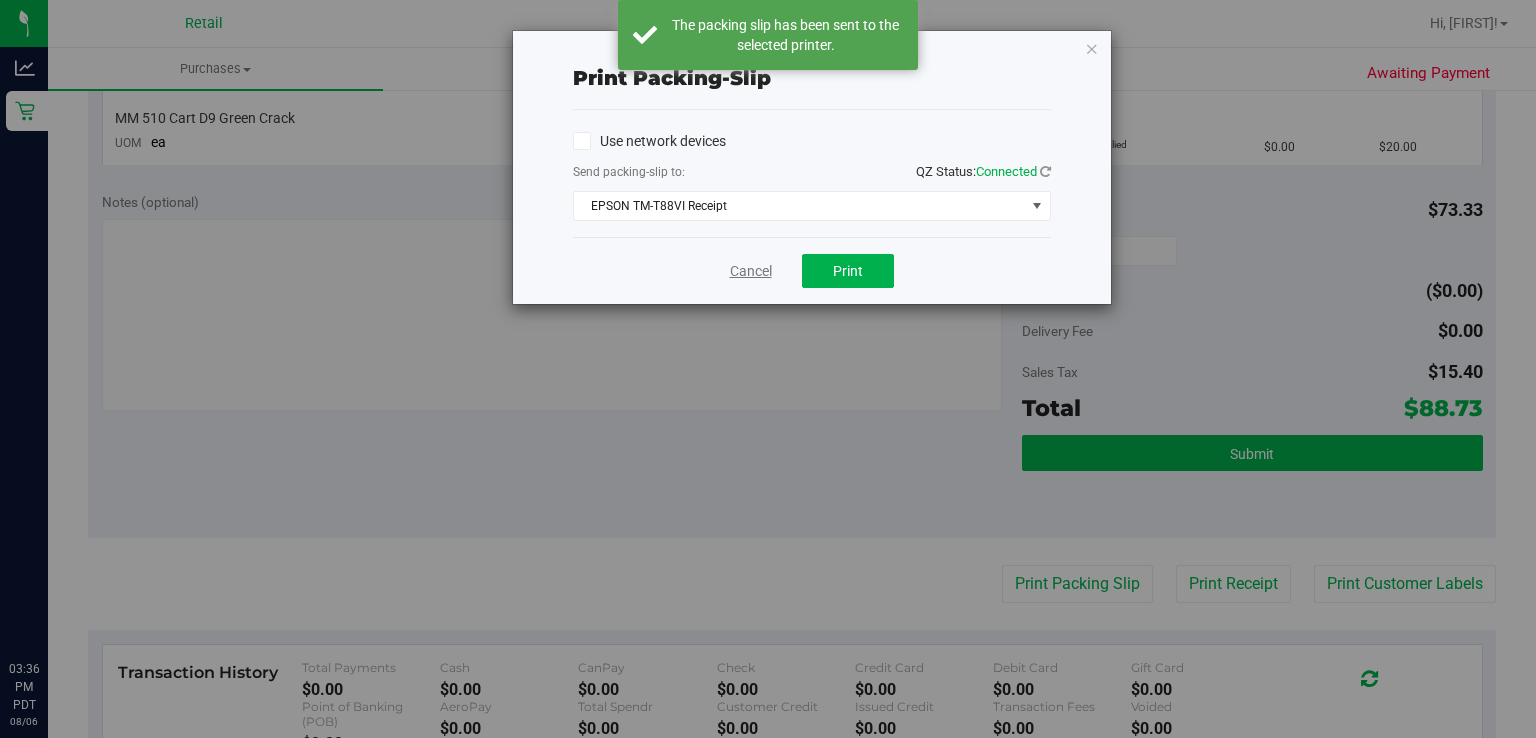 click on "Cancel" at bounding box center (751, 271) 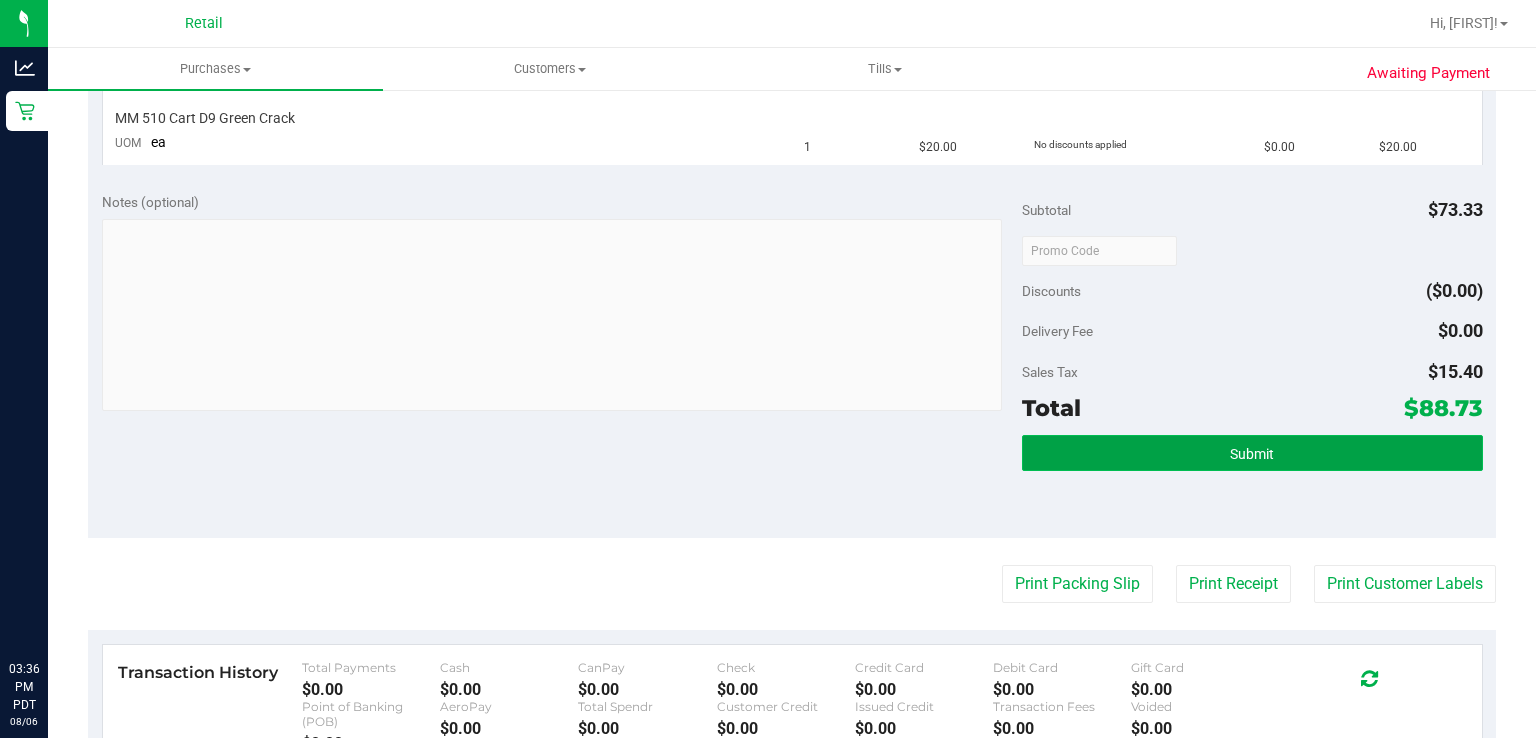 click on "Submit" at bounding box center (1252, 453) 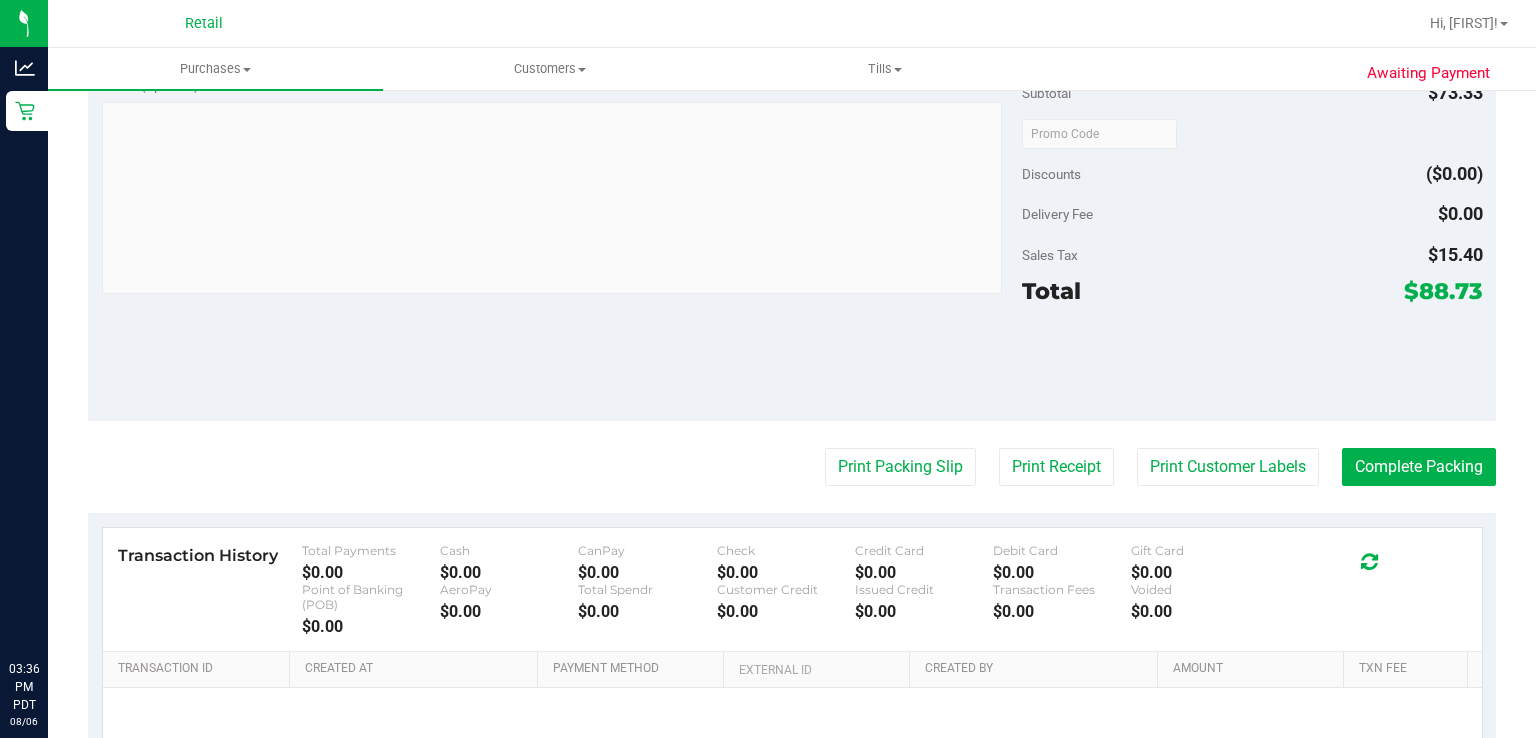 scroll, scrollTop: 961, scrollLeft: 0, axis: vertical 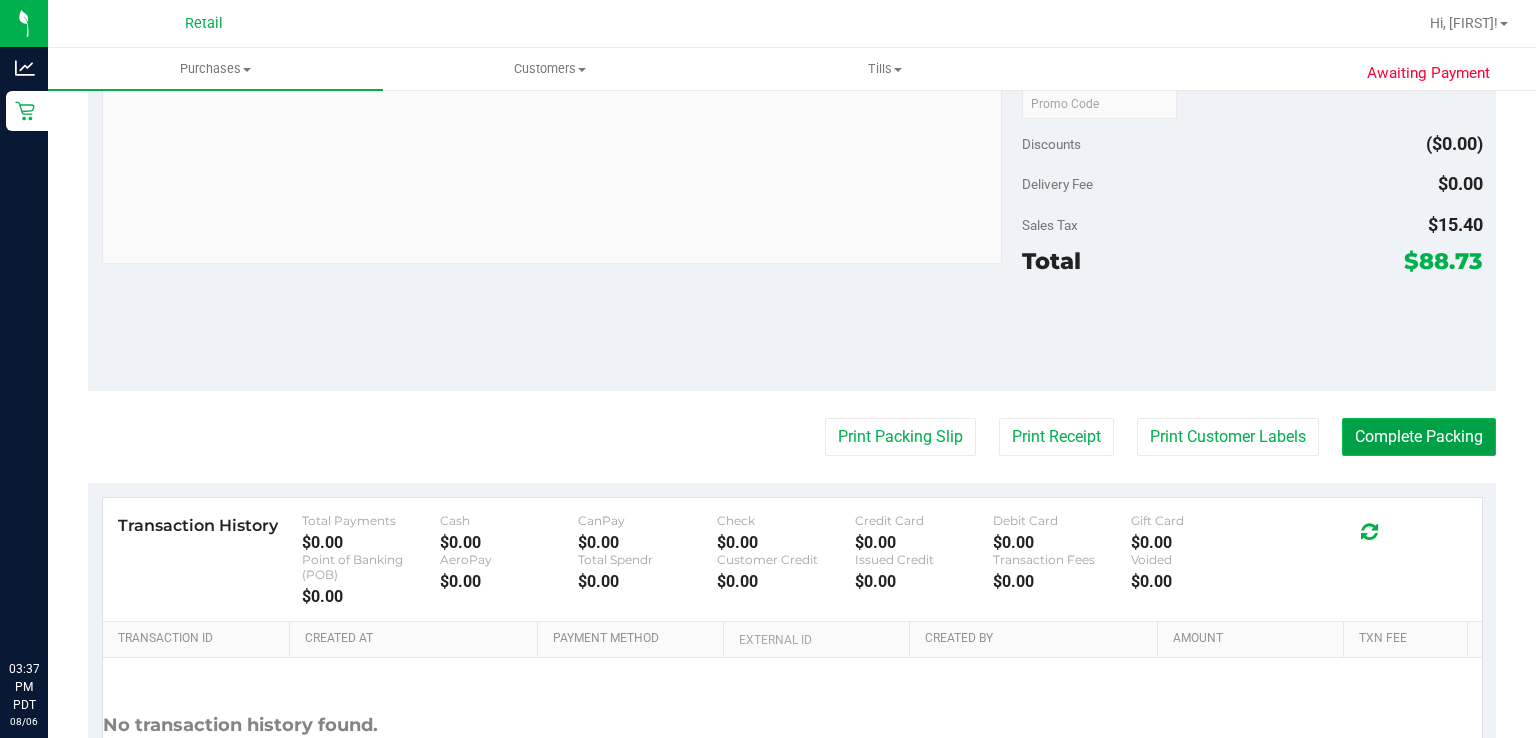 click on "Complete Packing" at bounding box center (1419, 437) 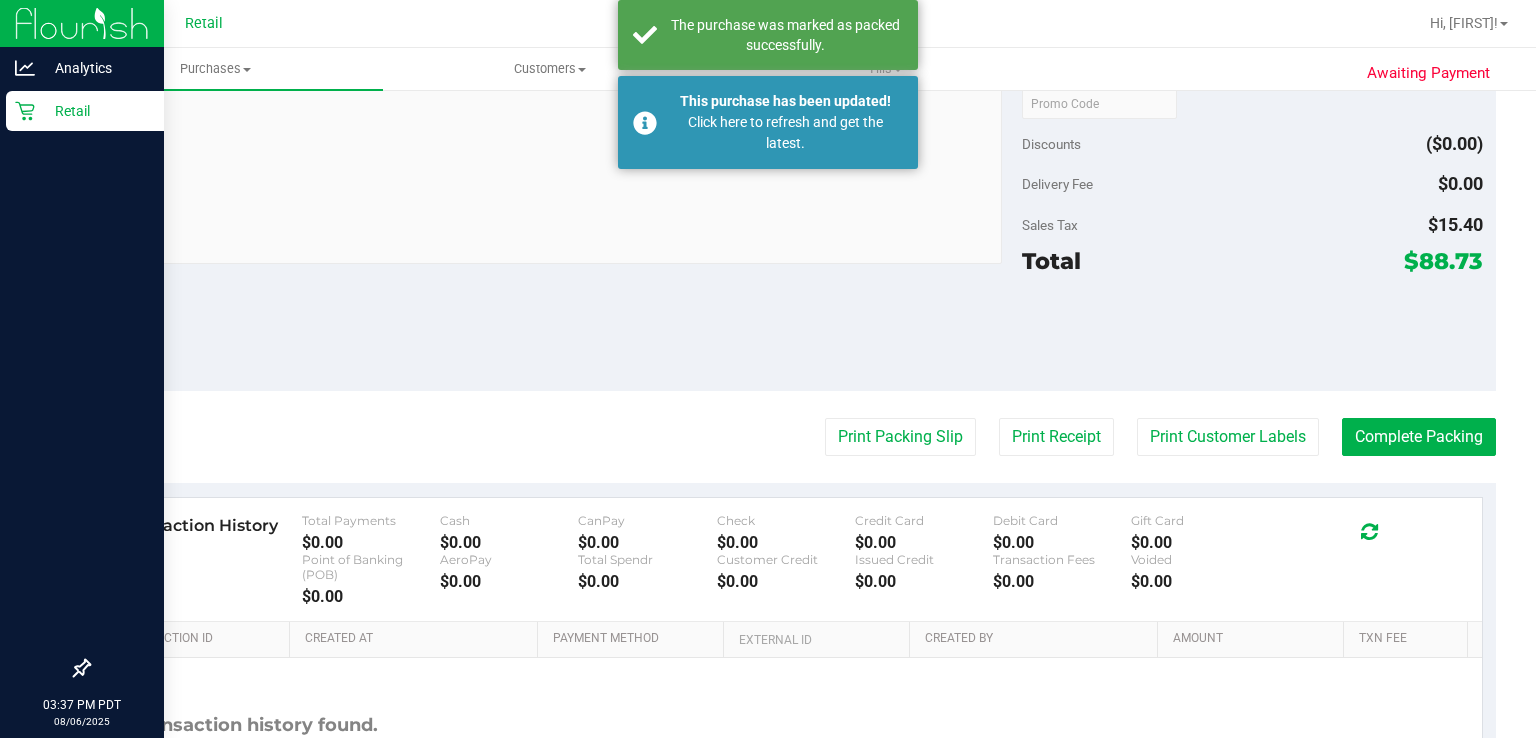 click on "Retail" at bounding box center [85, 111] 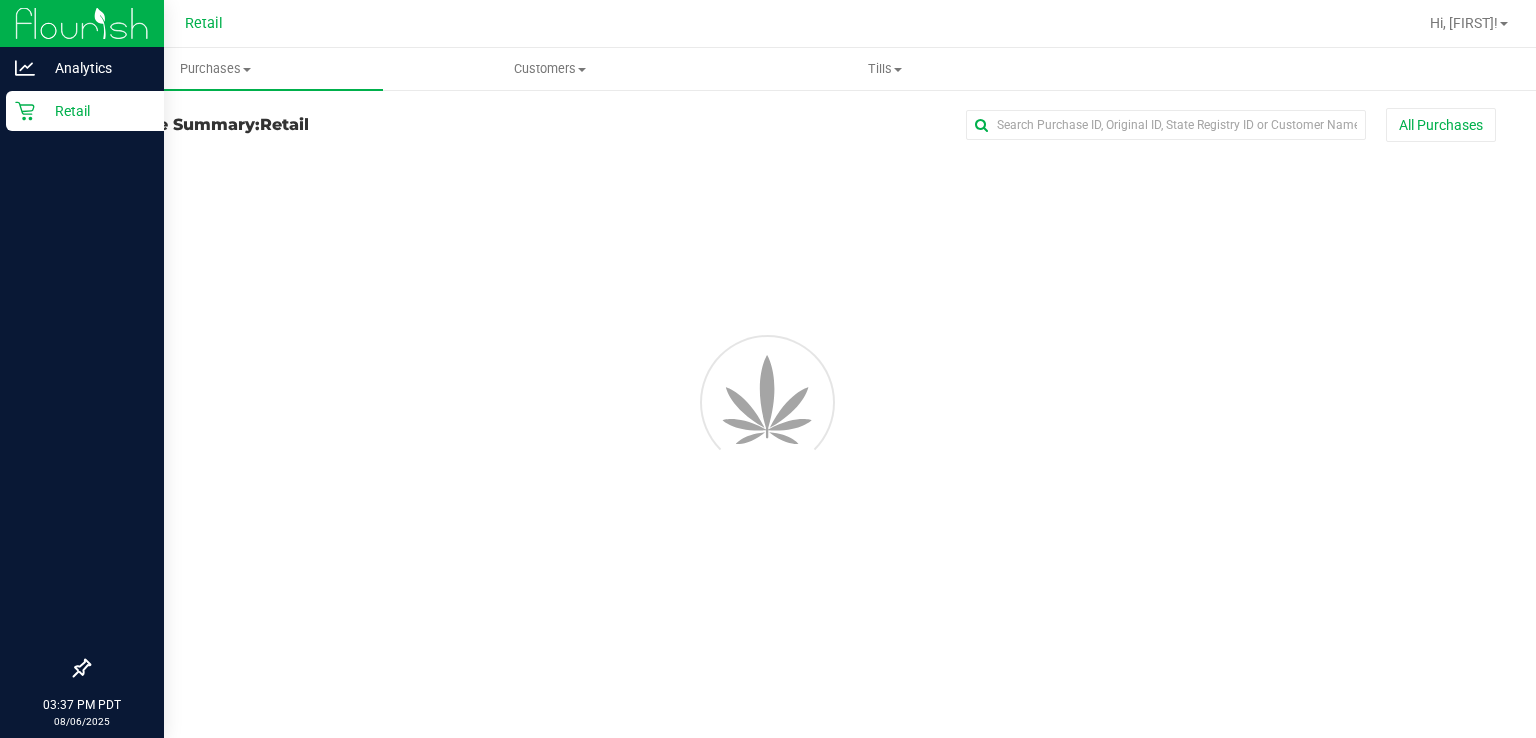 scroll, scrollTop: 0, scrollLeft: 0, axis: both 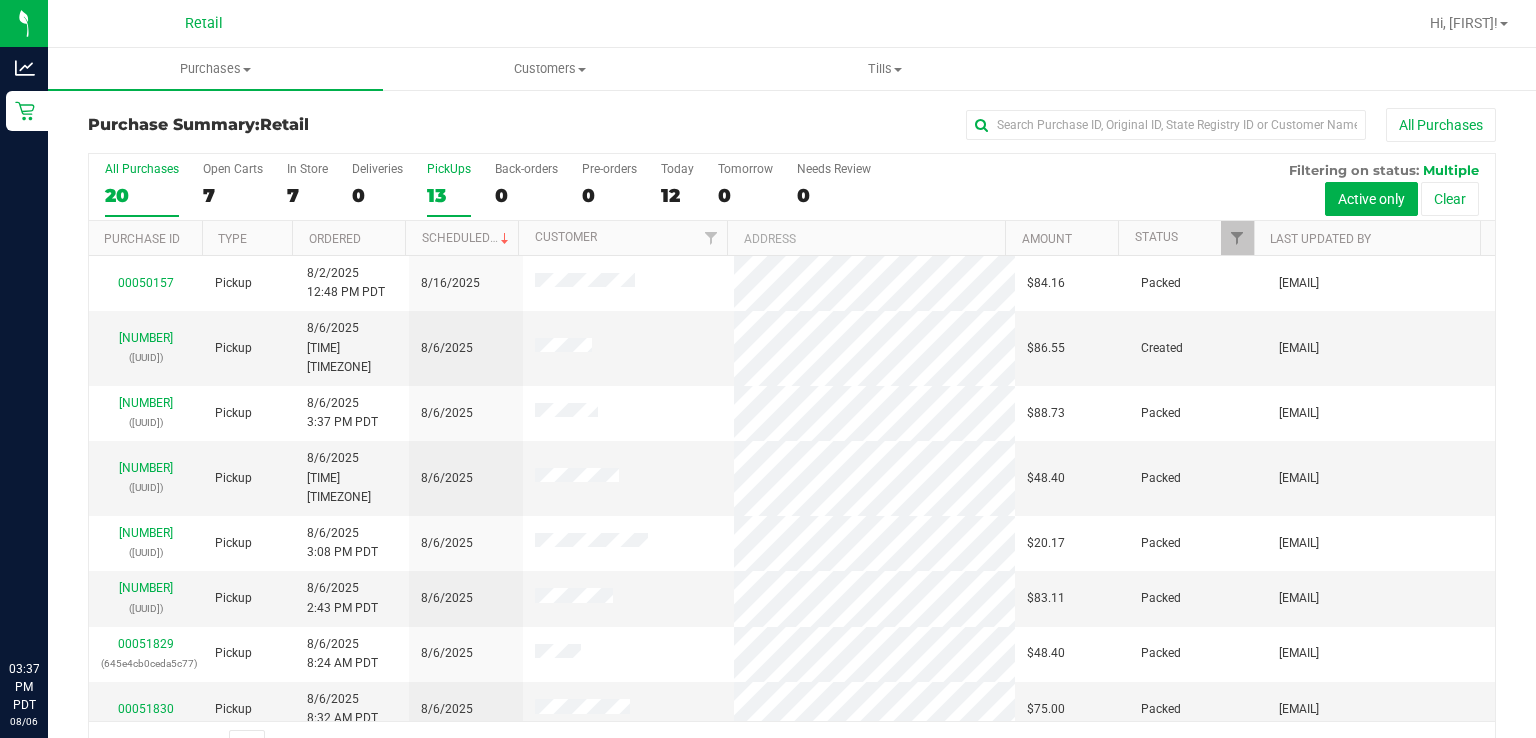 click on "PickUps" at bounding box center (449, 169) 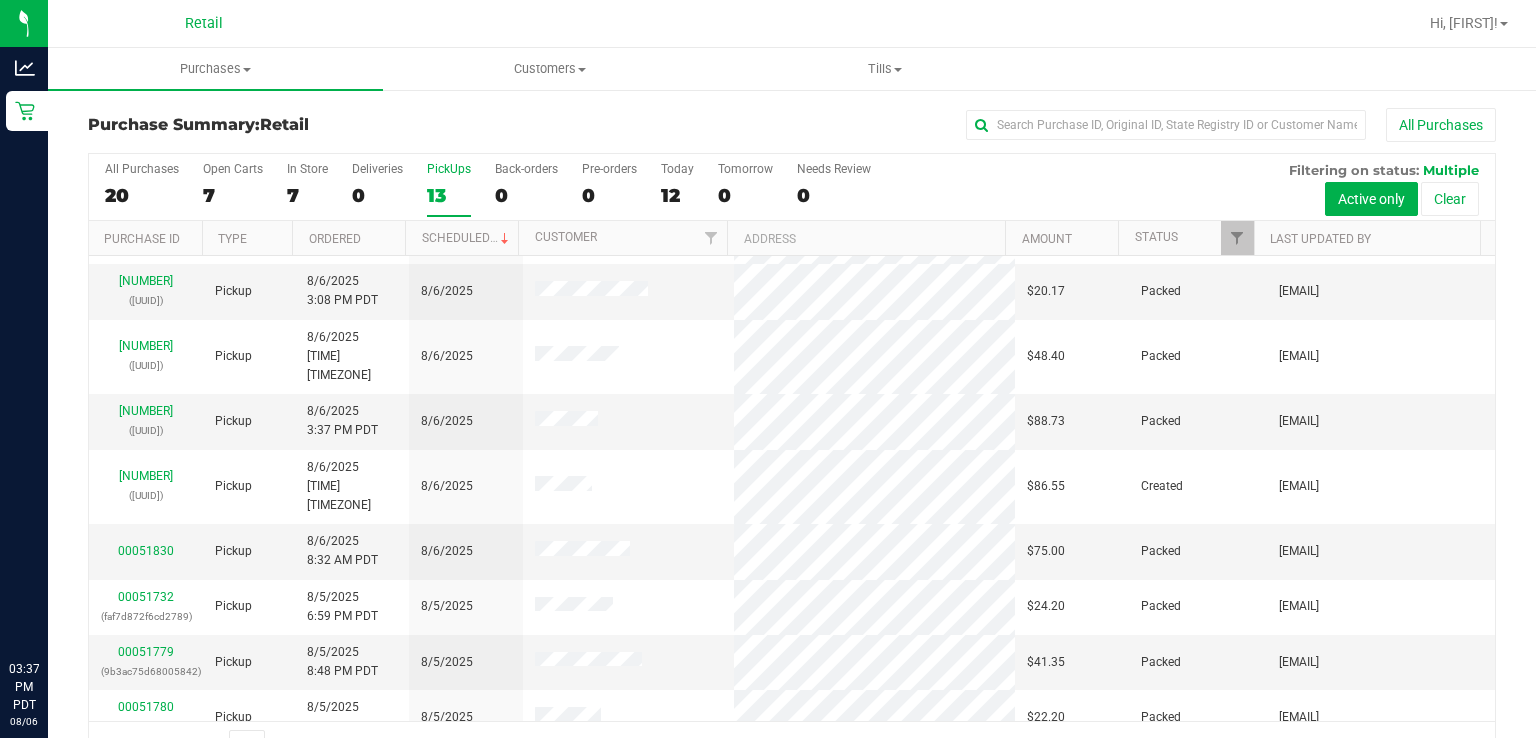 scroll, scrollTop: 178, scrollLeft: 0, axis: vertical 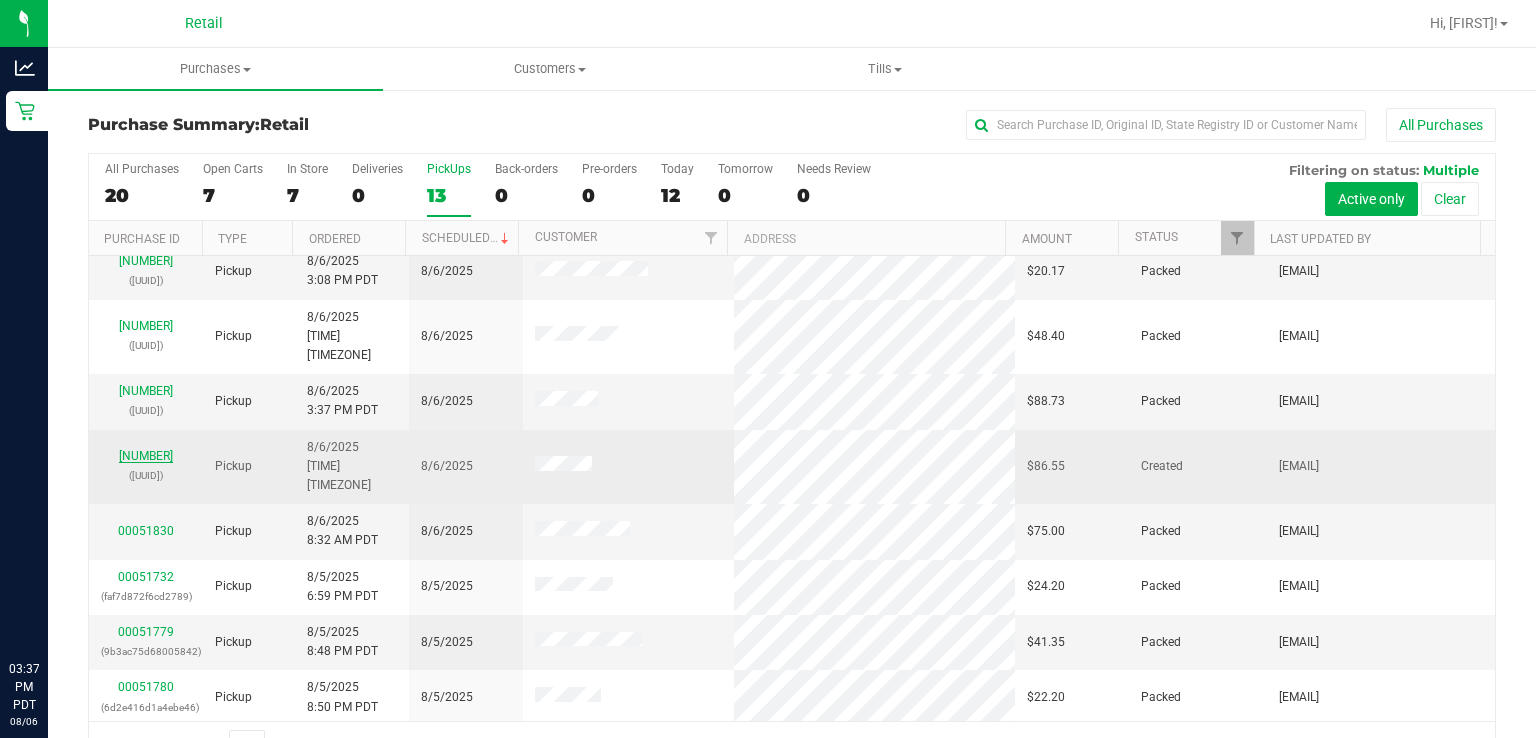 click on "[NUMBER]" at bounding box center (146, 456) 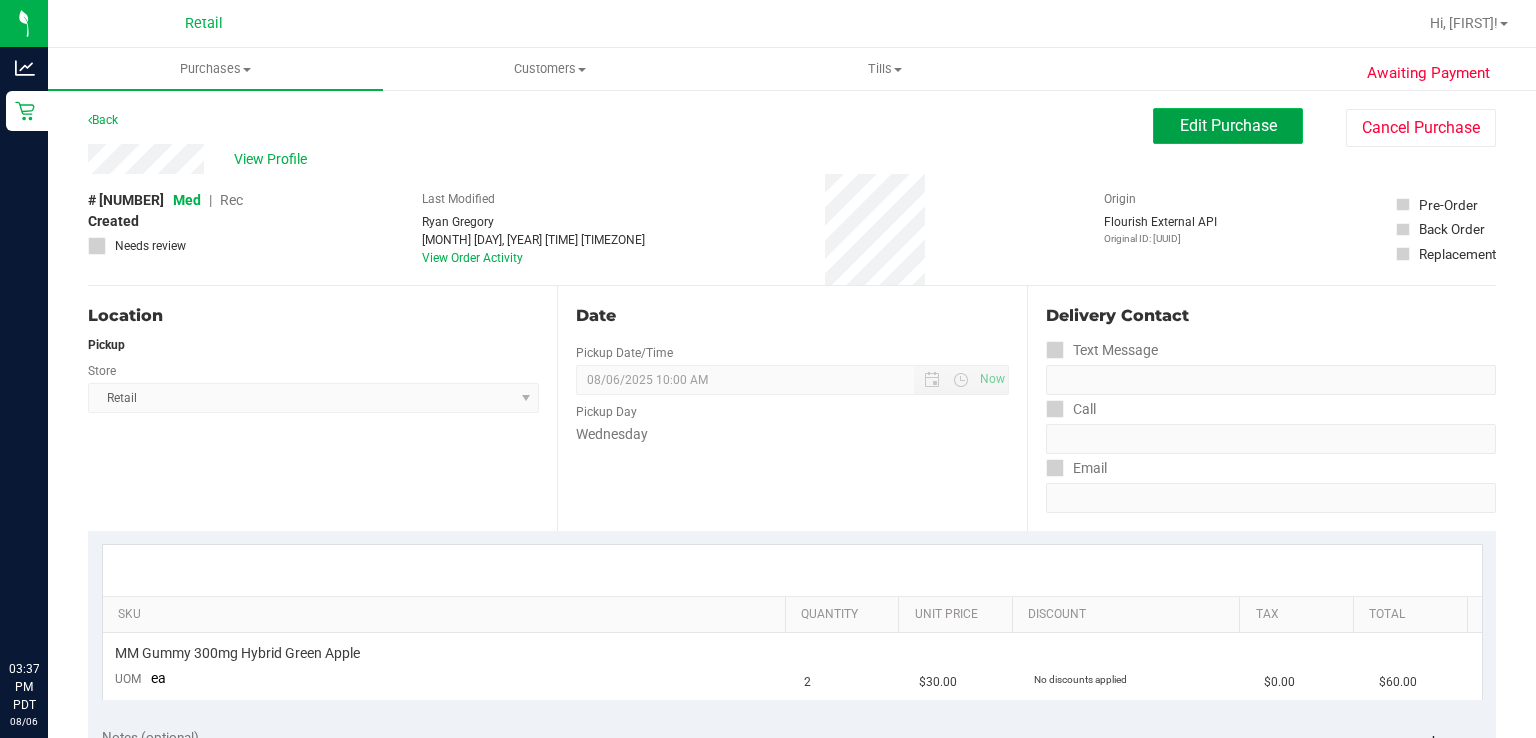 click on "Edit Purchase" at bounding box center (1228, 125) 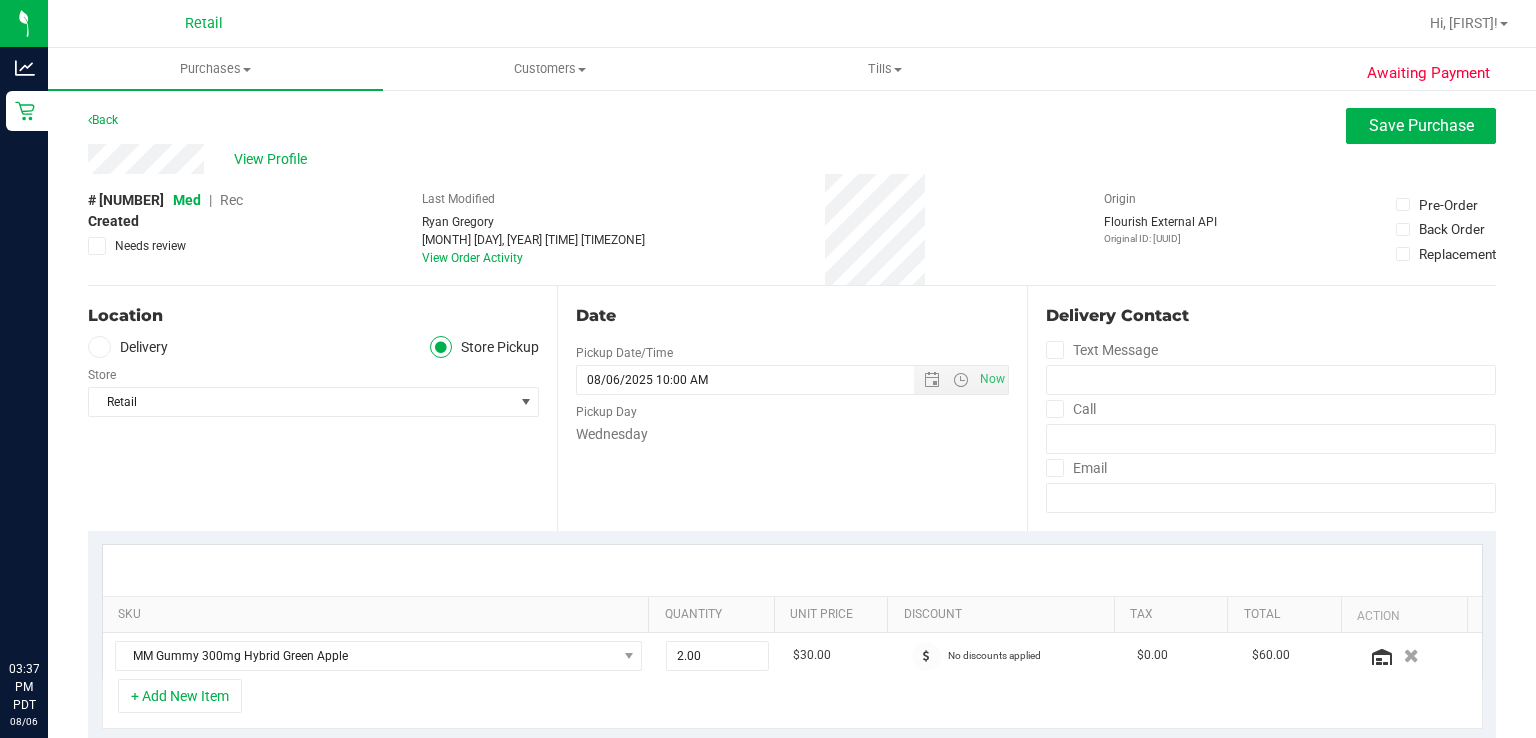 click on "Rec" at bounding box center (231, 200) 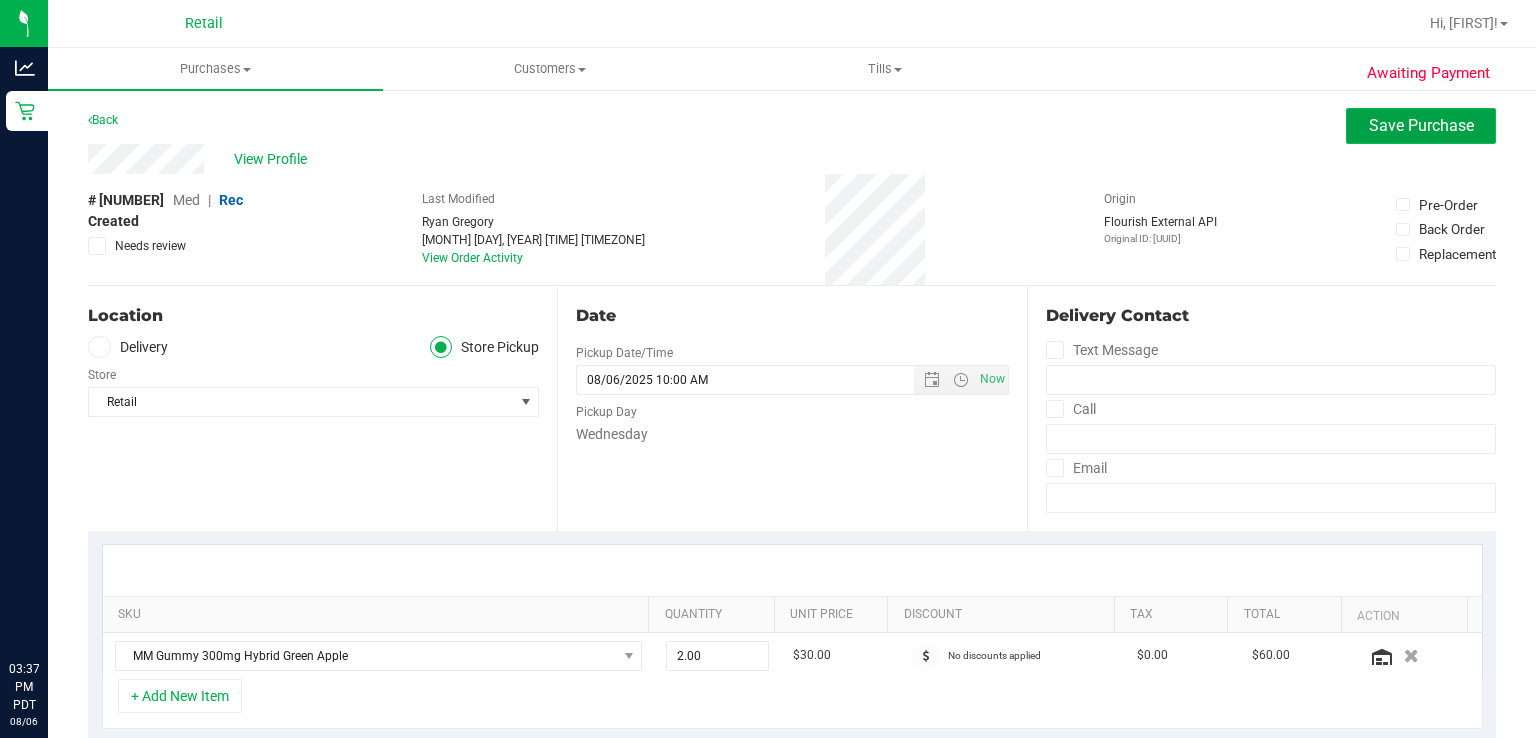 click on "Save Purchase" at bounding box center [1421, 125] 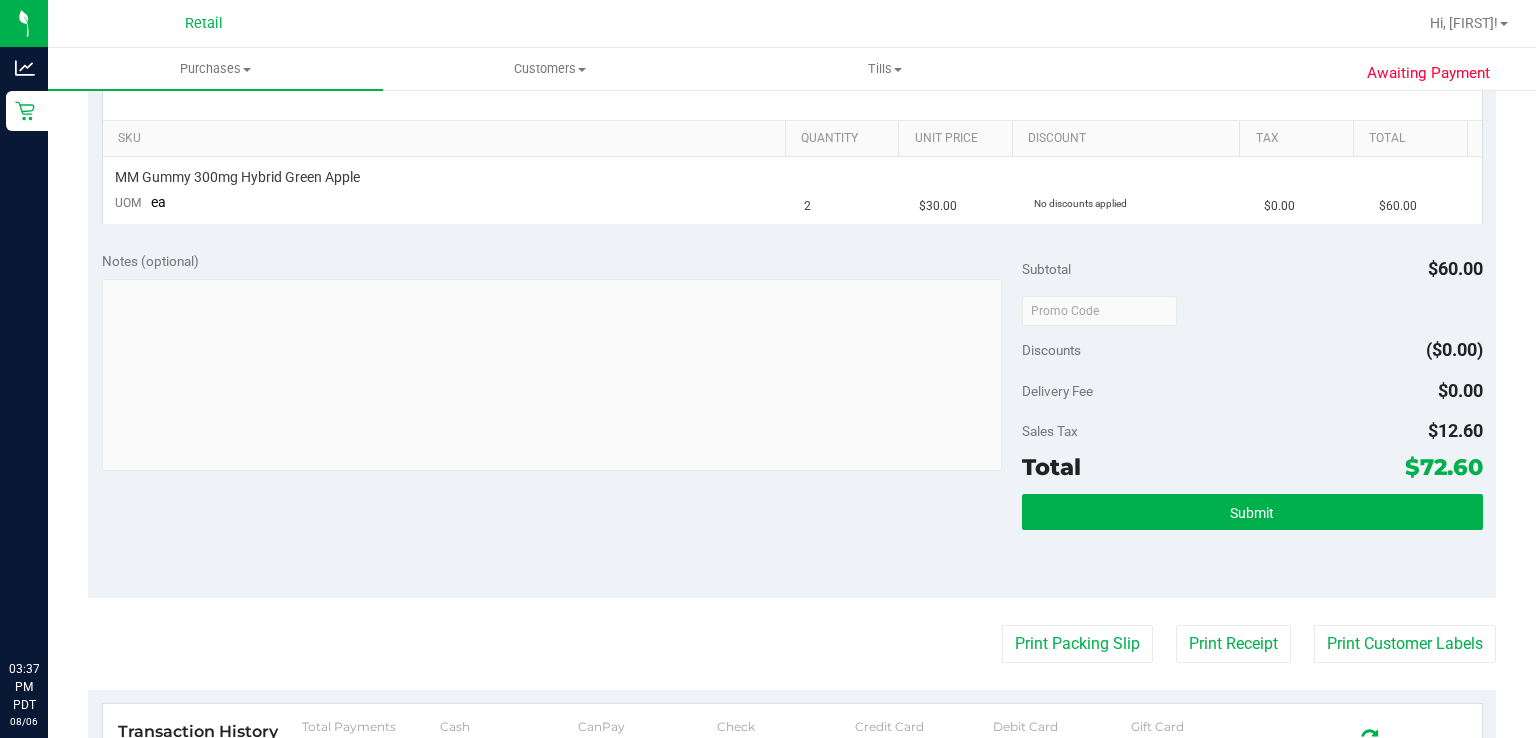 scroll, scrollTop: 477, scrollLeft: 0, axis: vertical 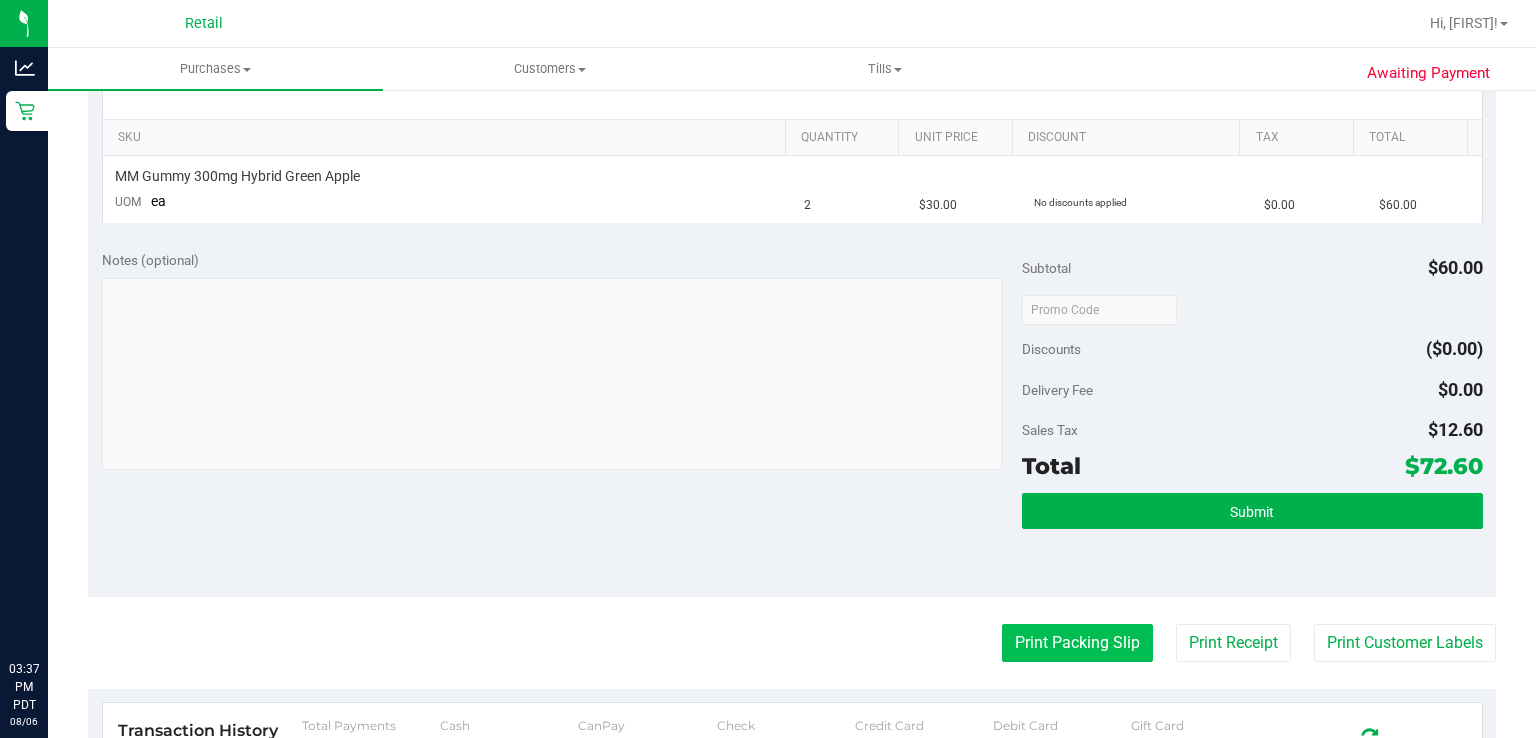 click on "Print Packing Slip" at bounding box center (1077, 643) 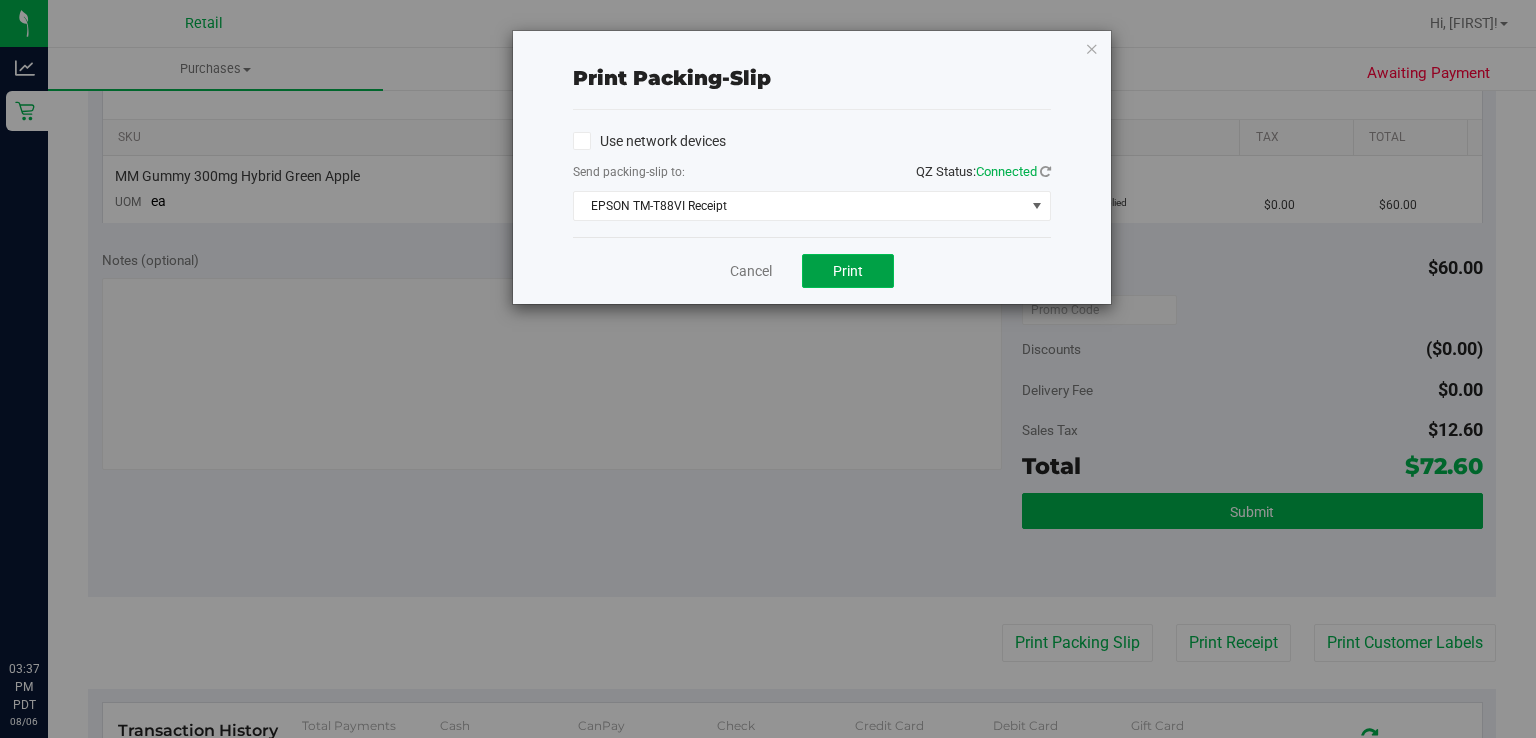 click on "Print" at bounding box center (848, 271) 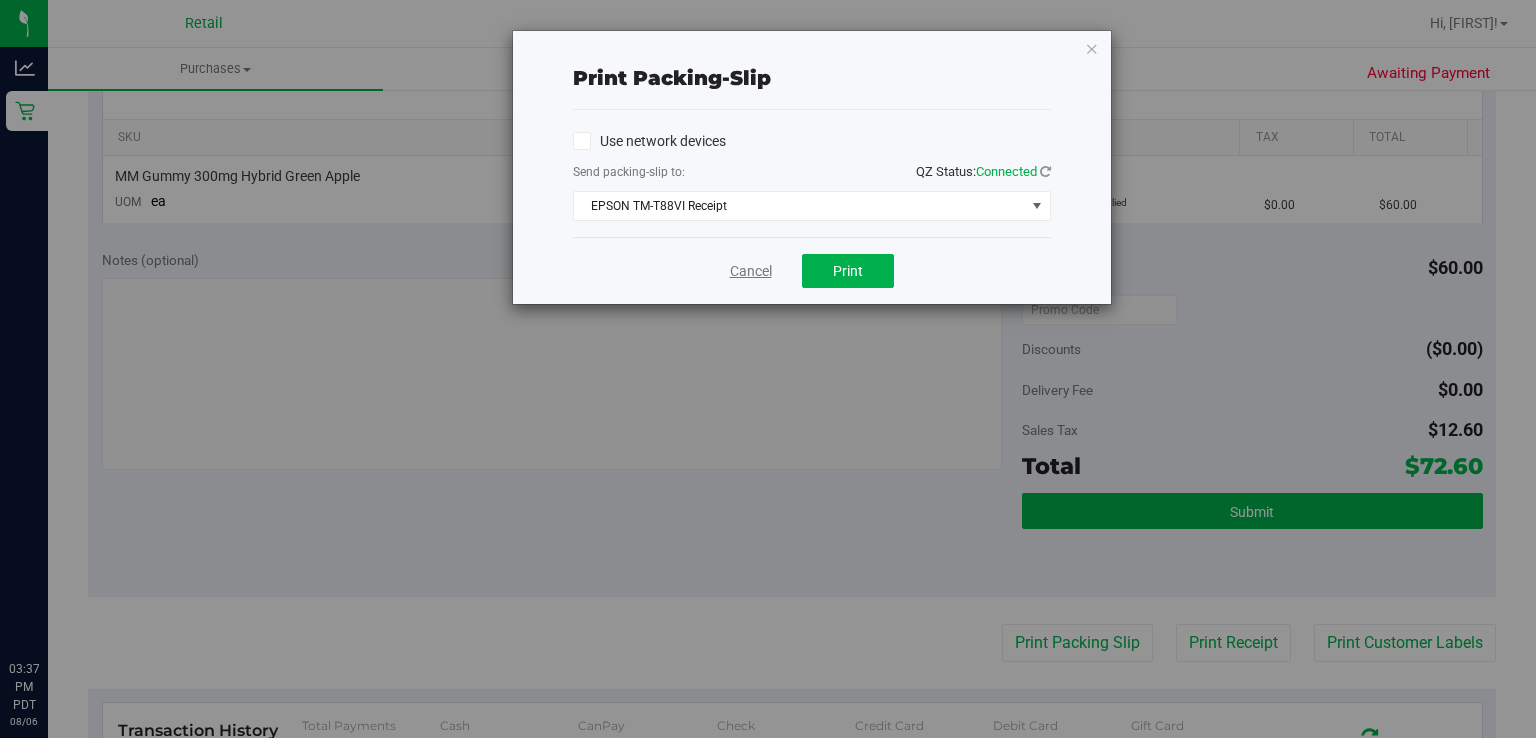 click on "Cancel" at bounding box center (751, 271) 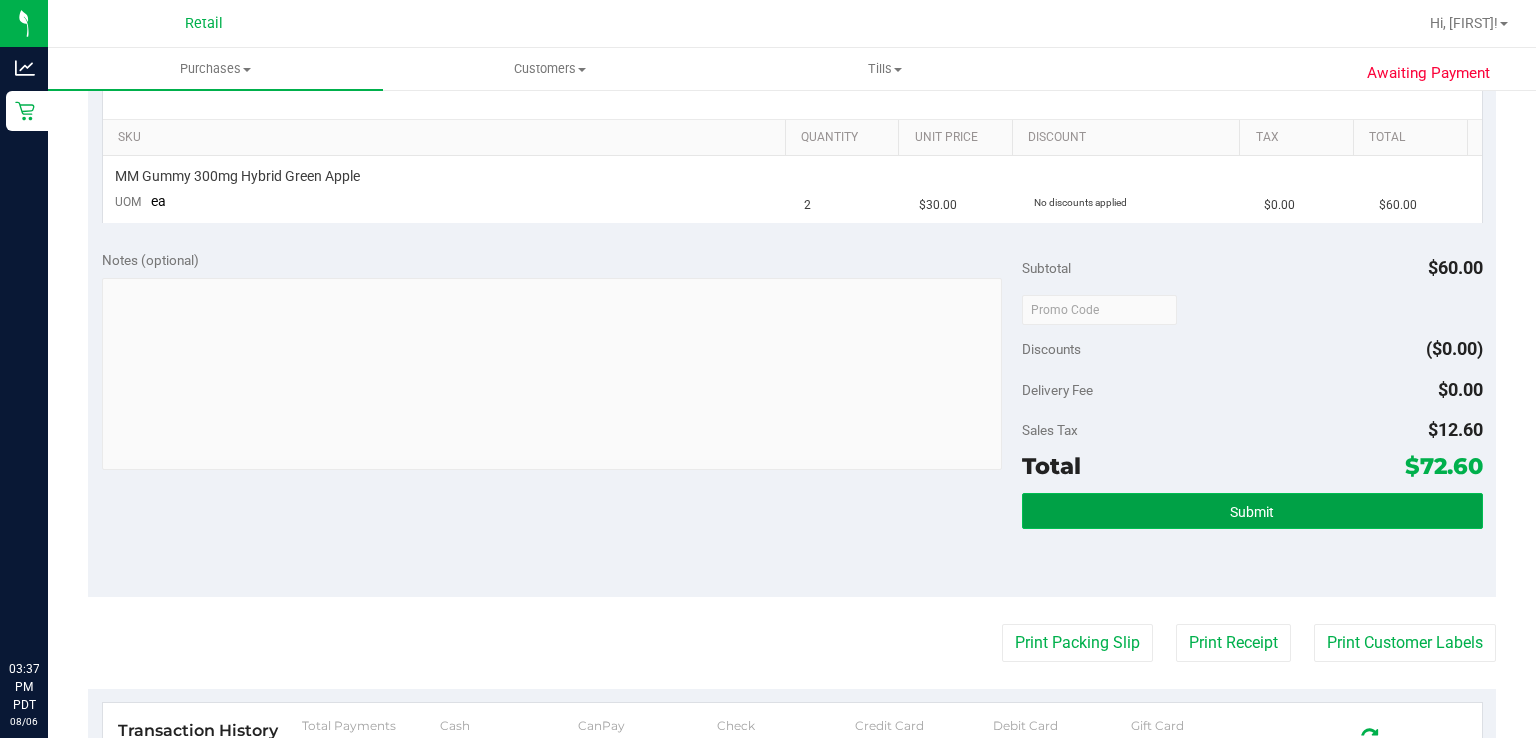 click on "Submit" at bounding box center [1252, 512] 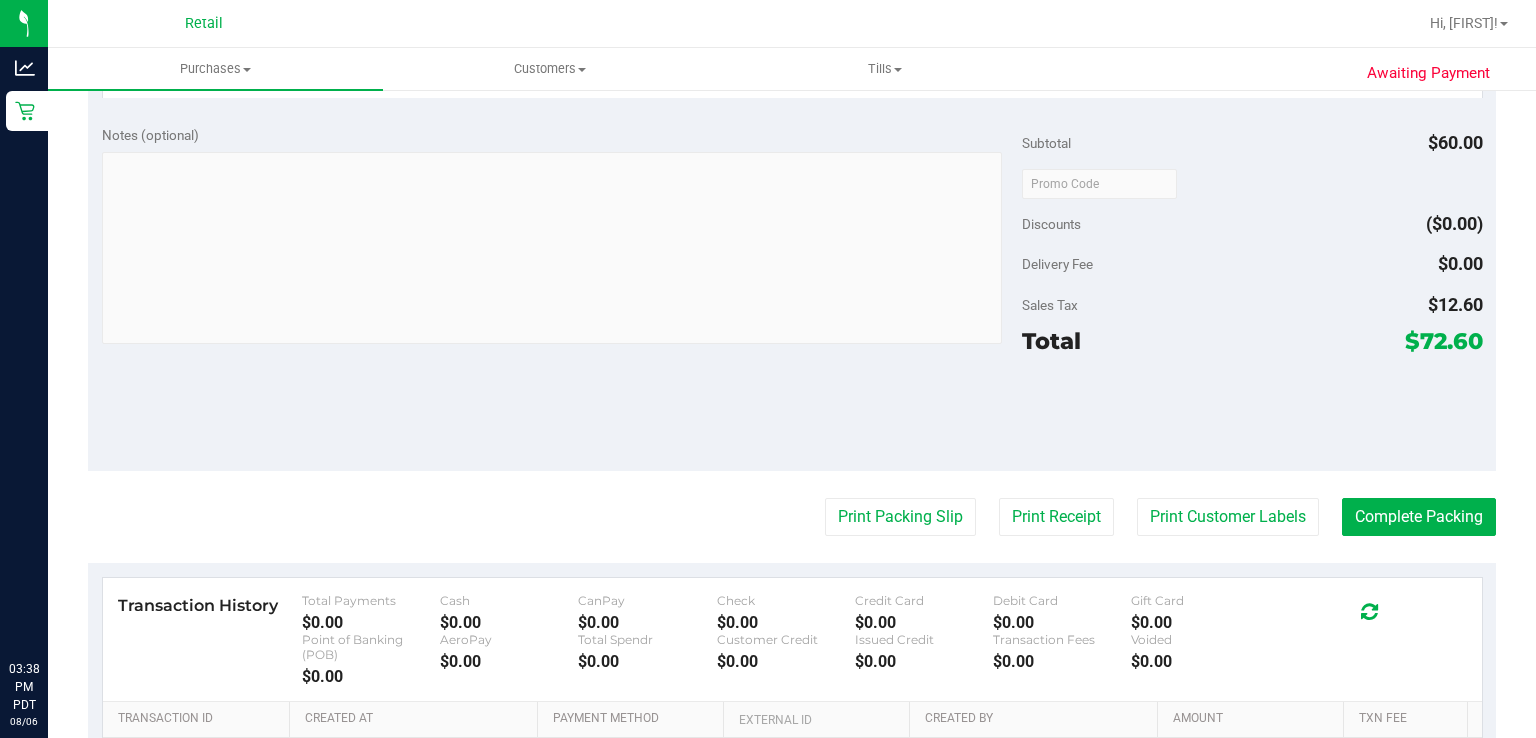 scroll, scrollTop: 793, scrollLeft: 0, axis: vertical 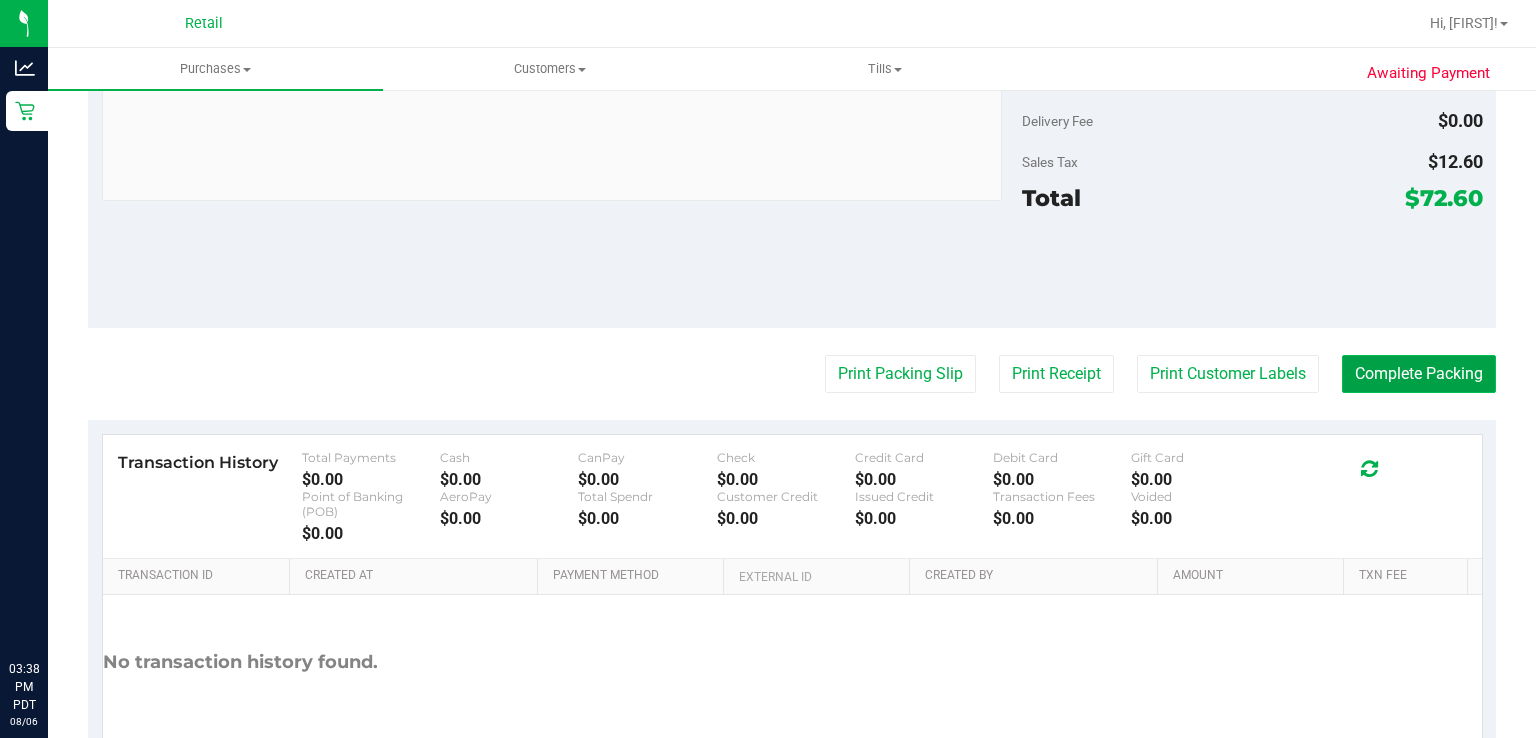 click on "Complete Packing" at bounding box center [1419, 374] 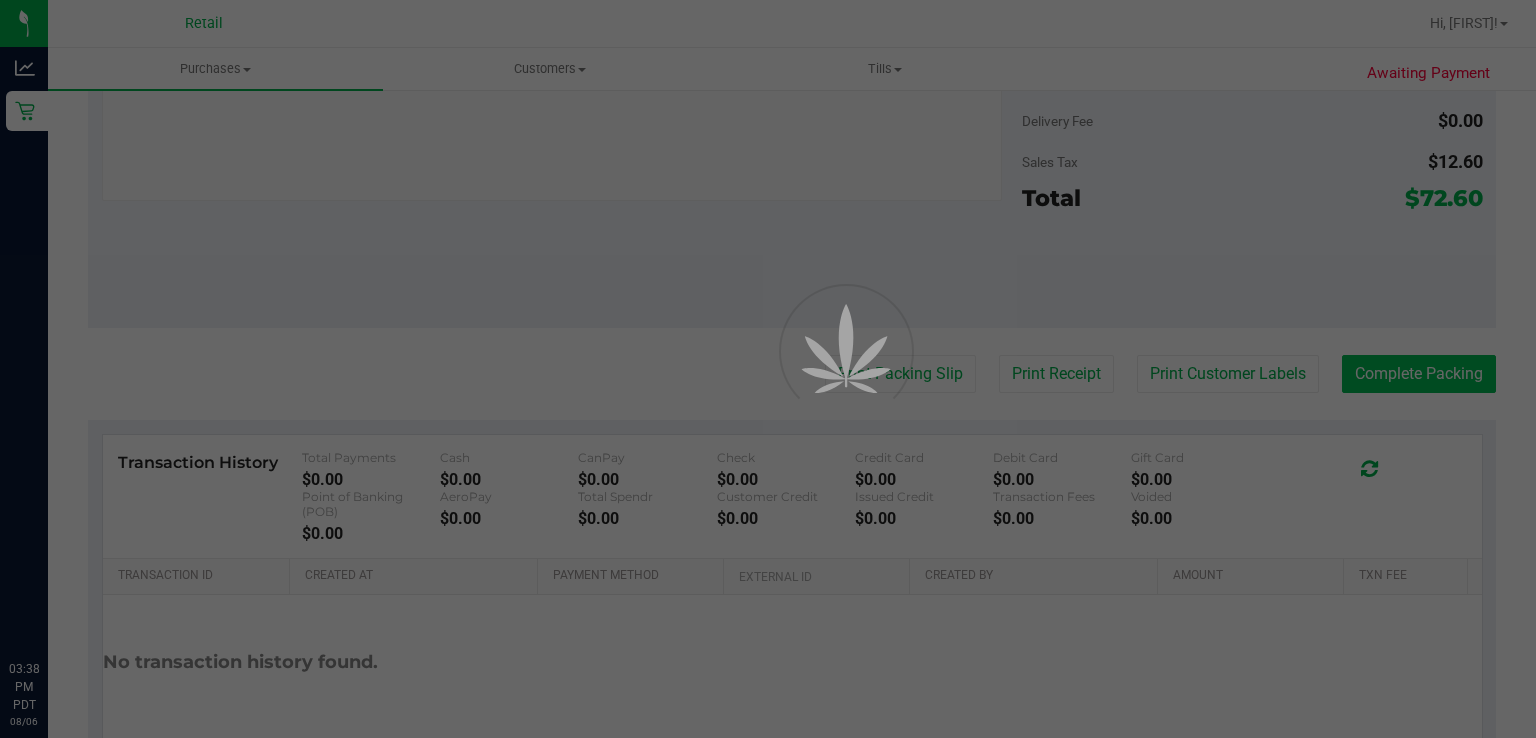 scroll, scrollTop: 0, scrollLeft: 0, axis: both 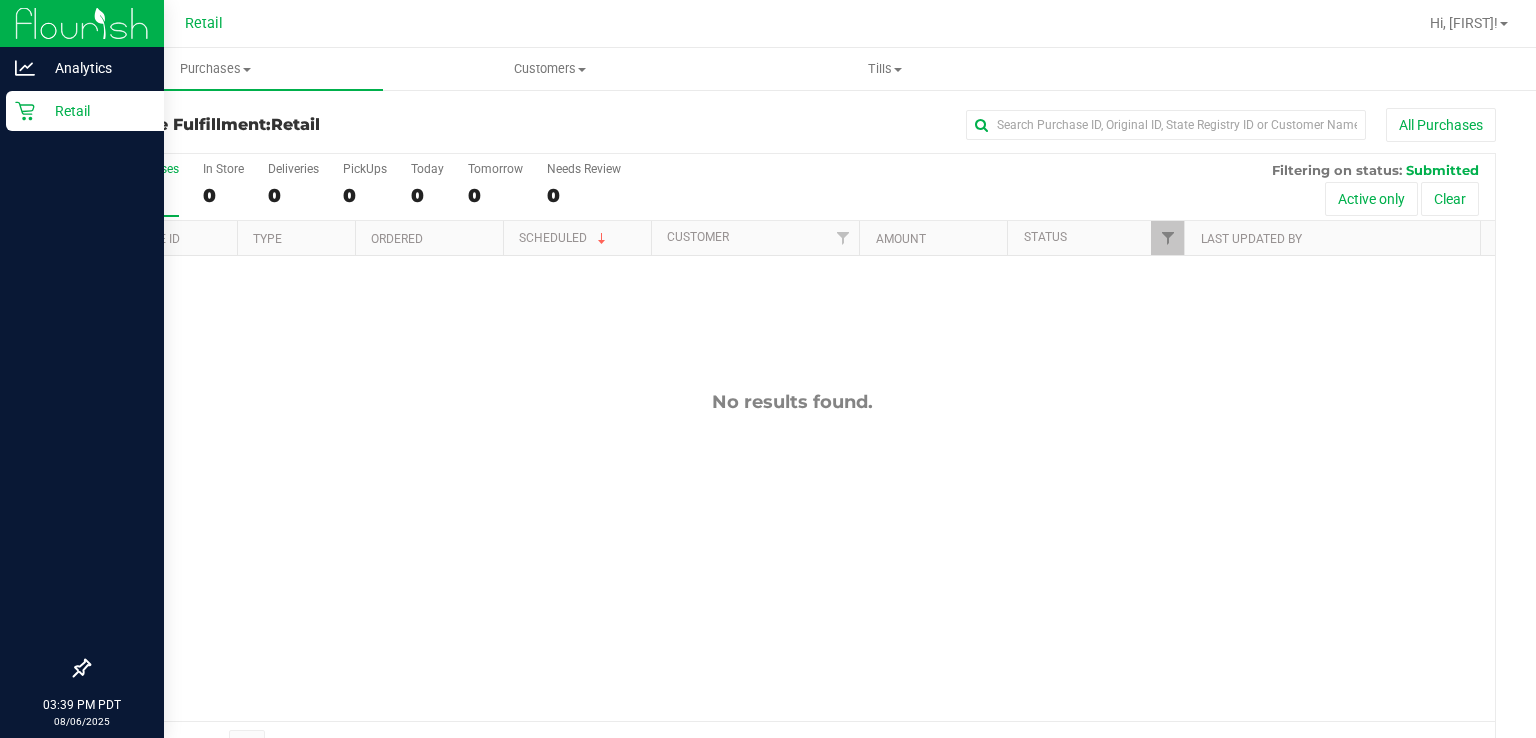 click on "Retail" at bounding box center [95, 111] 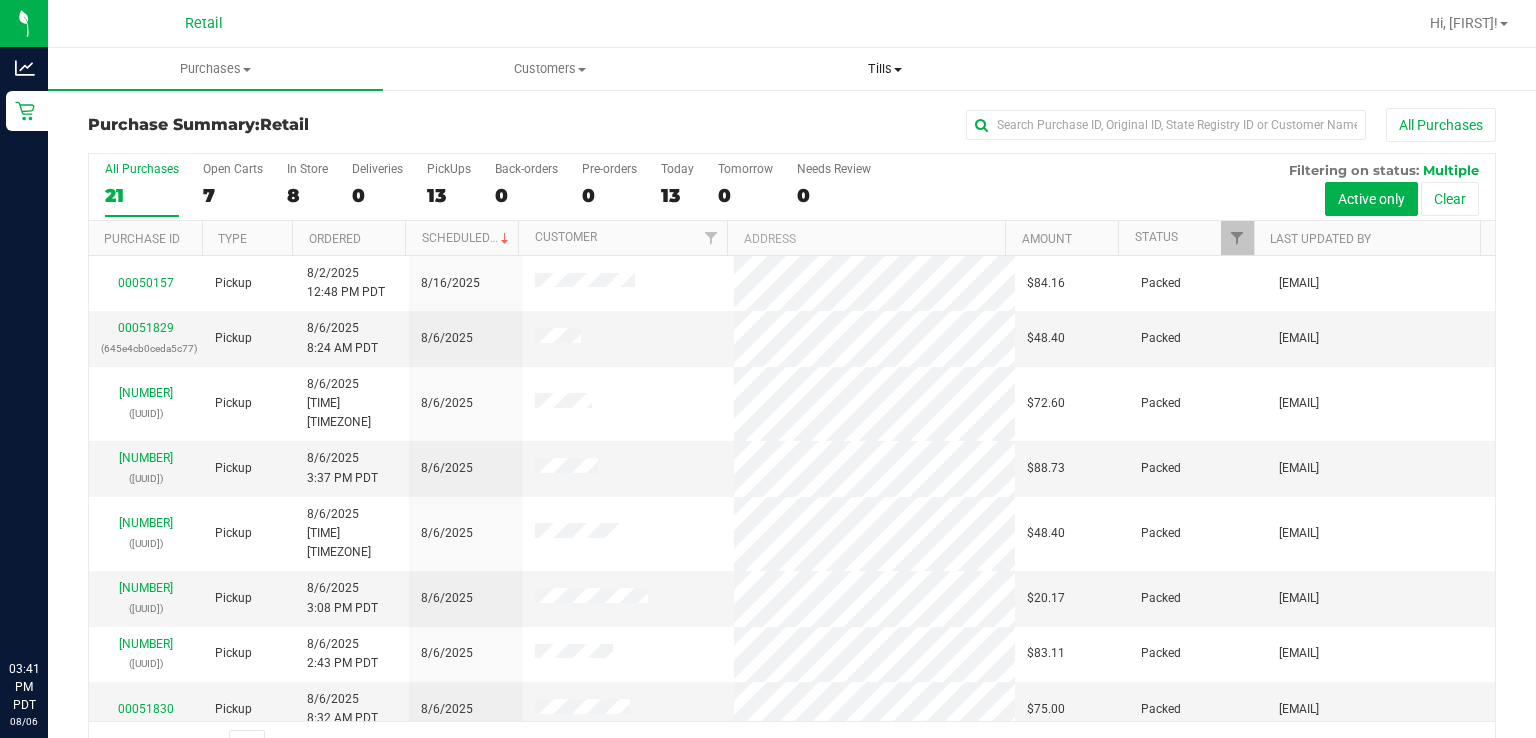 click on "Tills" at bounding box center [885, 69] 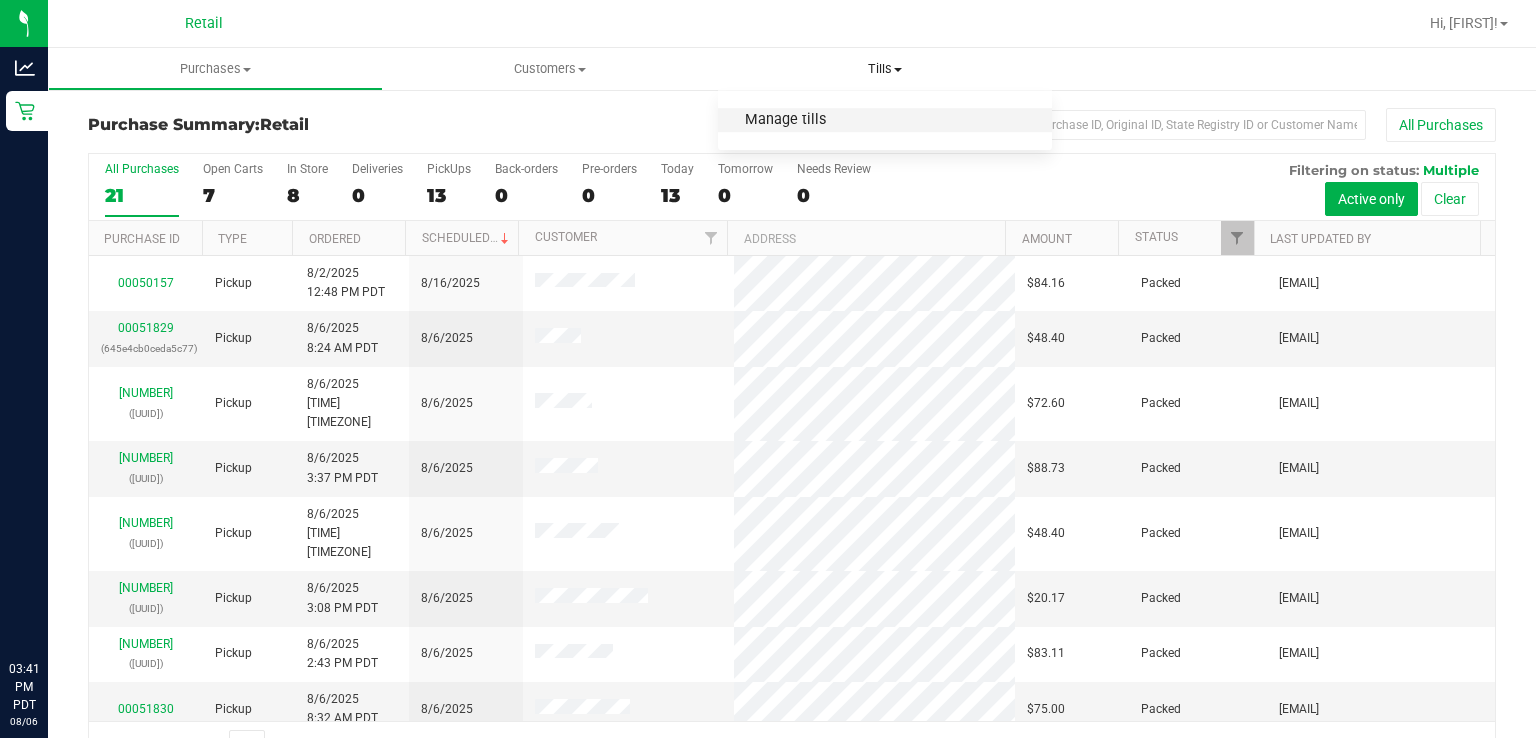 click on "Manage tills" at bounding box center [785, 120] 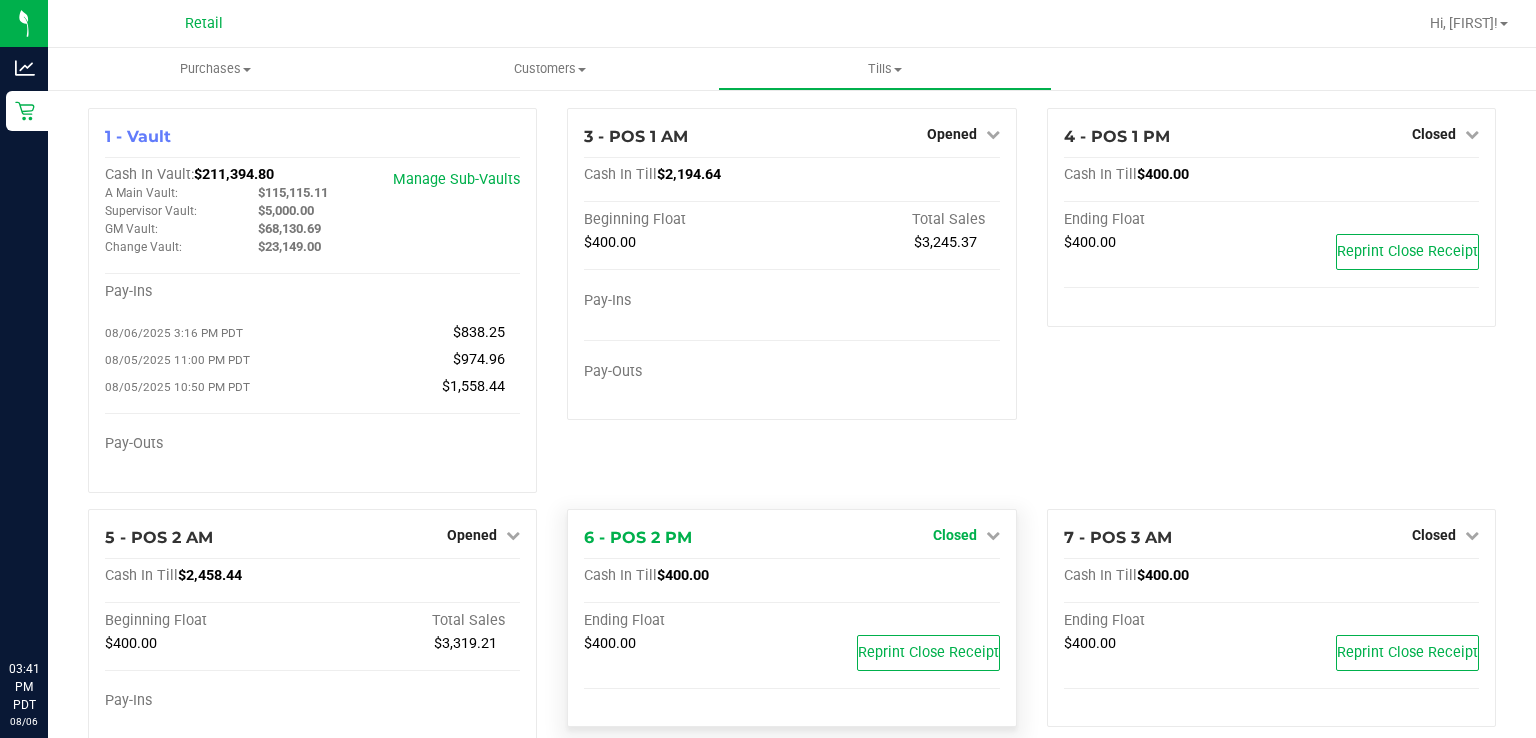 click on "Closed" at bounding box center (955, 535) 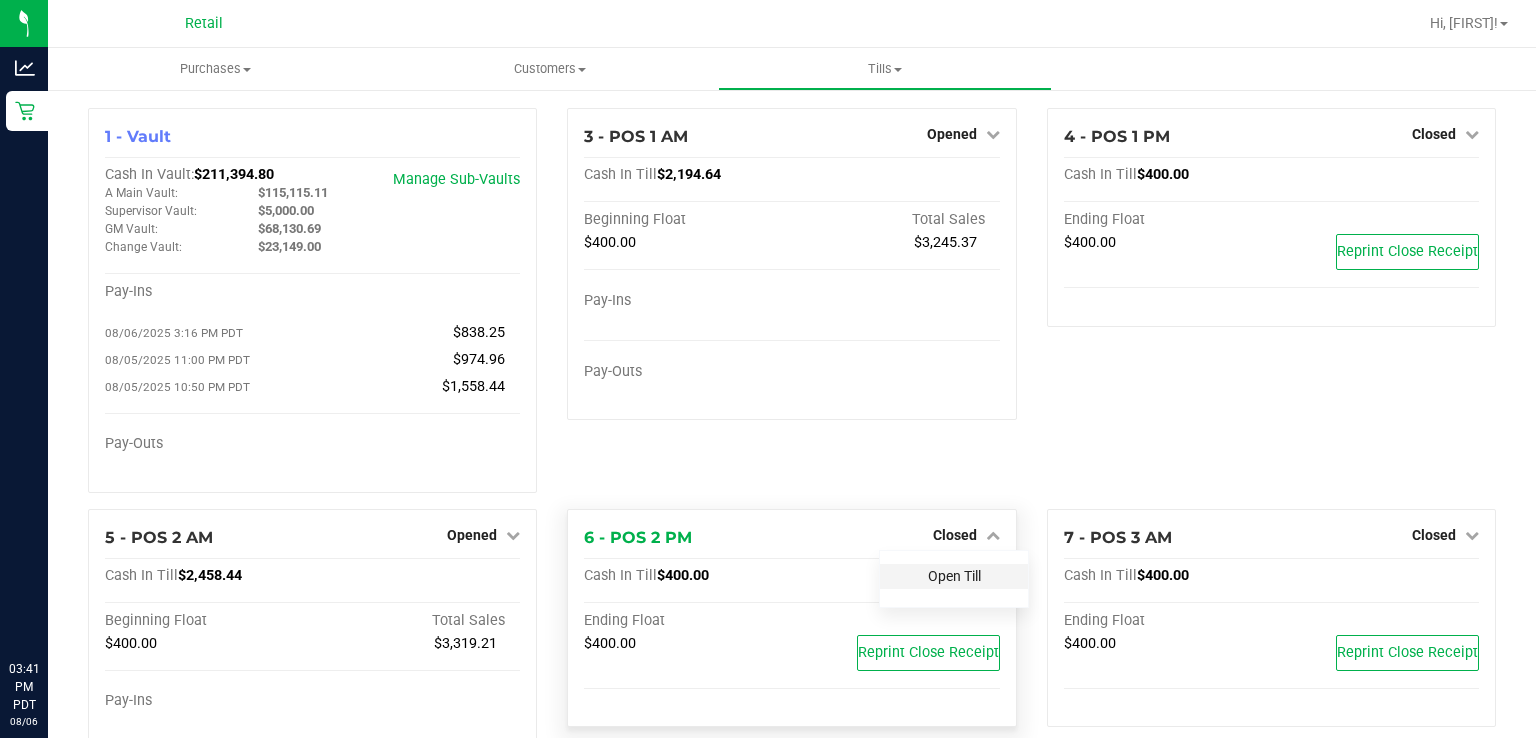 click on "Open Till" at bounding box center [954, 576] 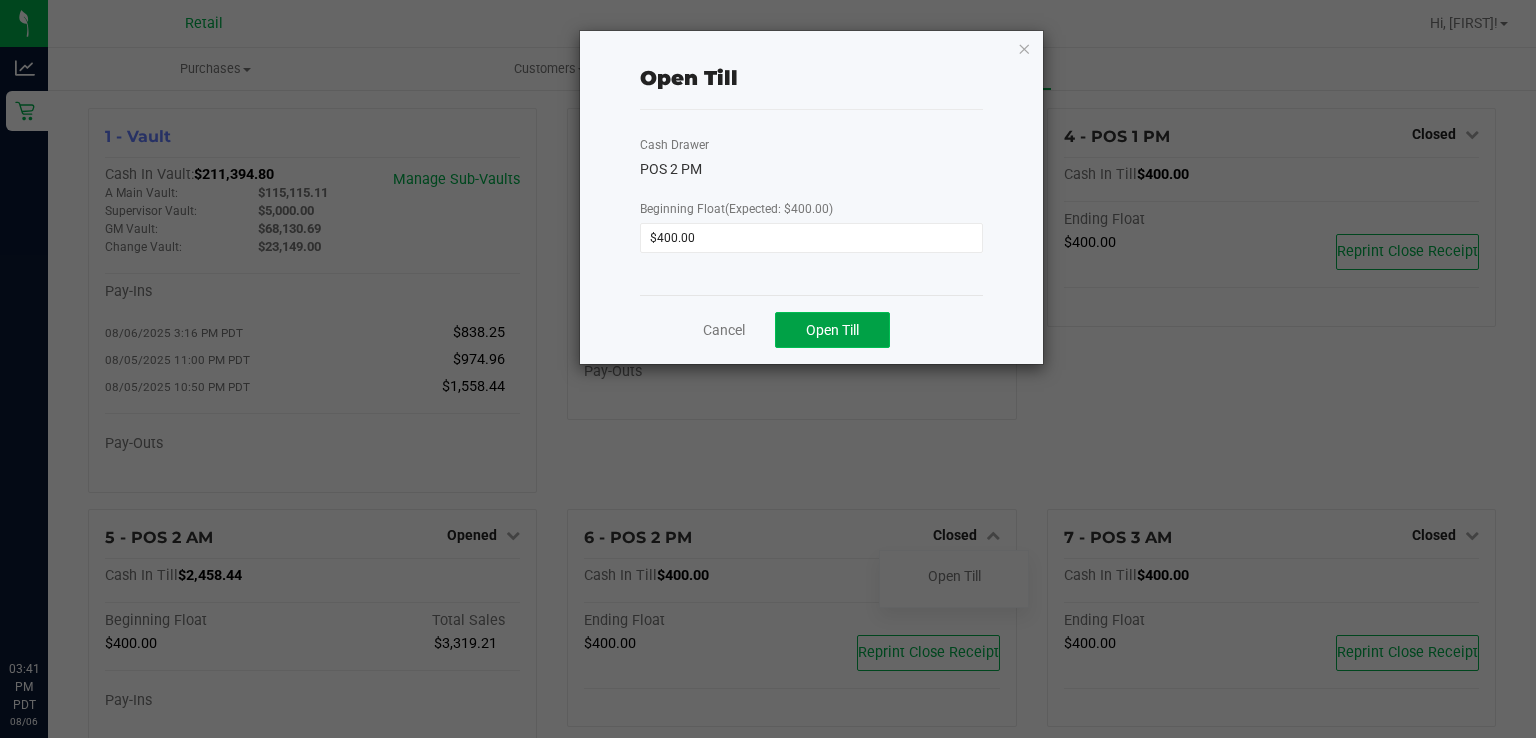 click on "Open Till" 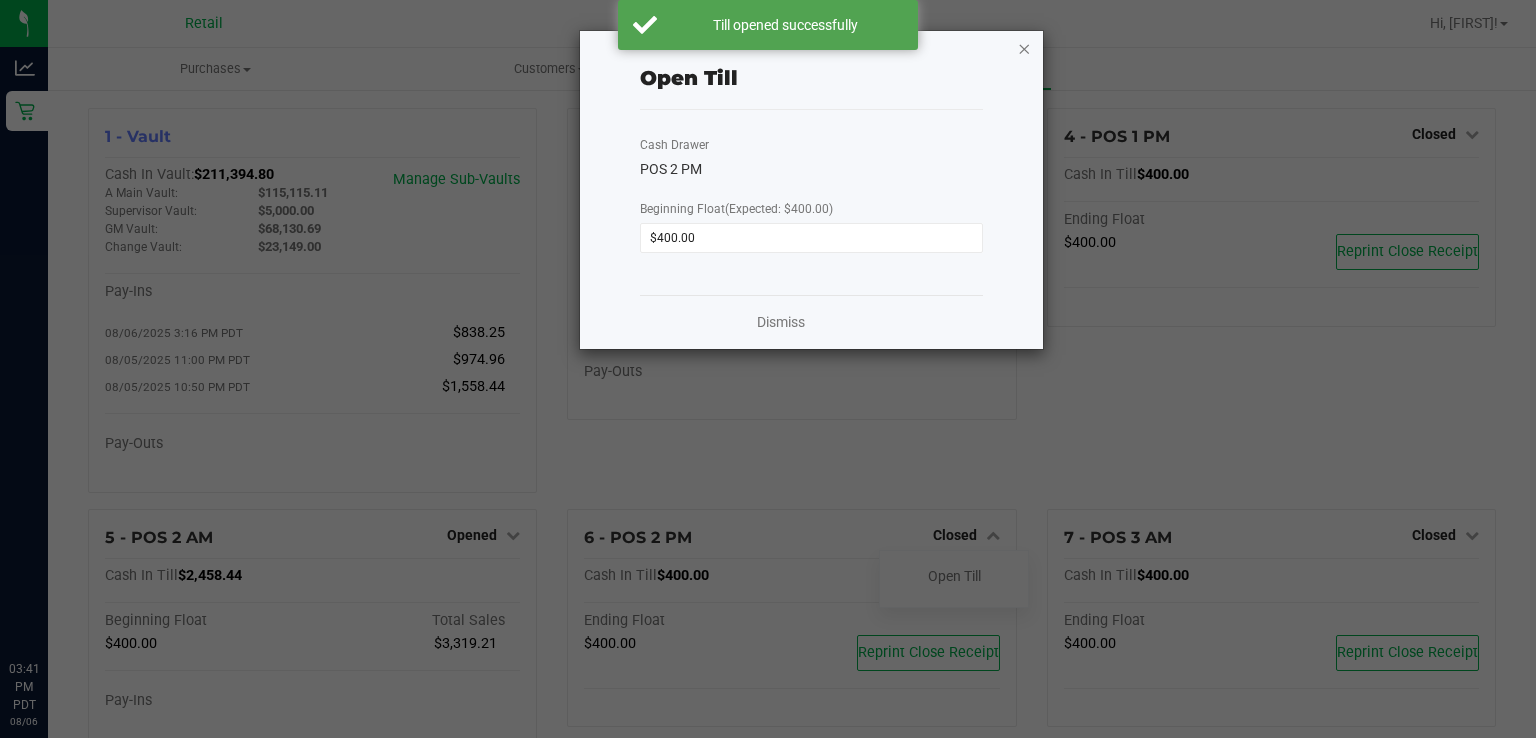 click 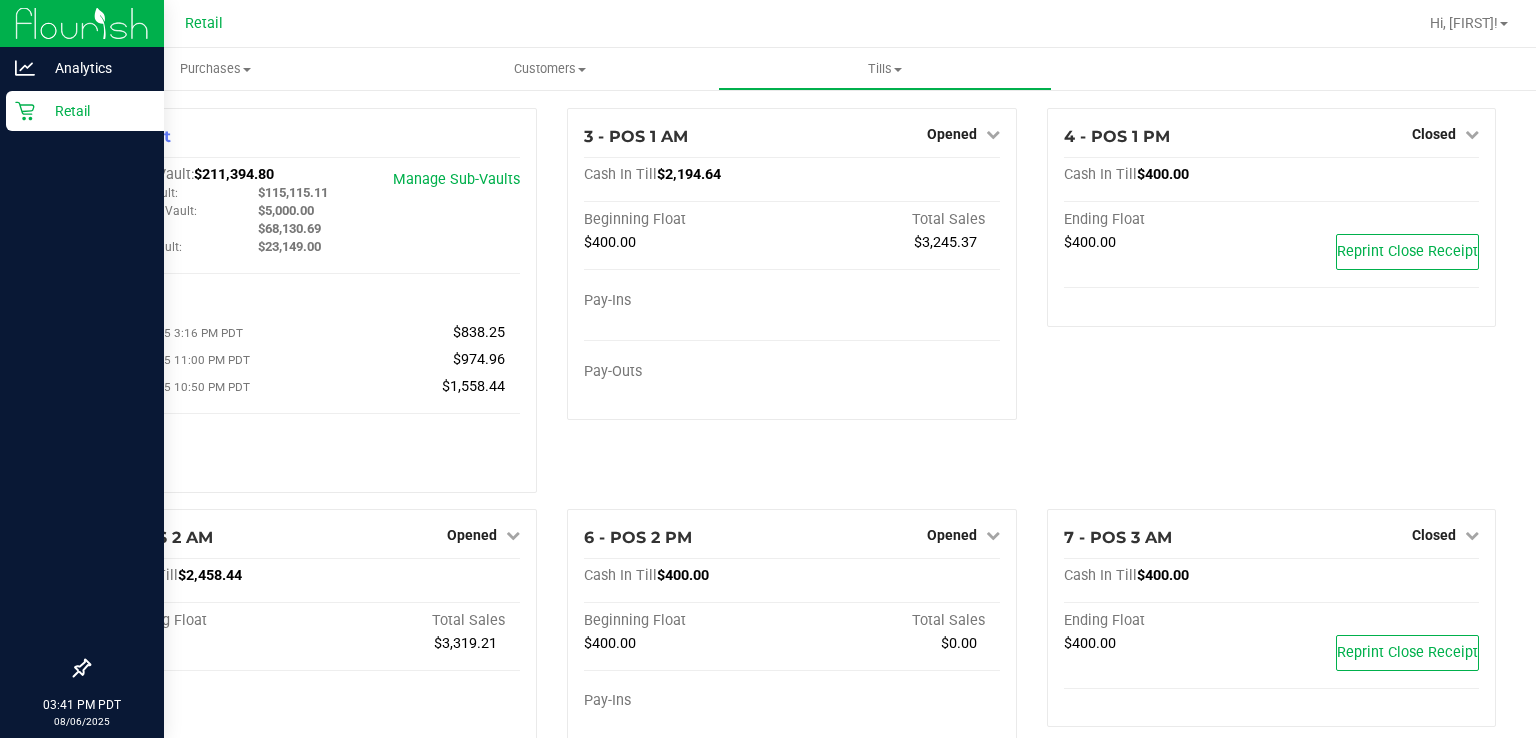 click on "Retail" at bounding box center (85, 111) 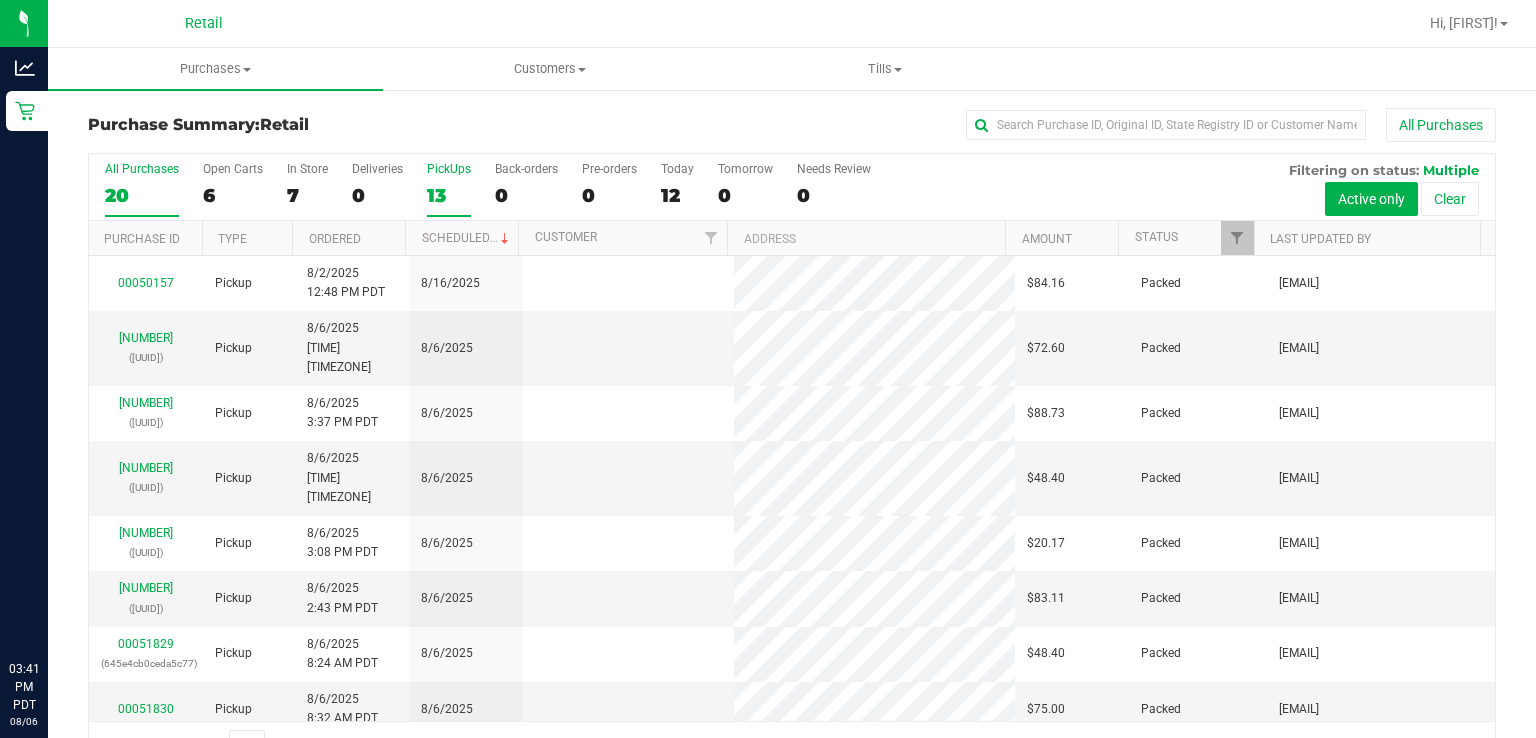 click on "13" at bounding box center [449, 195] 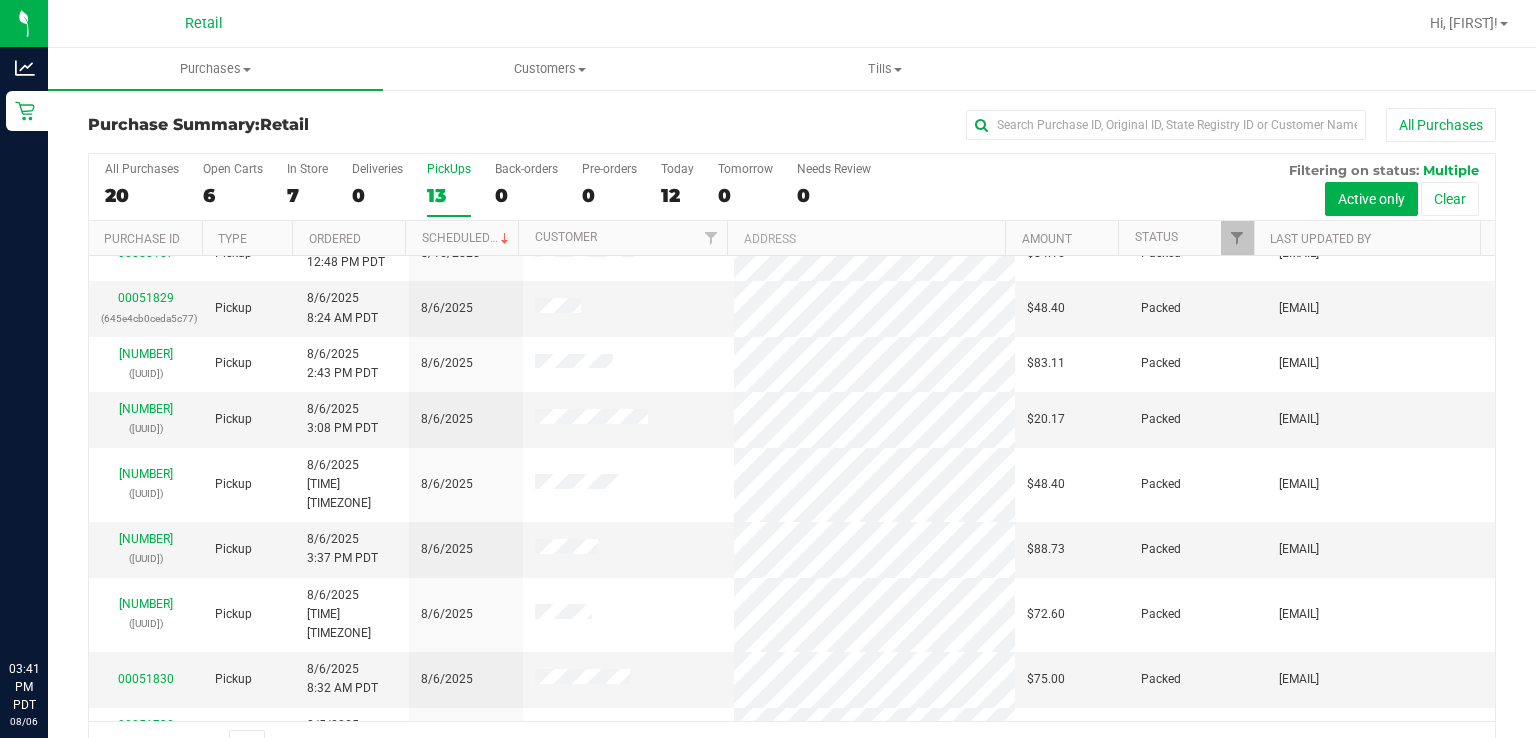 scroll, scrollTop: 0, scrollLeft: 0, axis: both 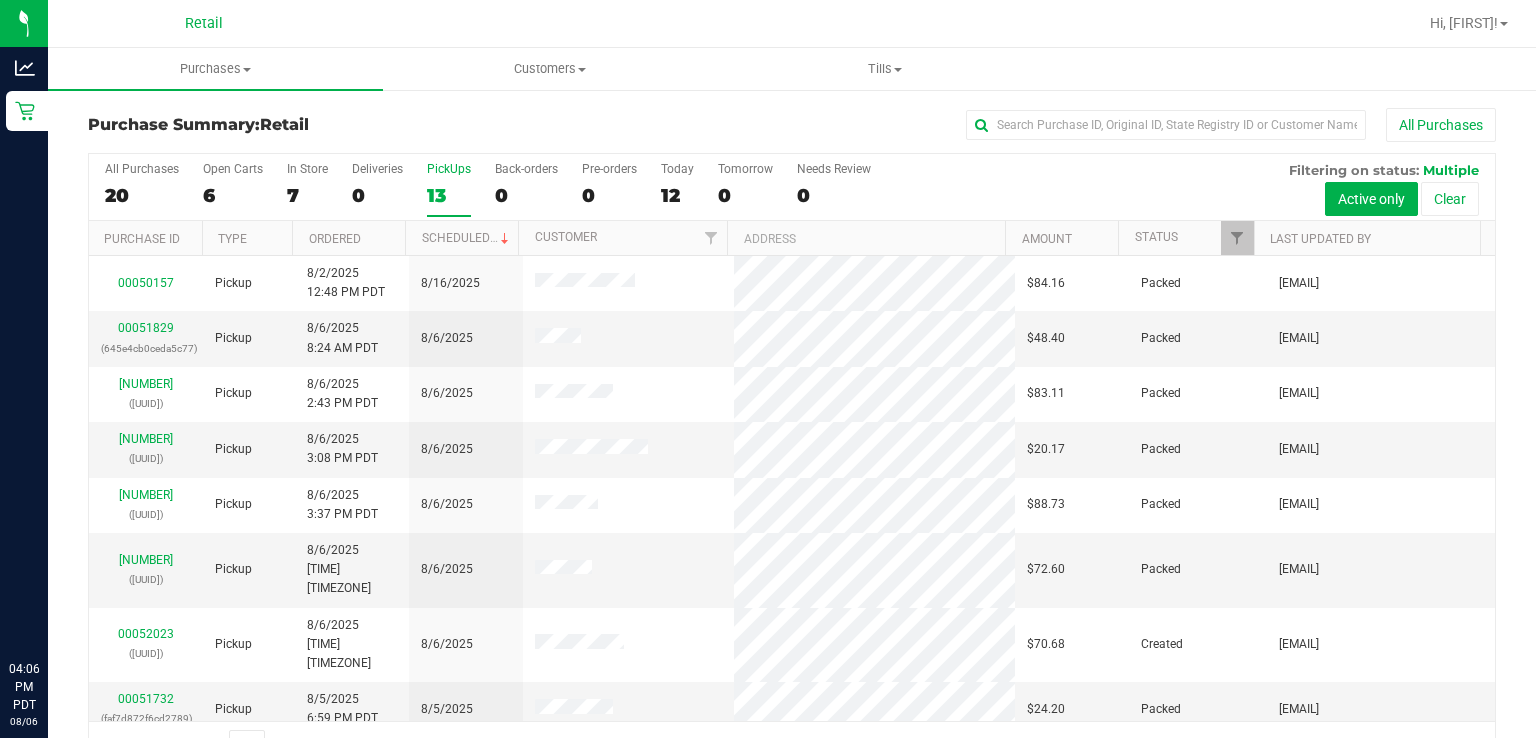click on "PickUps
13" at bounding box center [449, 189] 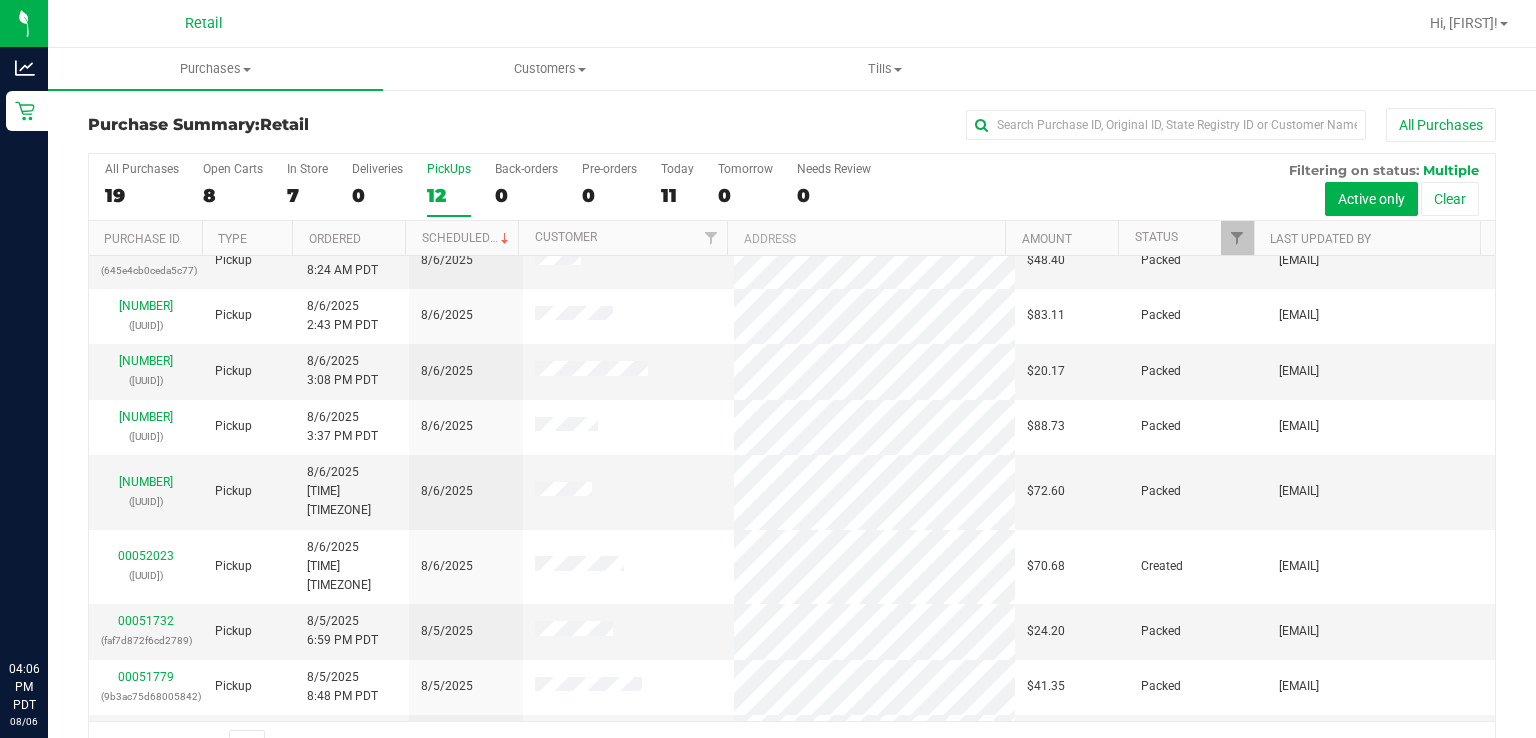 scroll, scrollTop: 96, scrollLeft: 0, axis: vertical 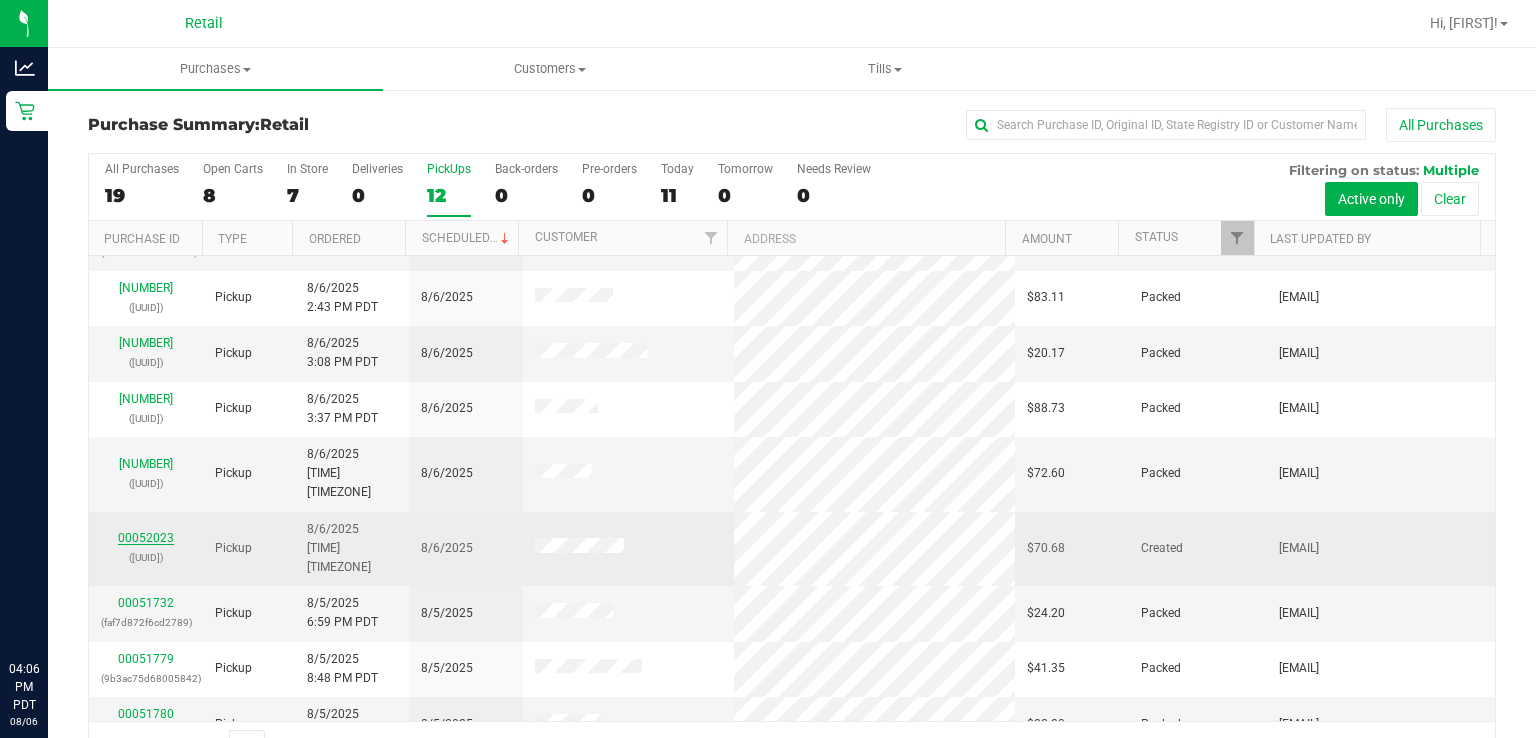 click on "00052023" at bounding box center [146, 538] 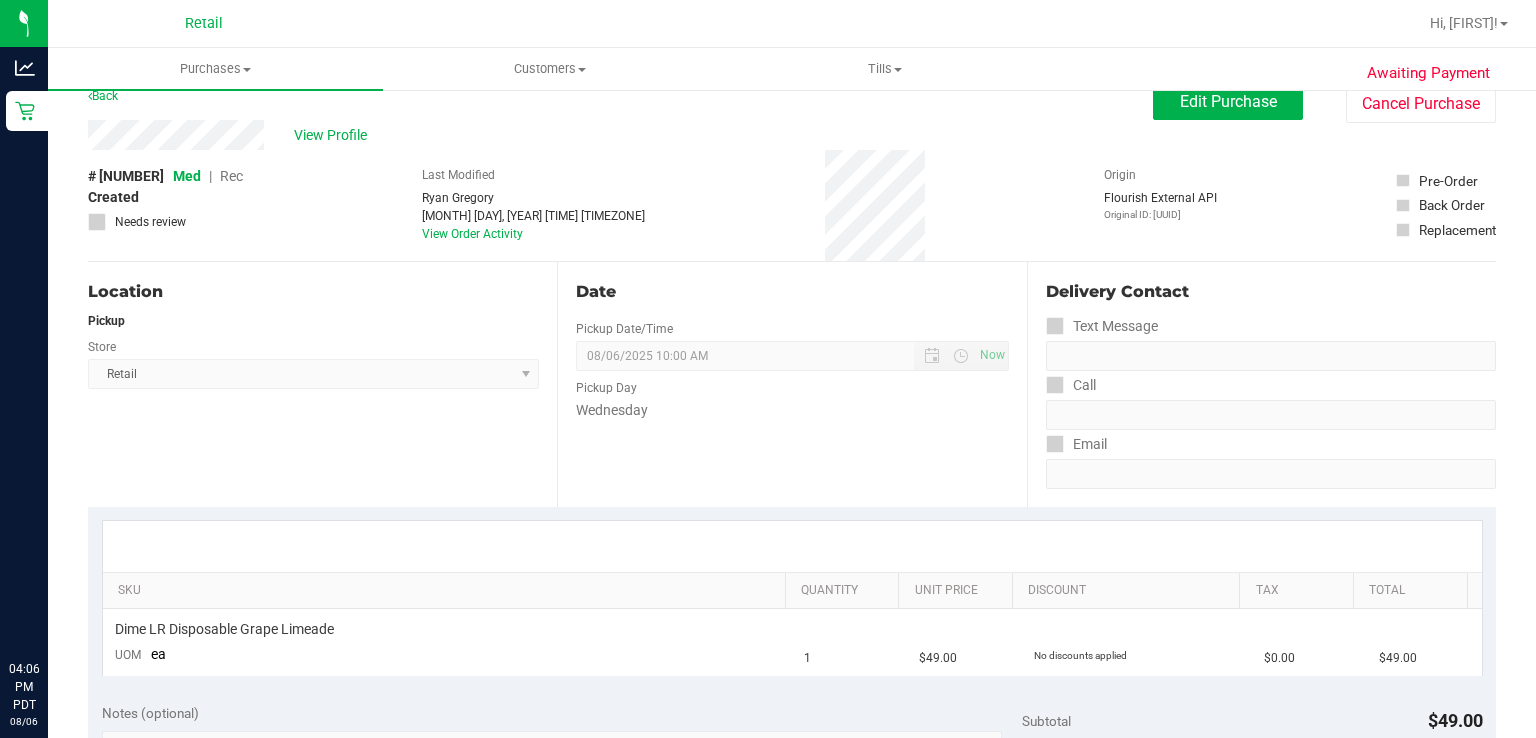 scroll, scrollTop: 0, scrollLeft: 0, axis: both 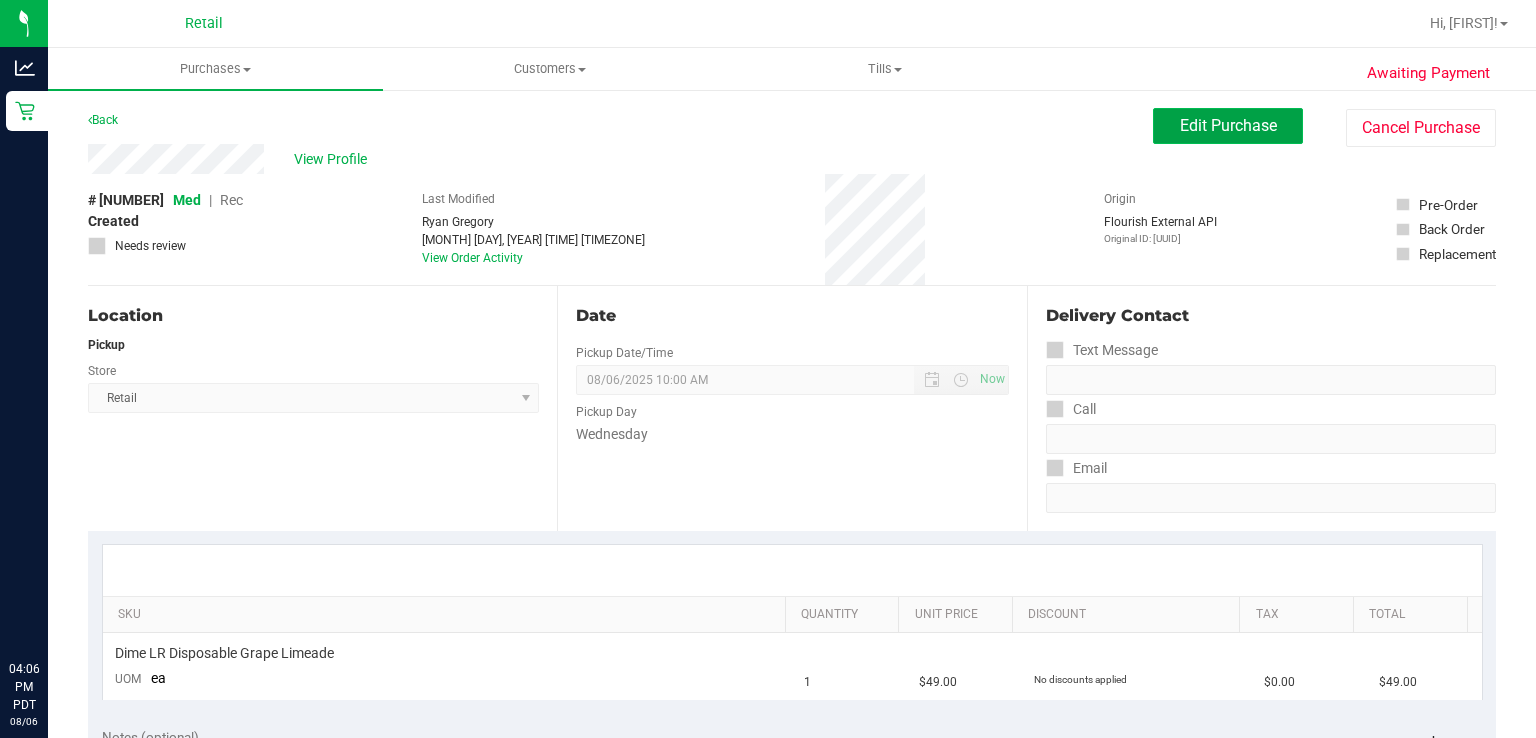 click on "Edit Purchase" at bounding box center [1228, 125] 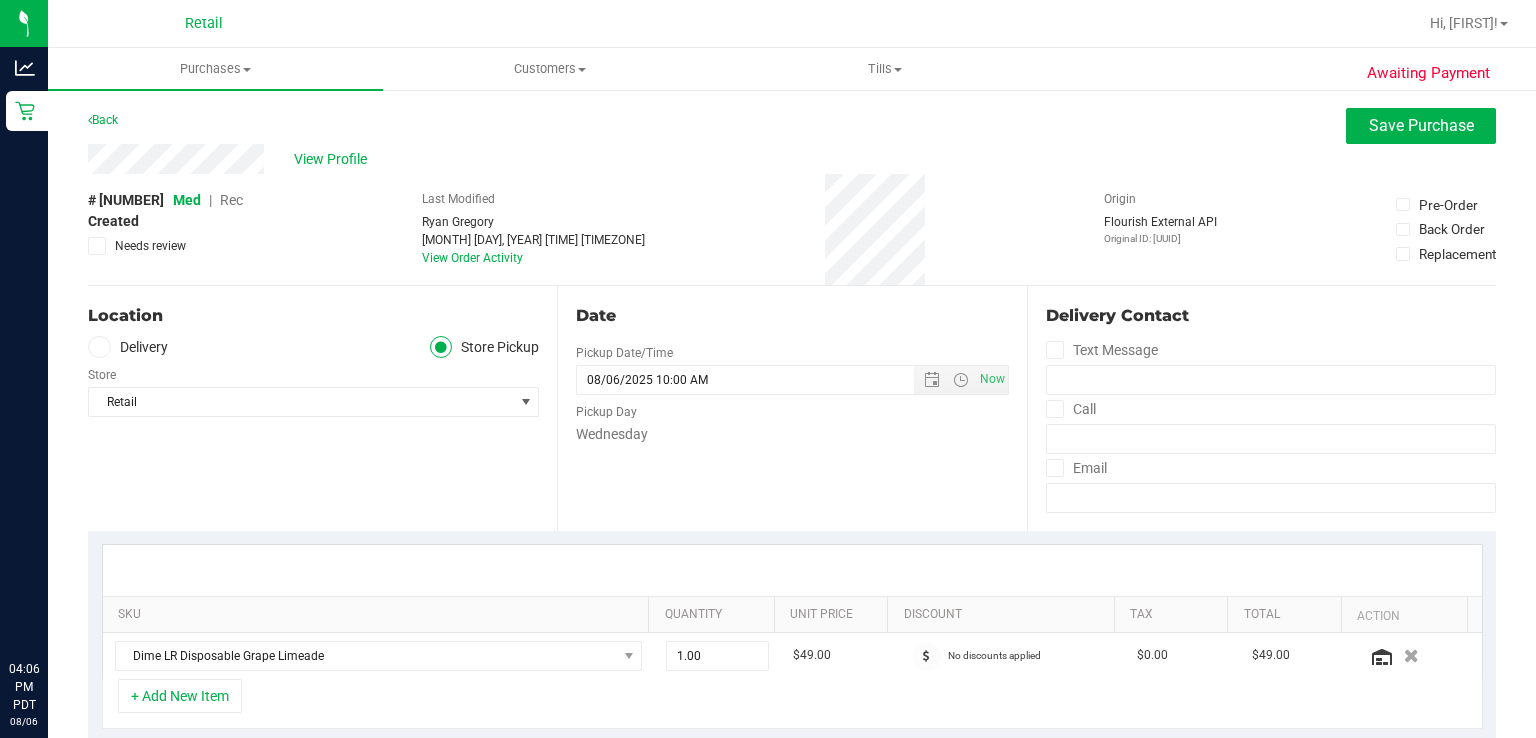 click on "Rec" at bounding box center (231, 200) 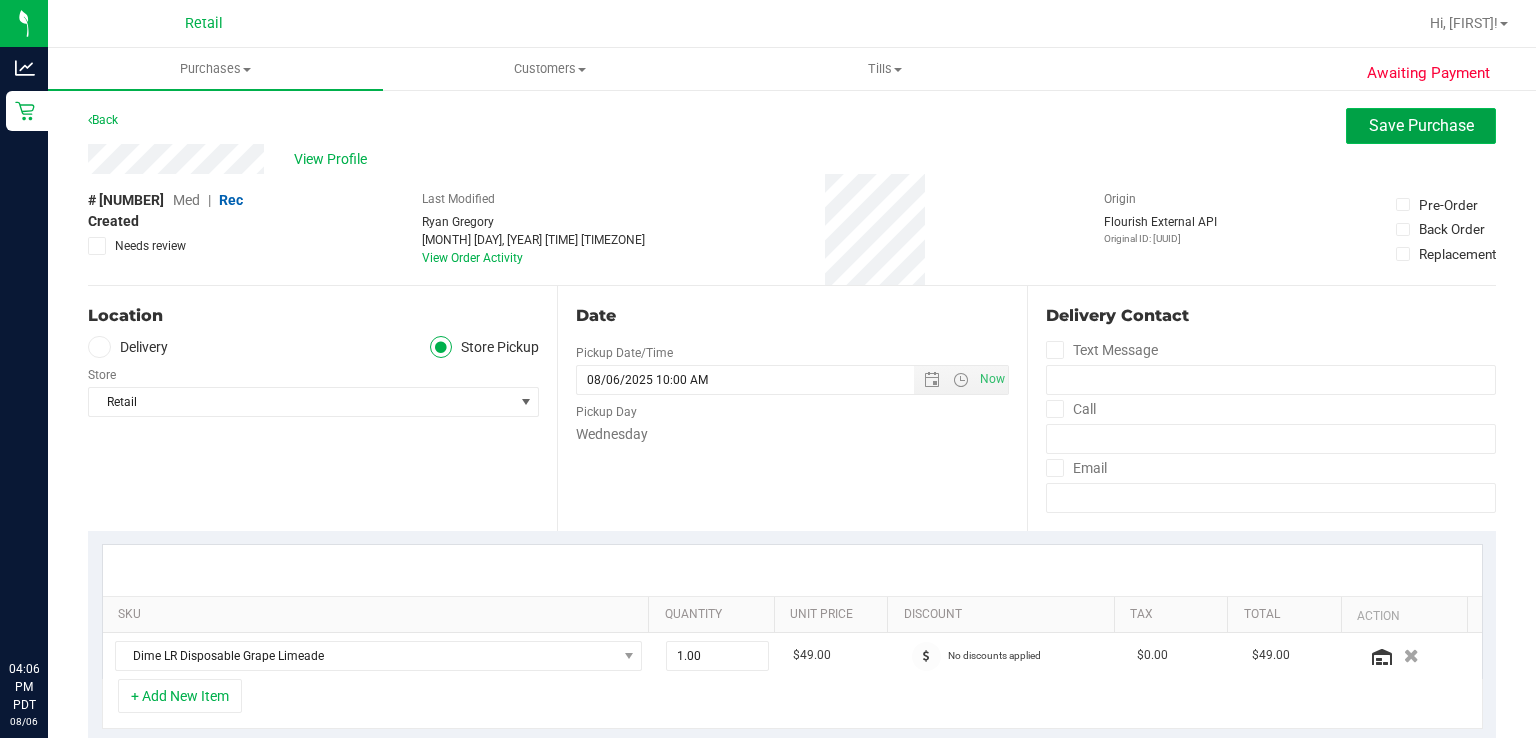 click on "Save Purchase" at bounding box center (1421, 125) 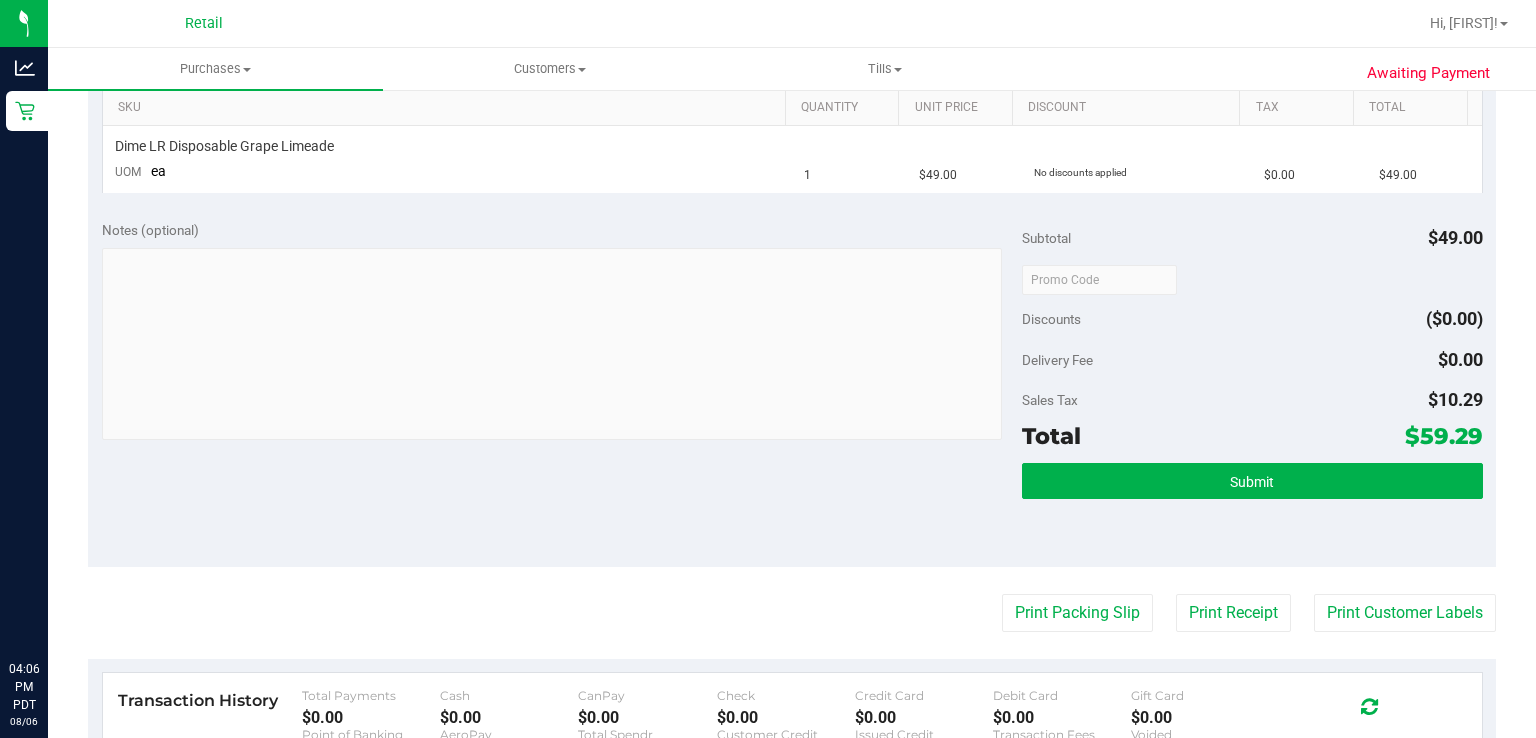 scroll, scrollTop: 596, scrollLeft: 0, axis: vertical 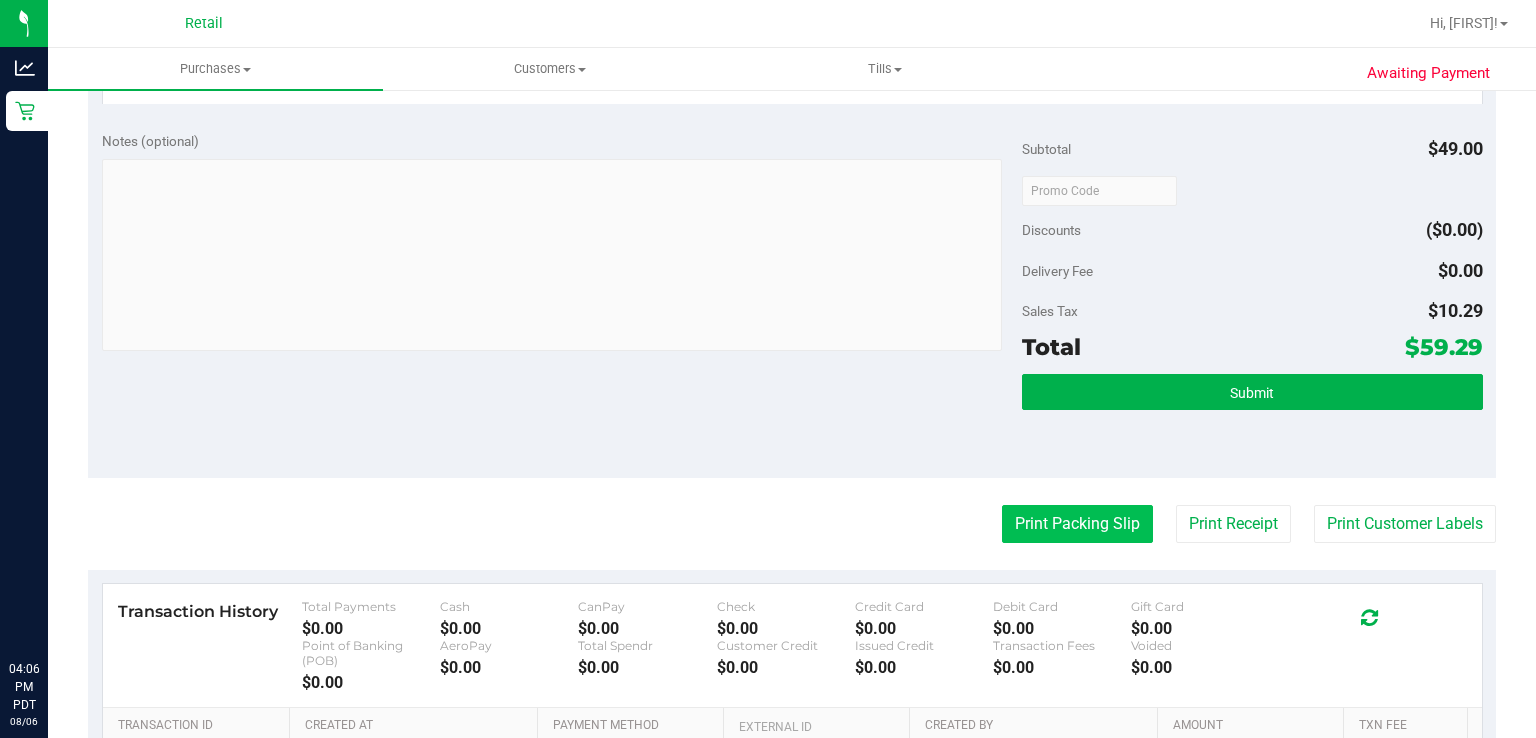 click on "Print Packing Slip" at bounding box center (1077, 524) 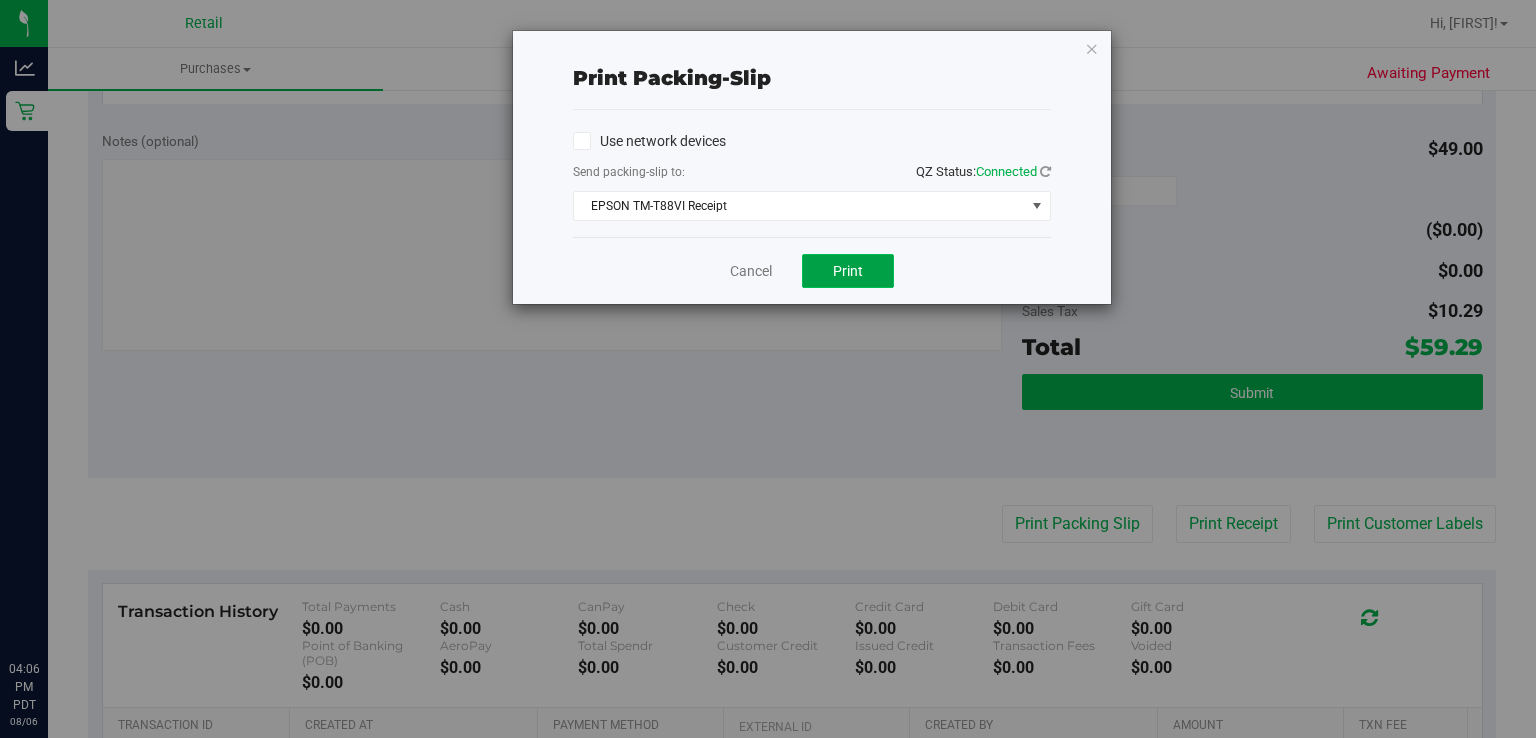 click on "Print" at bounding box center (848, 271) 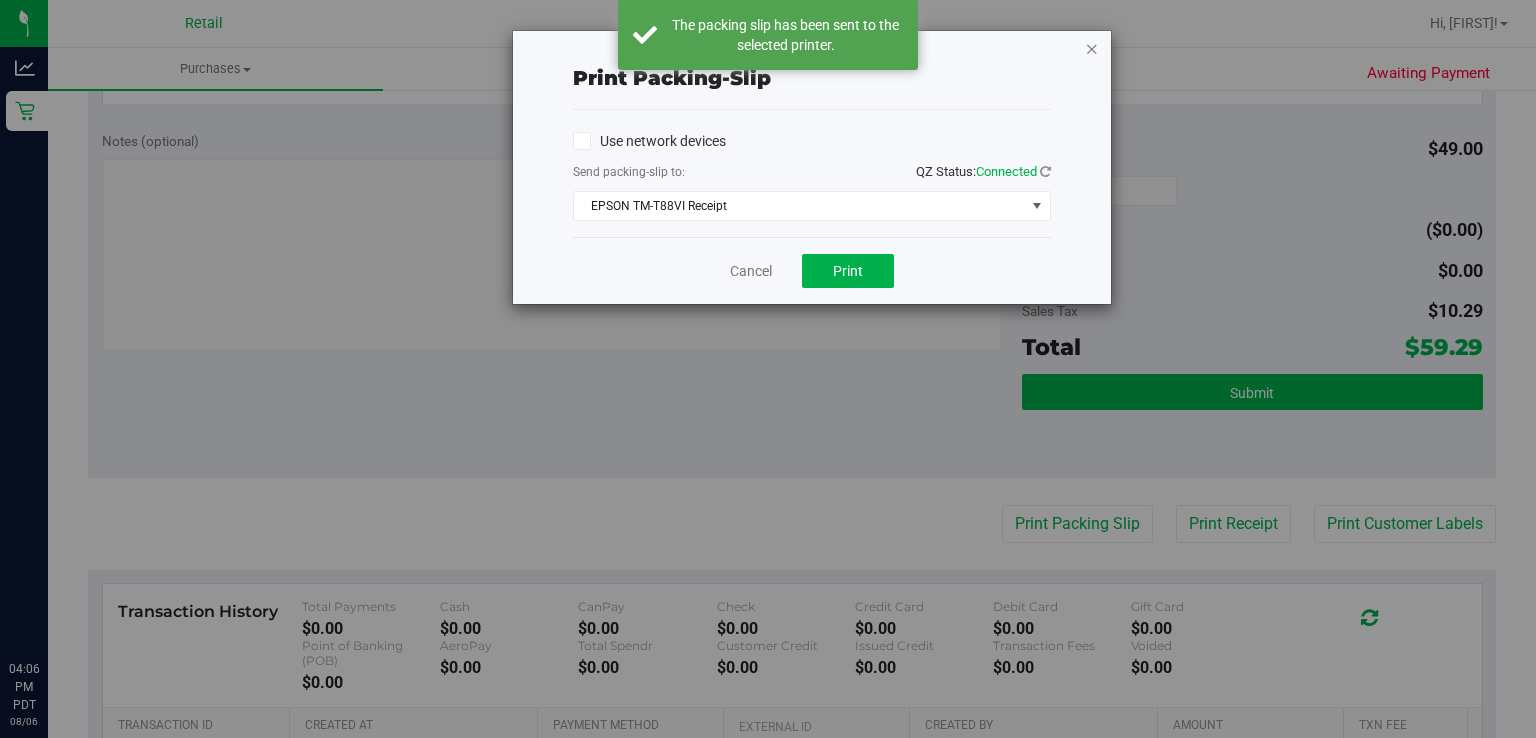 click at bounding box center [1092, 48] 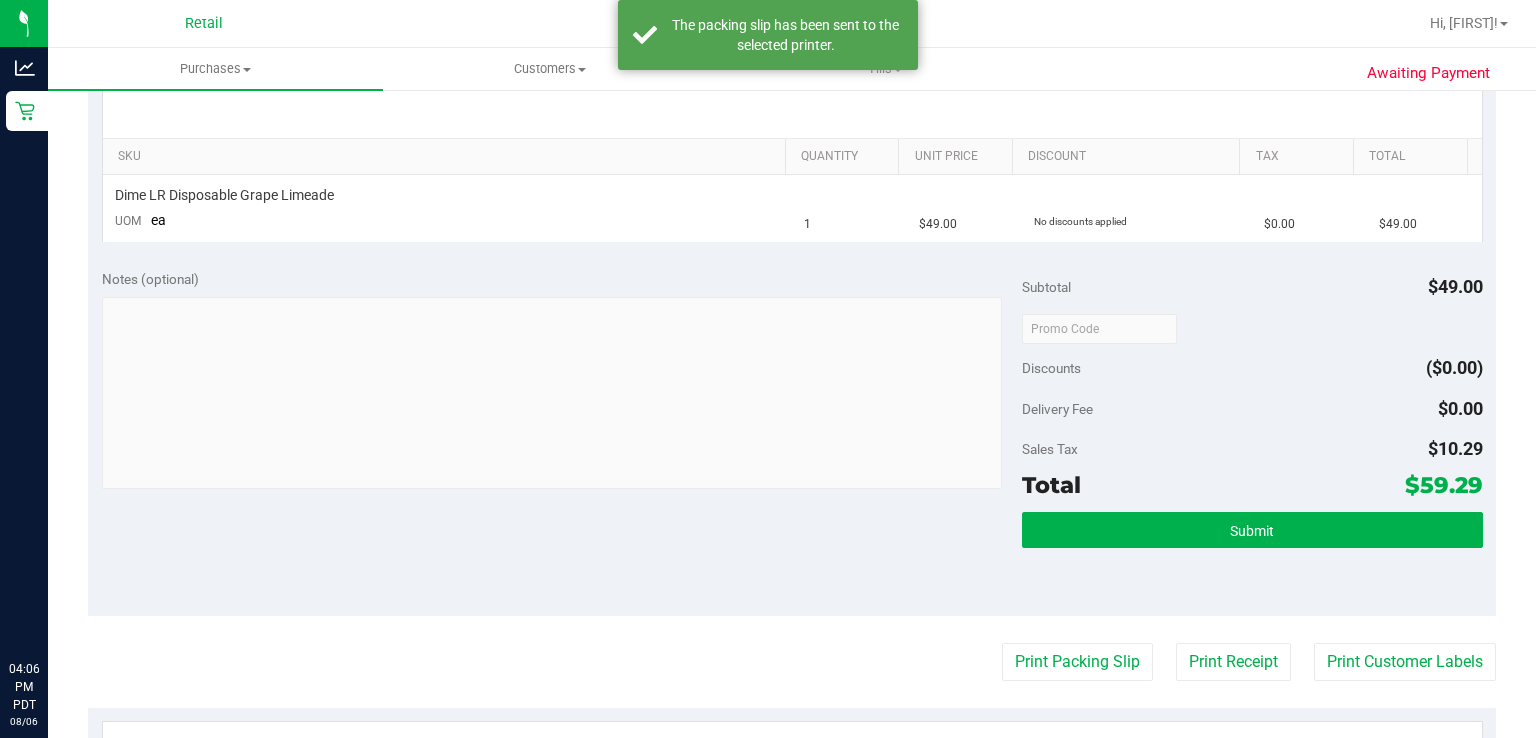 scroll, scrollTop: 421, scrollLeft: 0, axis: vertical 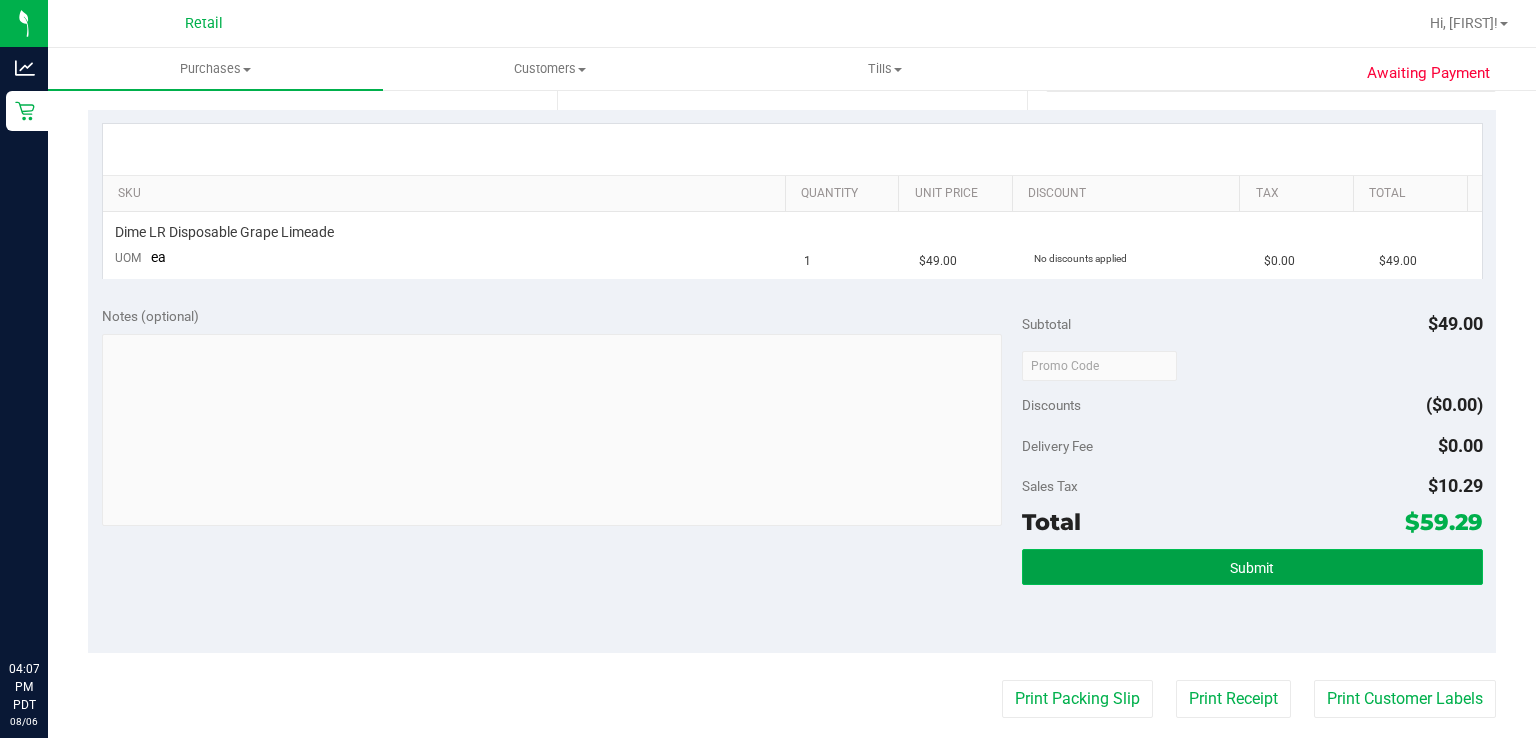 click on "Submit" at bounding box center (1252, 567) 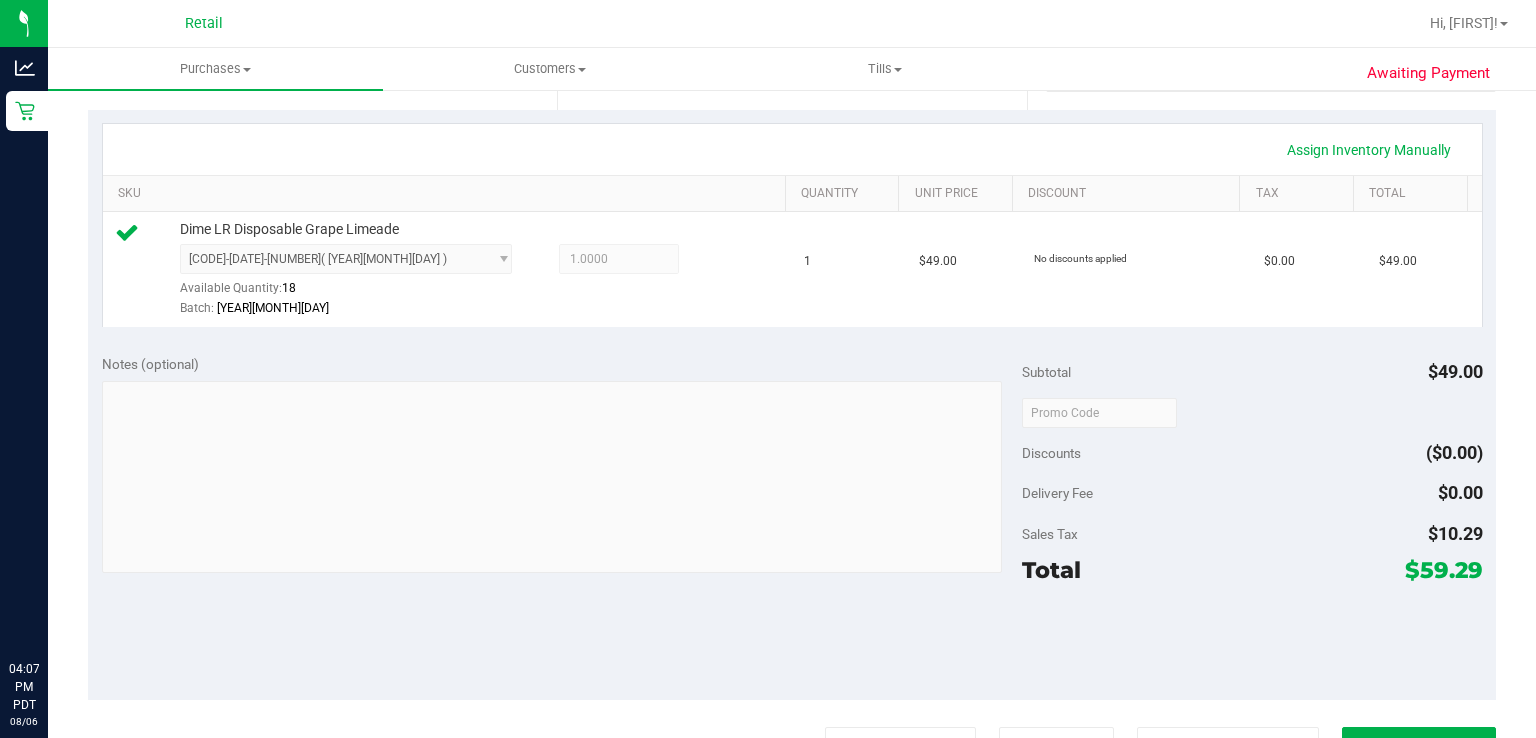 scroll, scrollTop: 504, scrollLeft: 0, axis: vertical 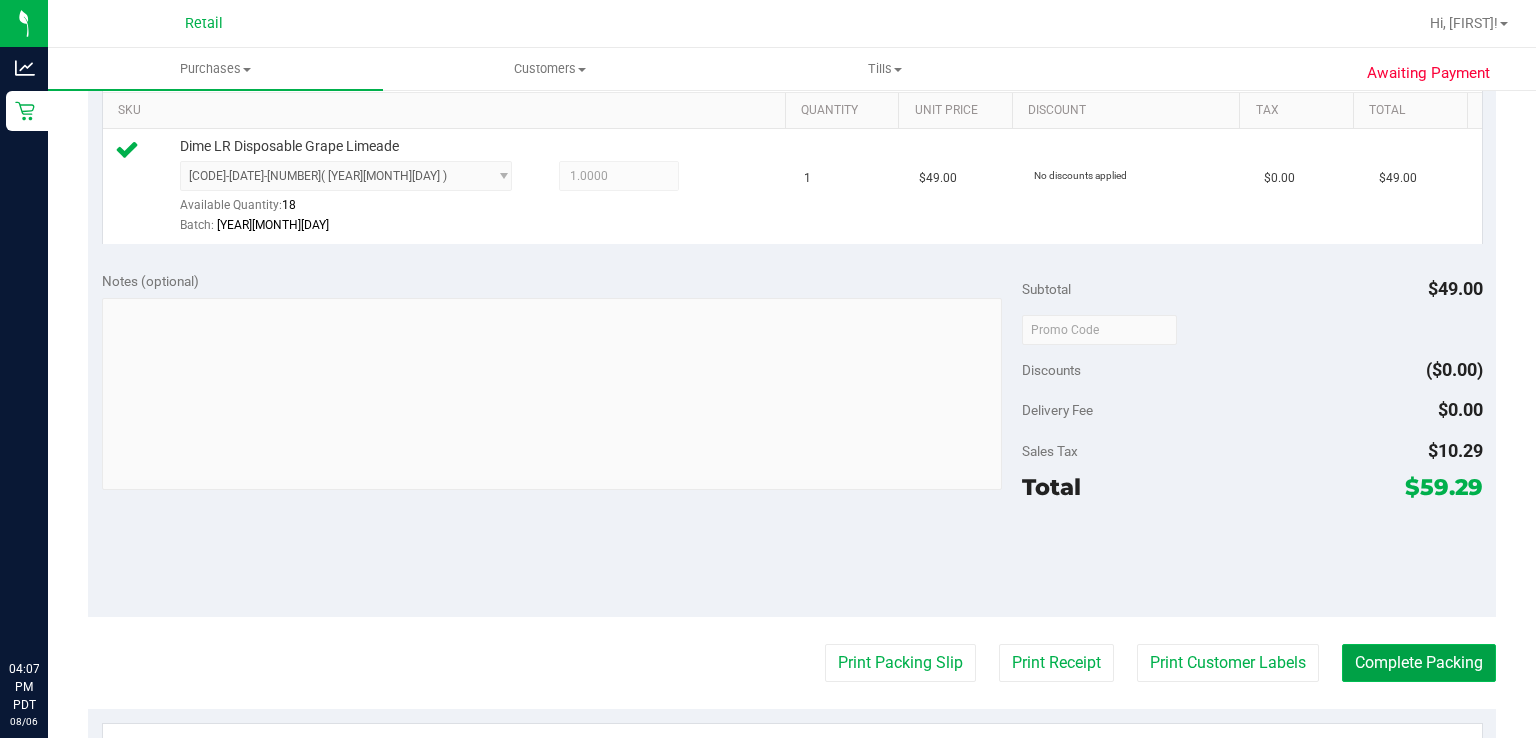 click on "Complete Packing" at bounding box center [1419, 663] 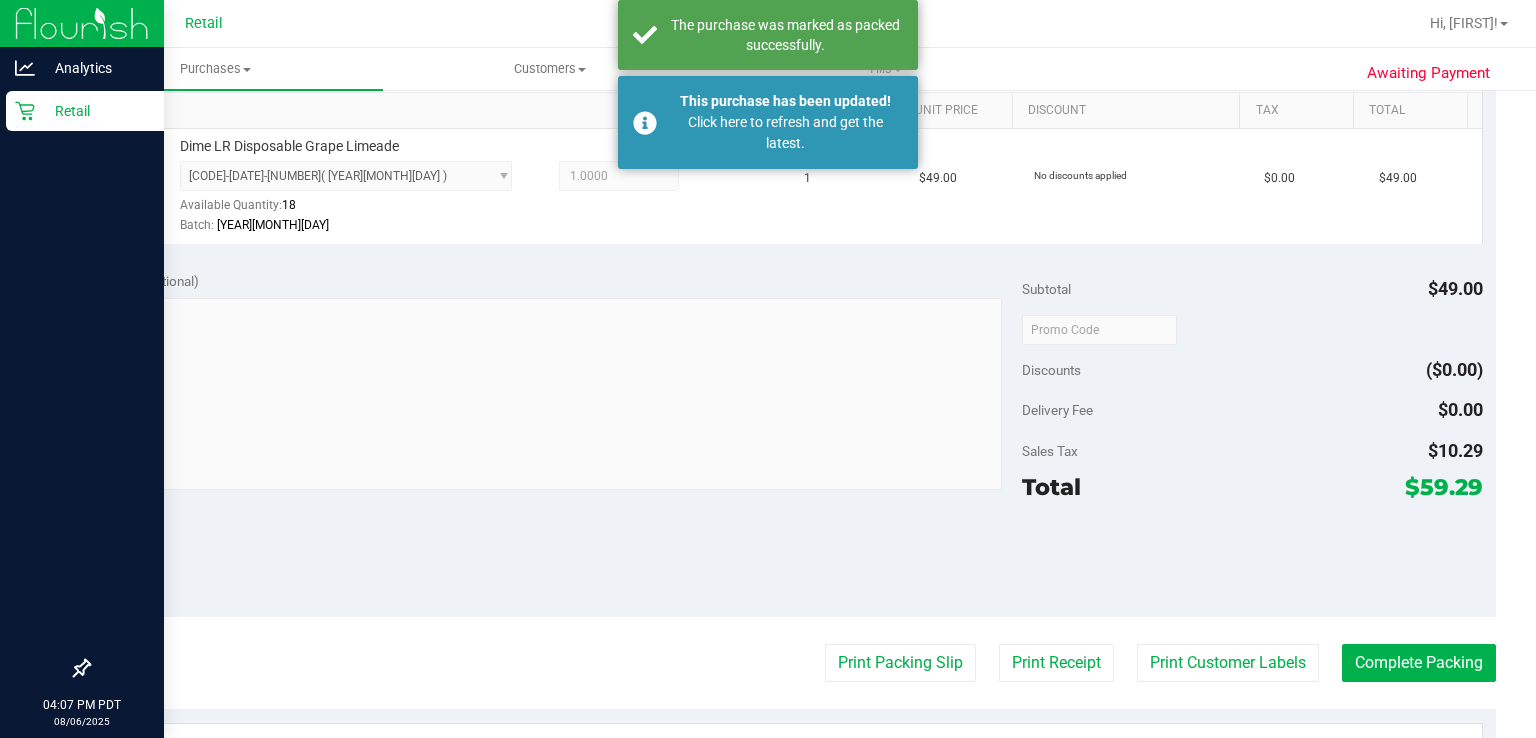 click on "Retail" at bounding box center (85, 111) 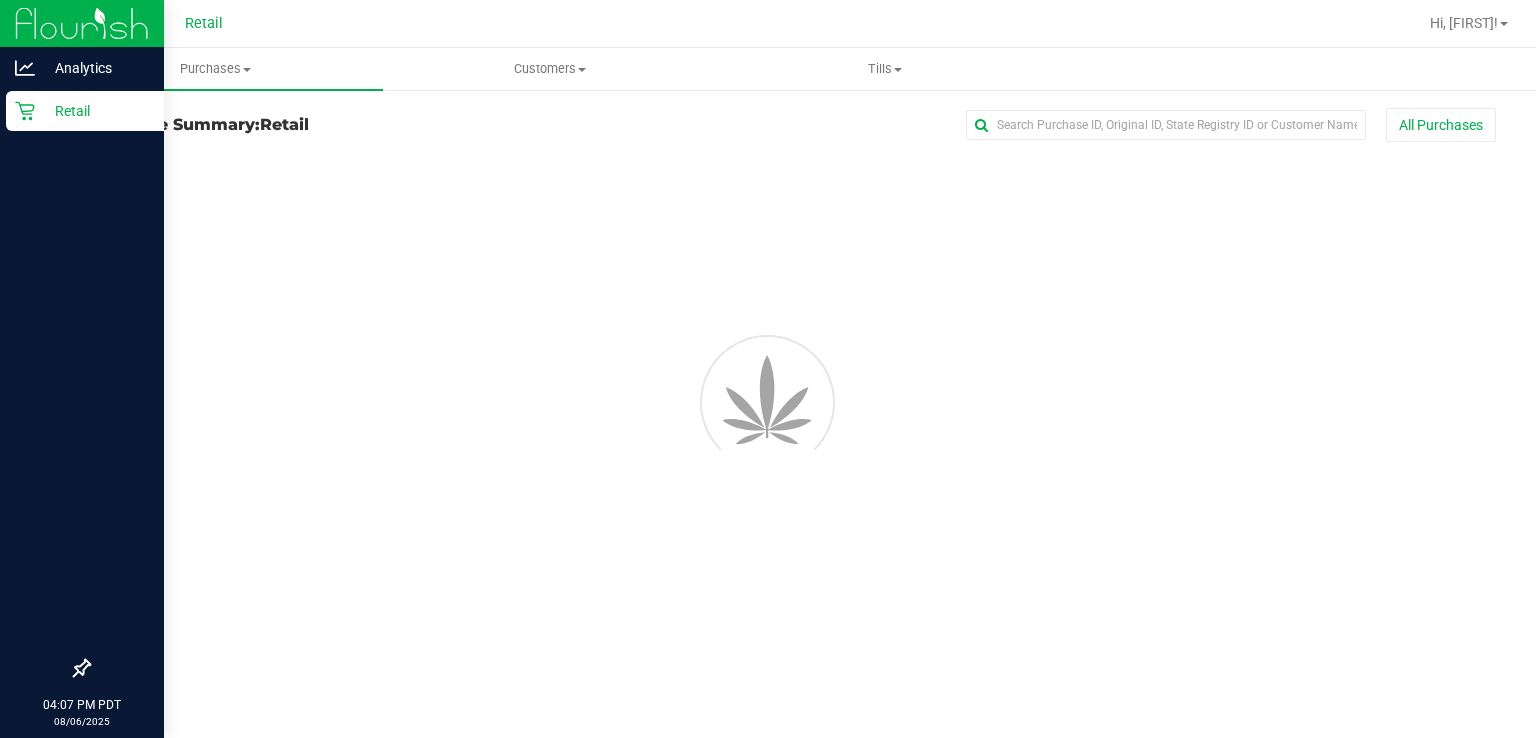 scroll, scrollTop: 0, scrollLeft: 0, axis: both 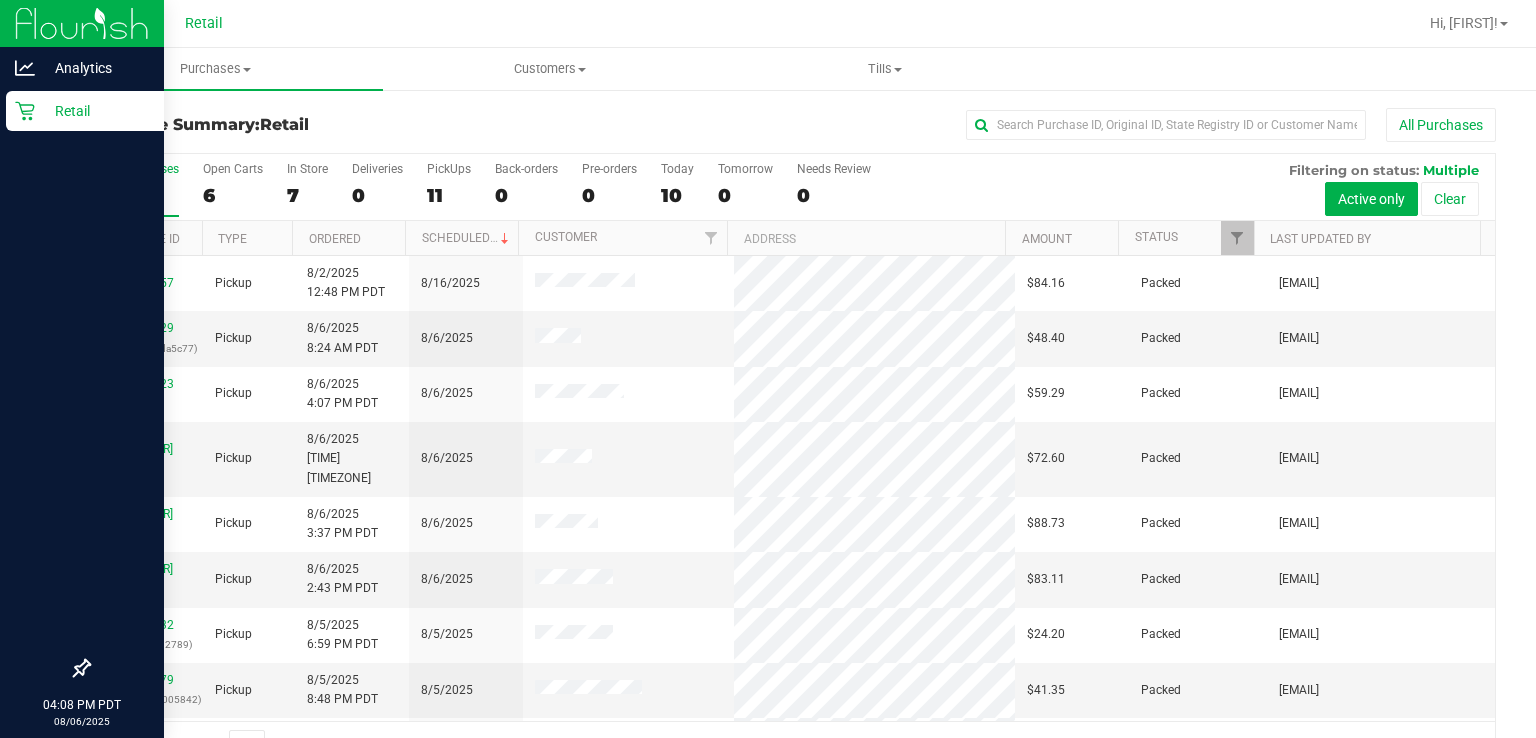 click on "Retail" at bounding box center (95, 111) 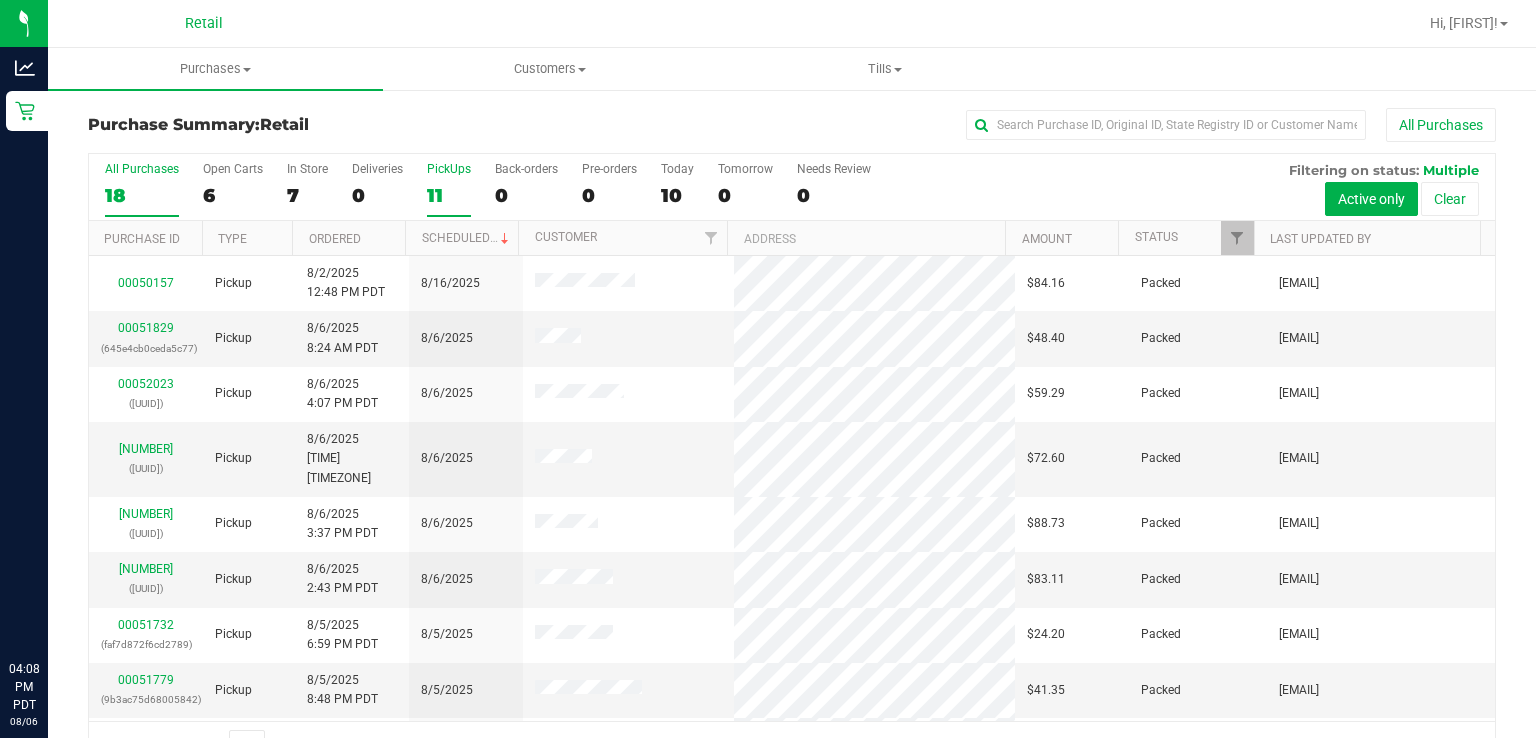 click on "11" at bounding box center (449, 195) 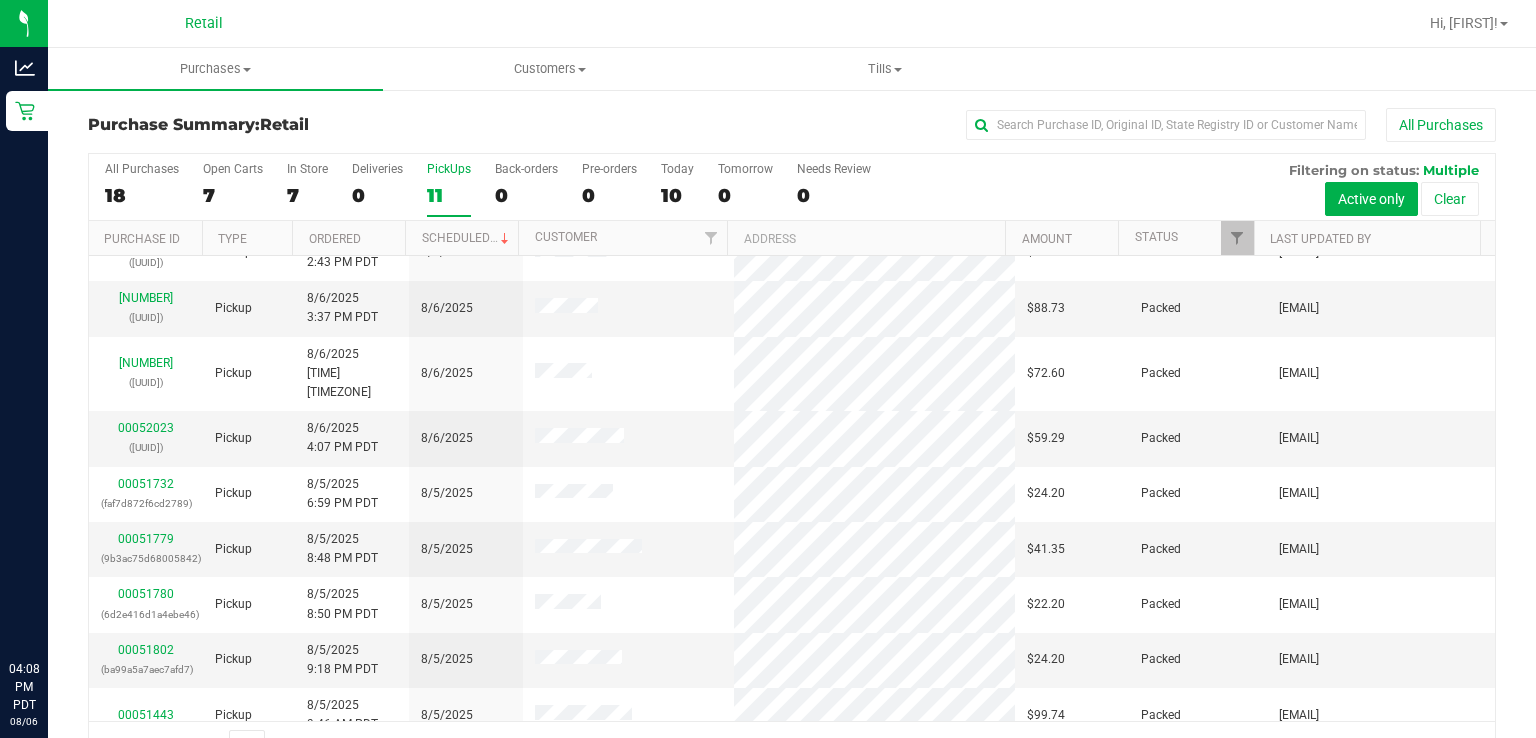 scroll, scrollTop: 0, scrollLeft: 0, axis: both 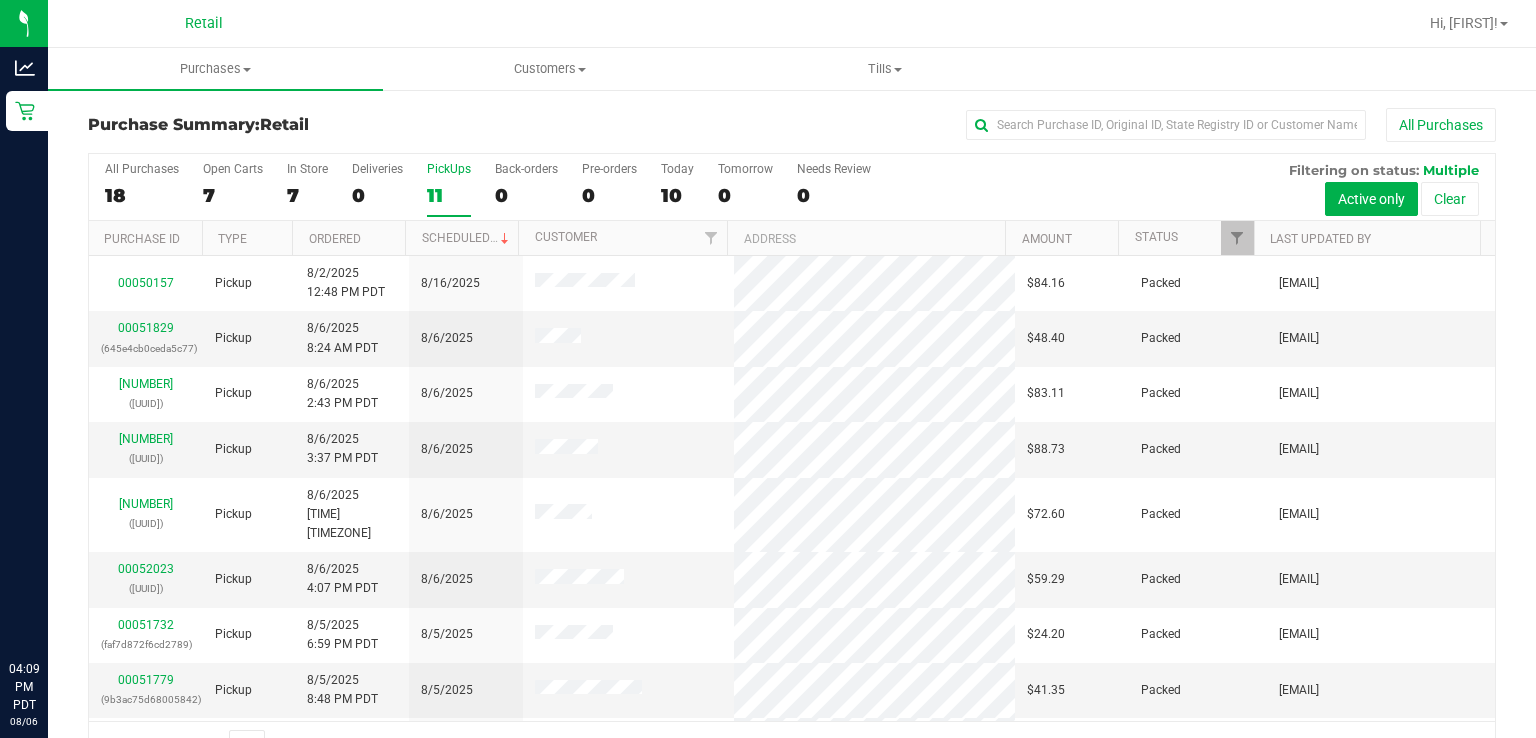 click on "PickUps" at bounding box center (449, 169) 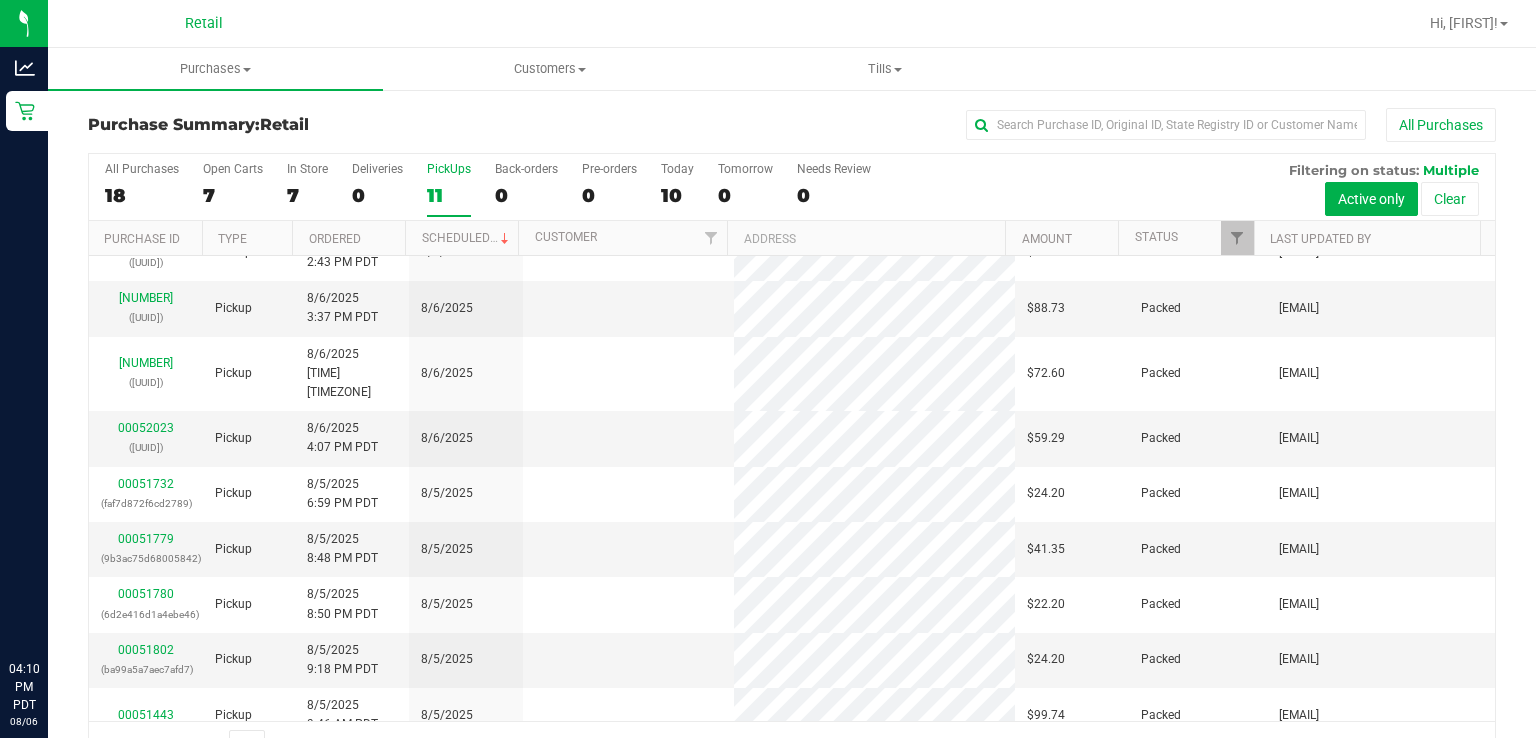 scroll, scrollTop: 0, scrollLeft: 0, axis: both 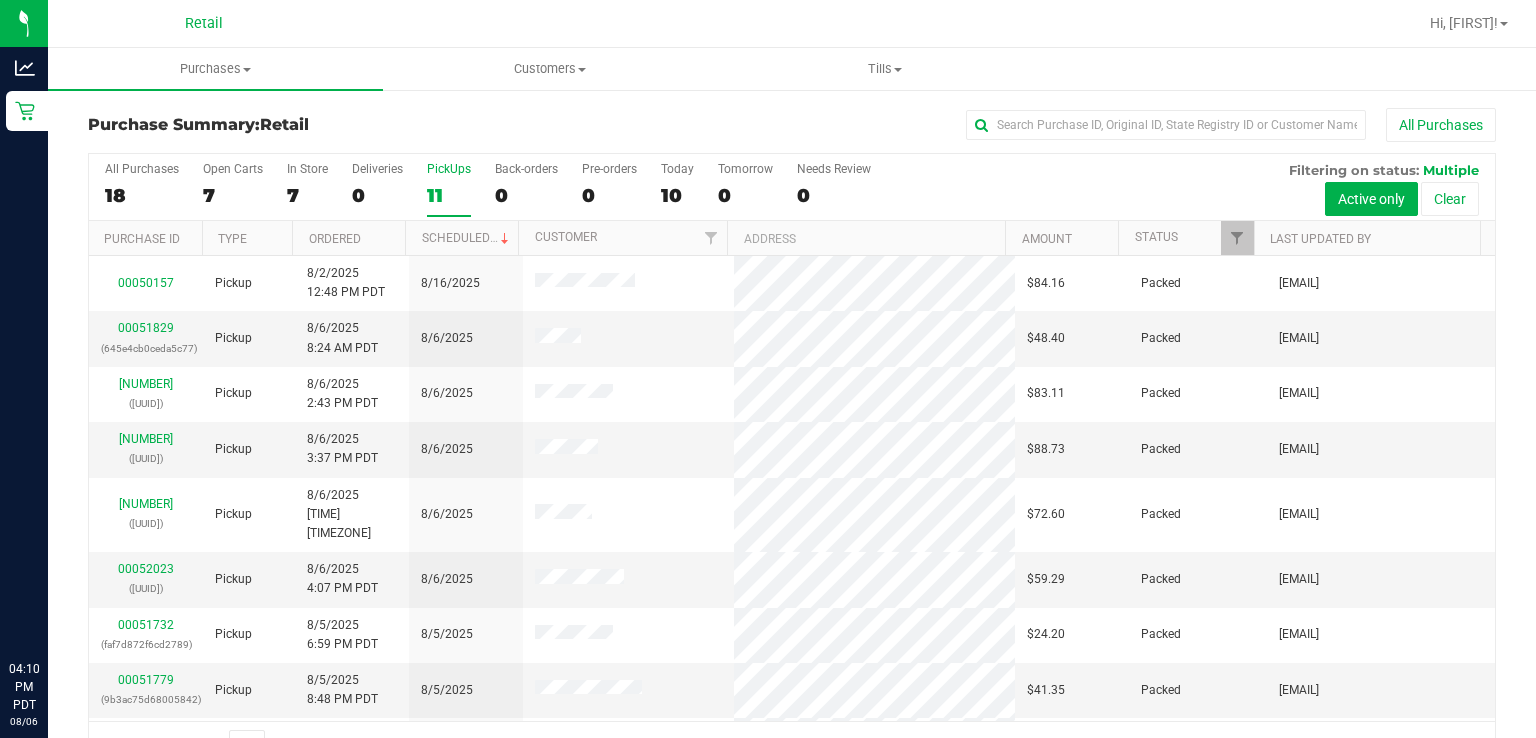 click on "PickUps
11" at bounding box center (449, 189) 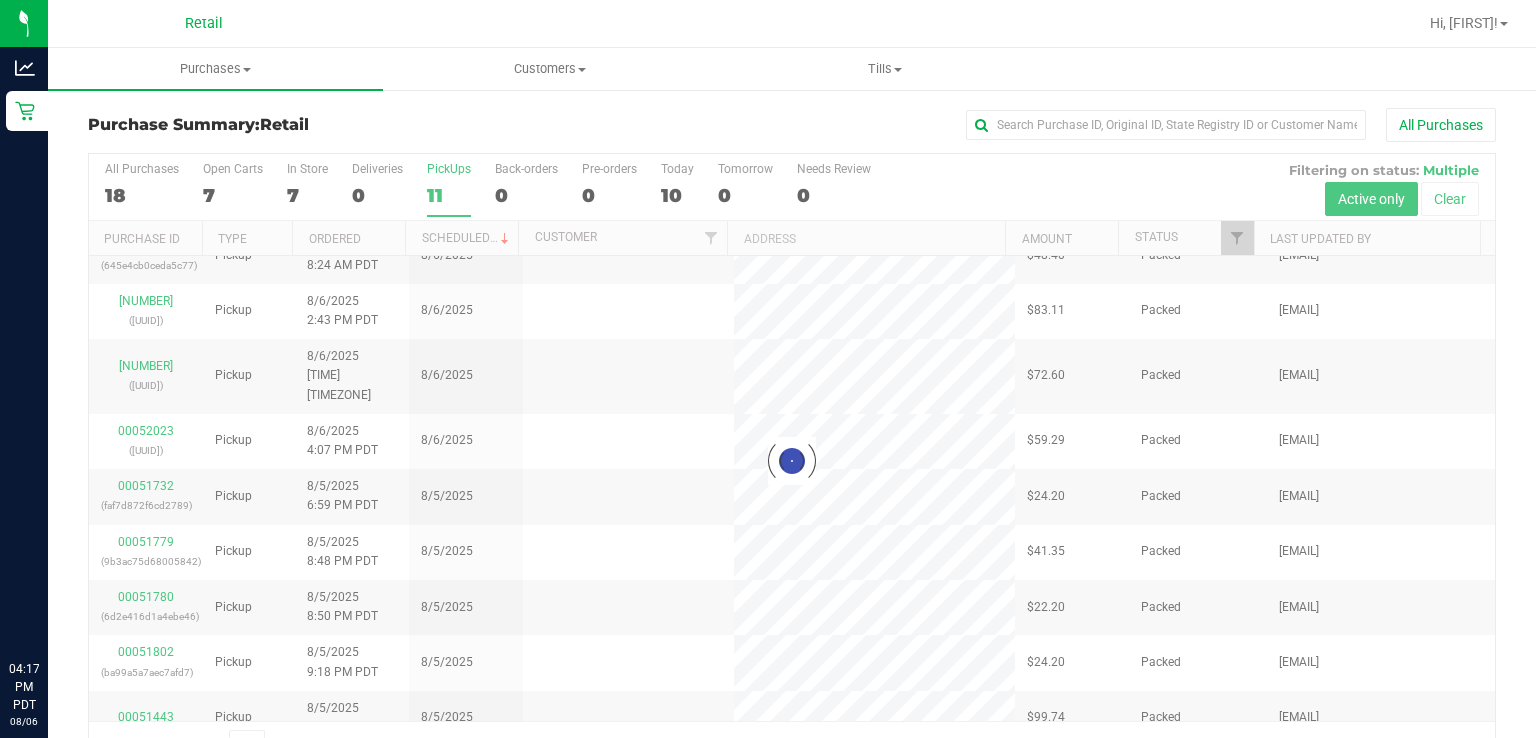 scroll, scrollTop: 0, scrollLeft: 0, axis: both 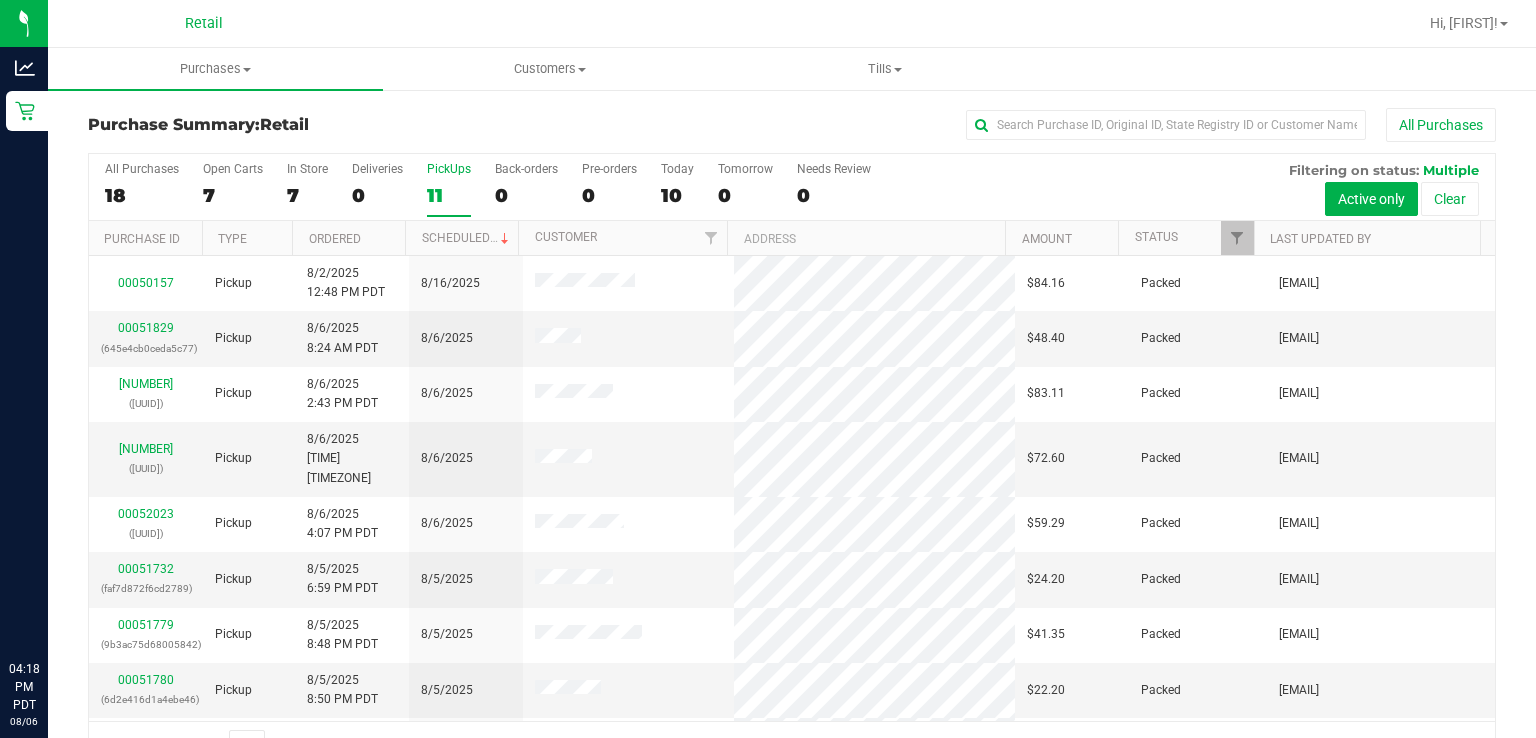 click on "PickUps" at bounding box center (449, 169) 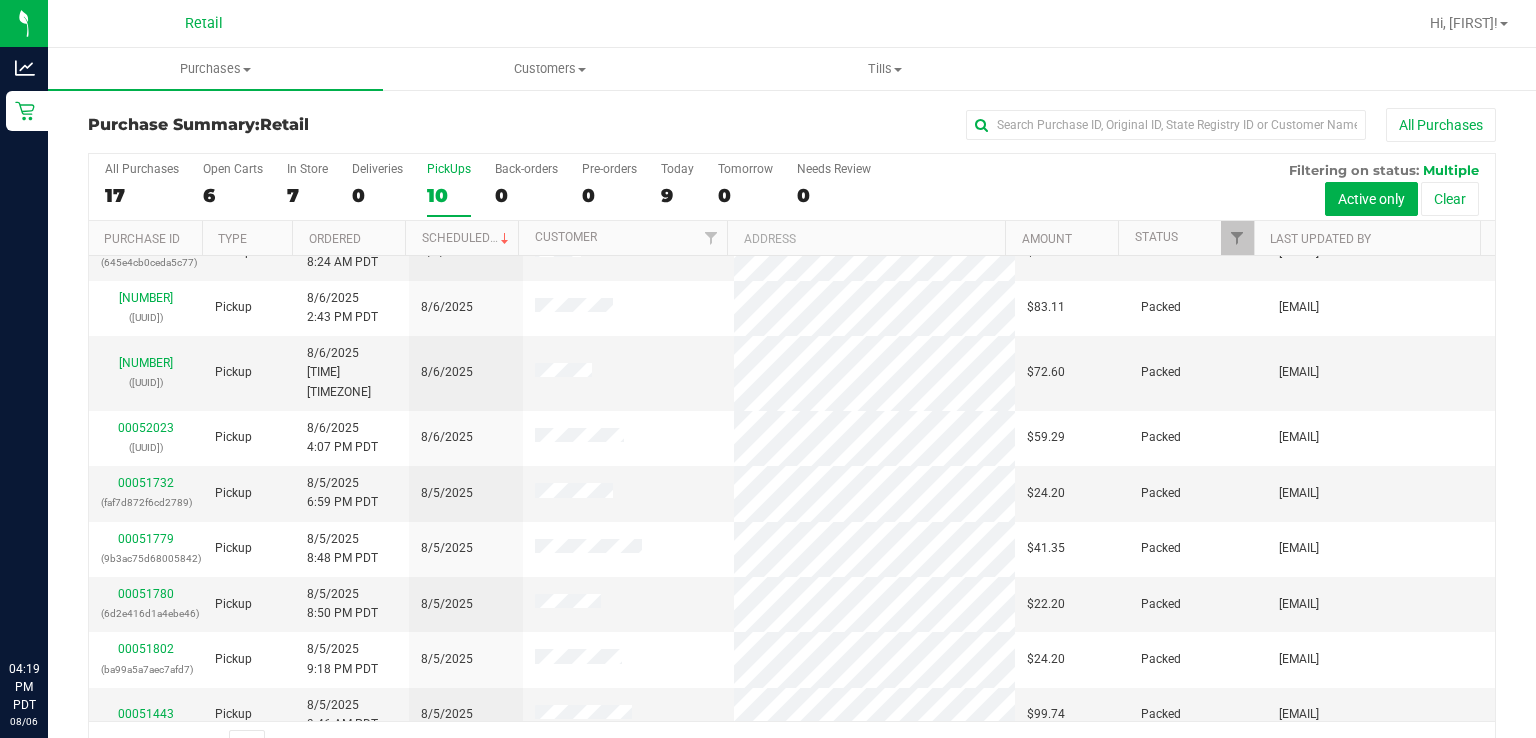 scroll, scrollTop: 0, scrollLeft: 0, axis: both 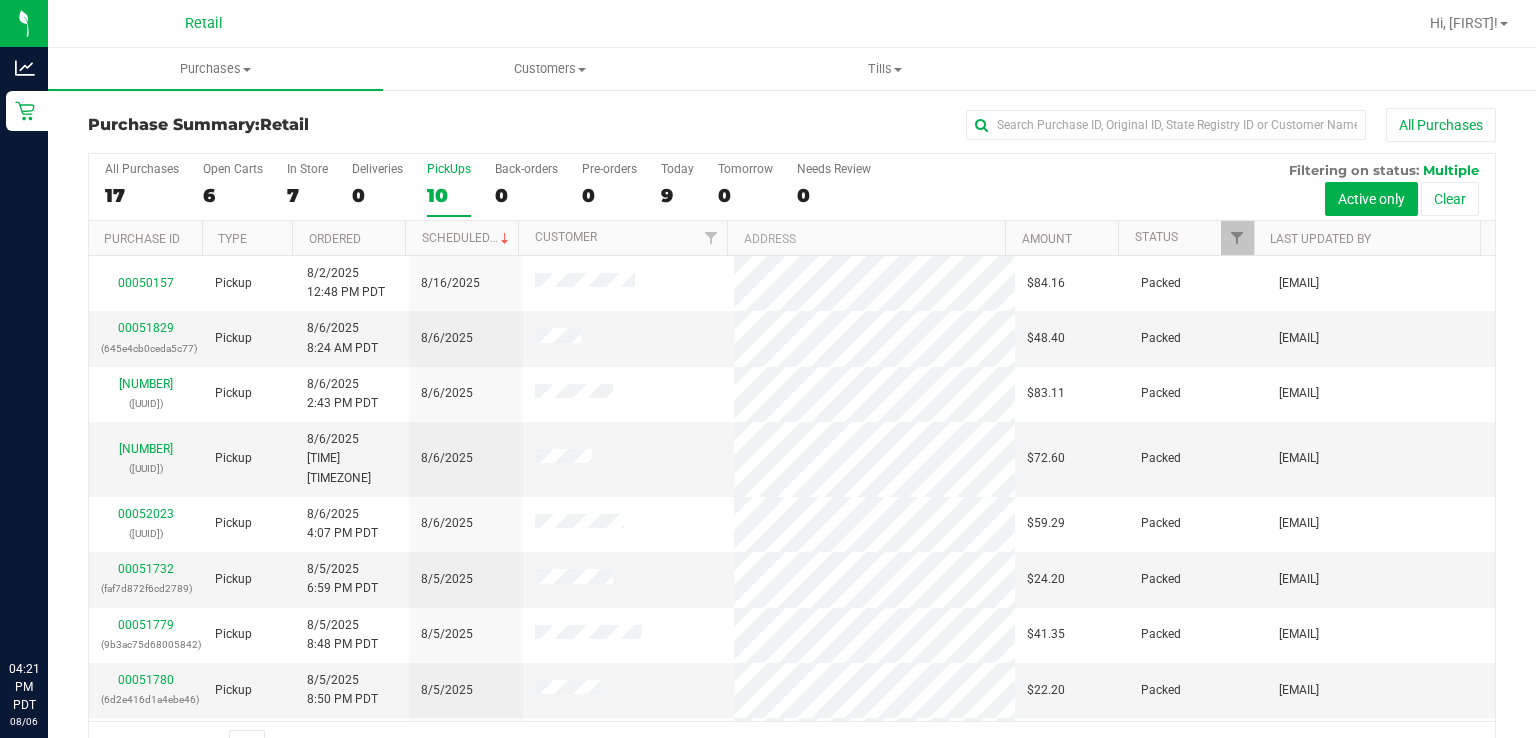 click on "10" at bounding box center [449, 195] 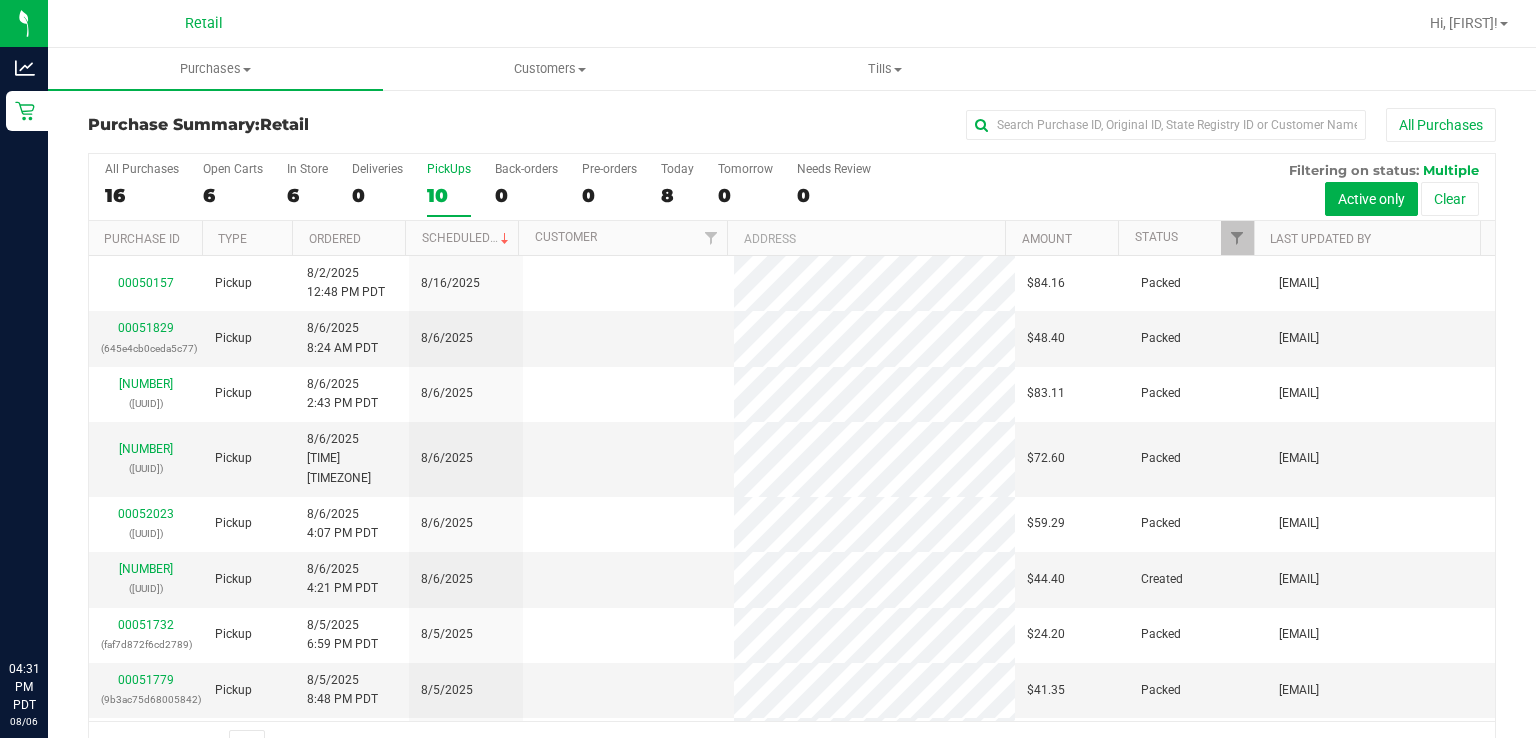 click on "10" at bounding box center [449, 195] 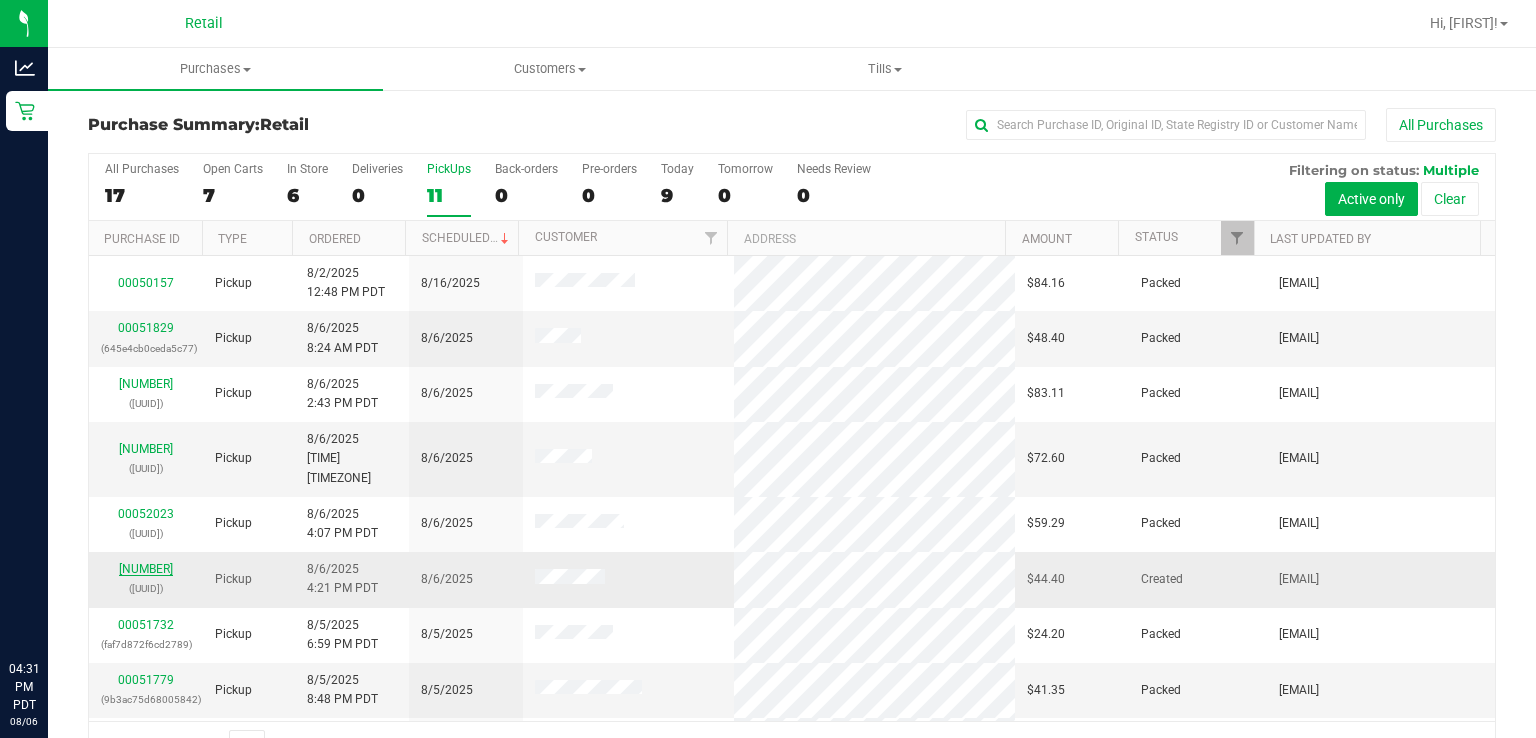 click on "[NUMBER]" at bounding box center (146, 569) 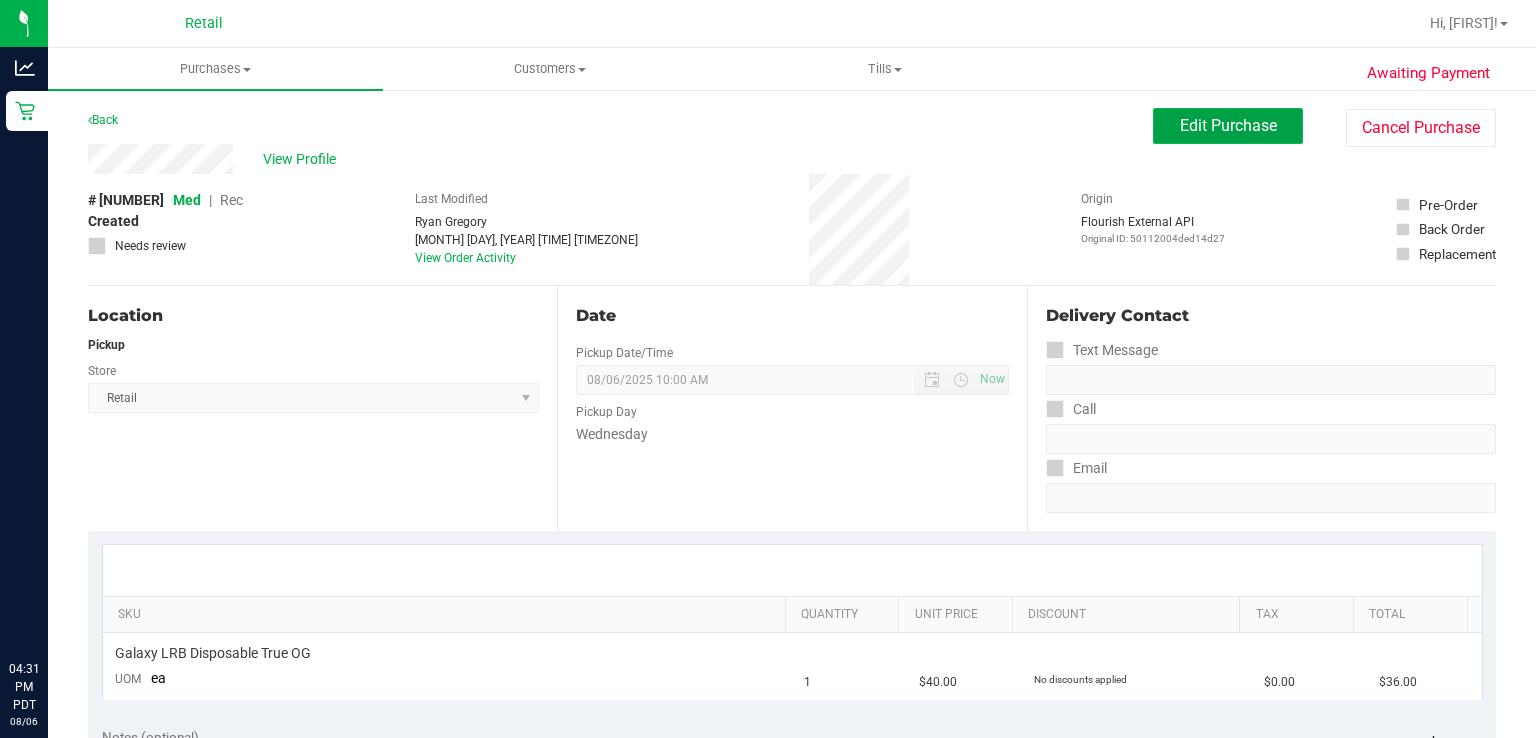 click on "Edit Purchase" at bounding box center [1228, 125] 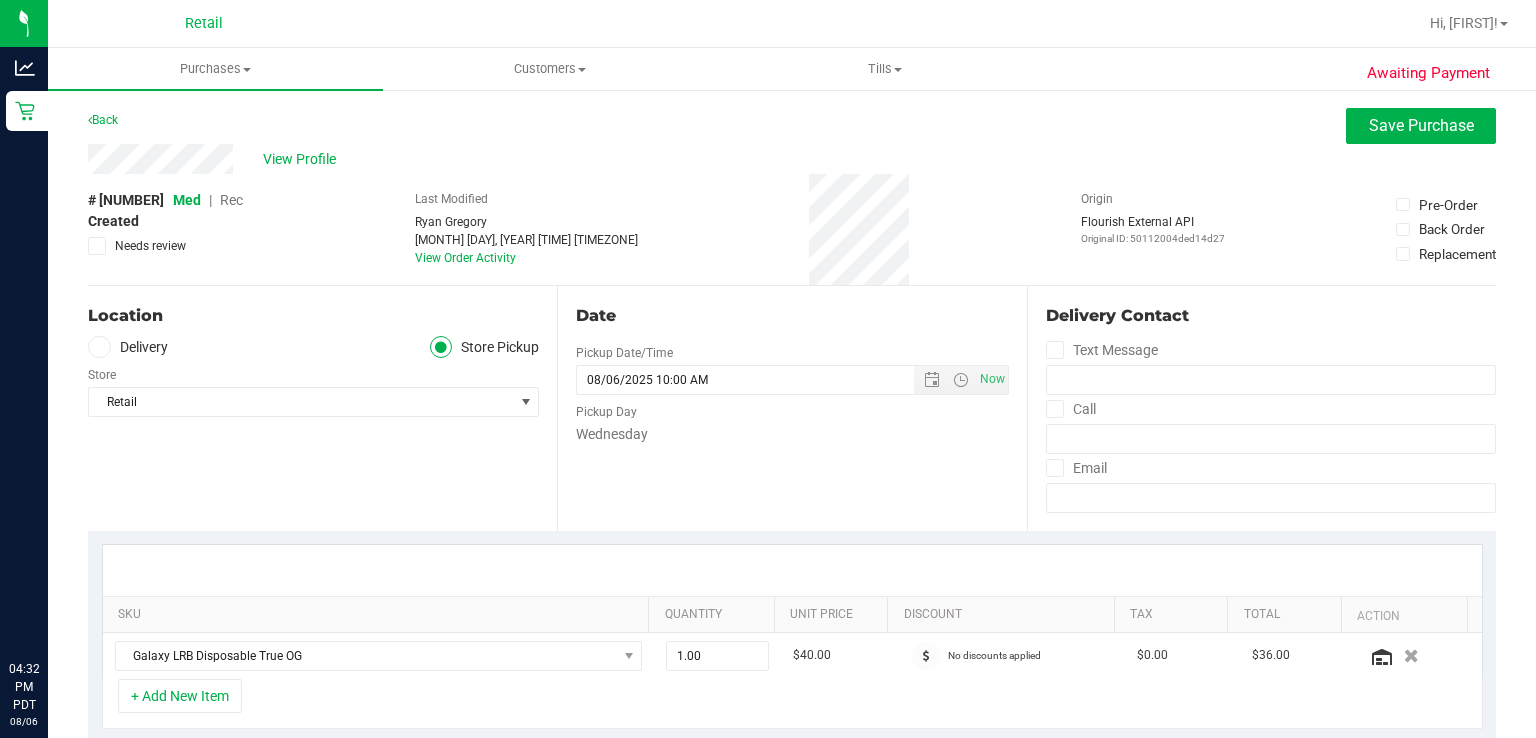 click on "Rec" at bounding box center (231, 200) 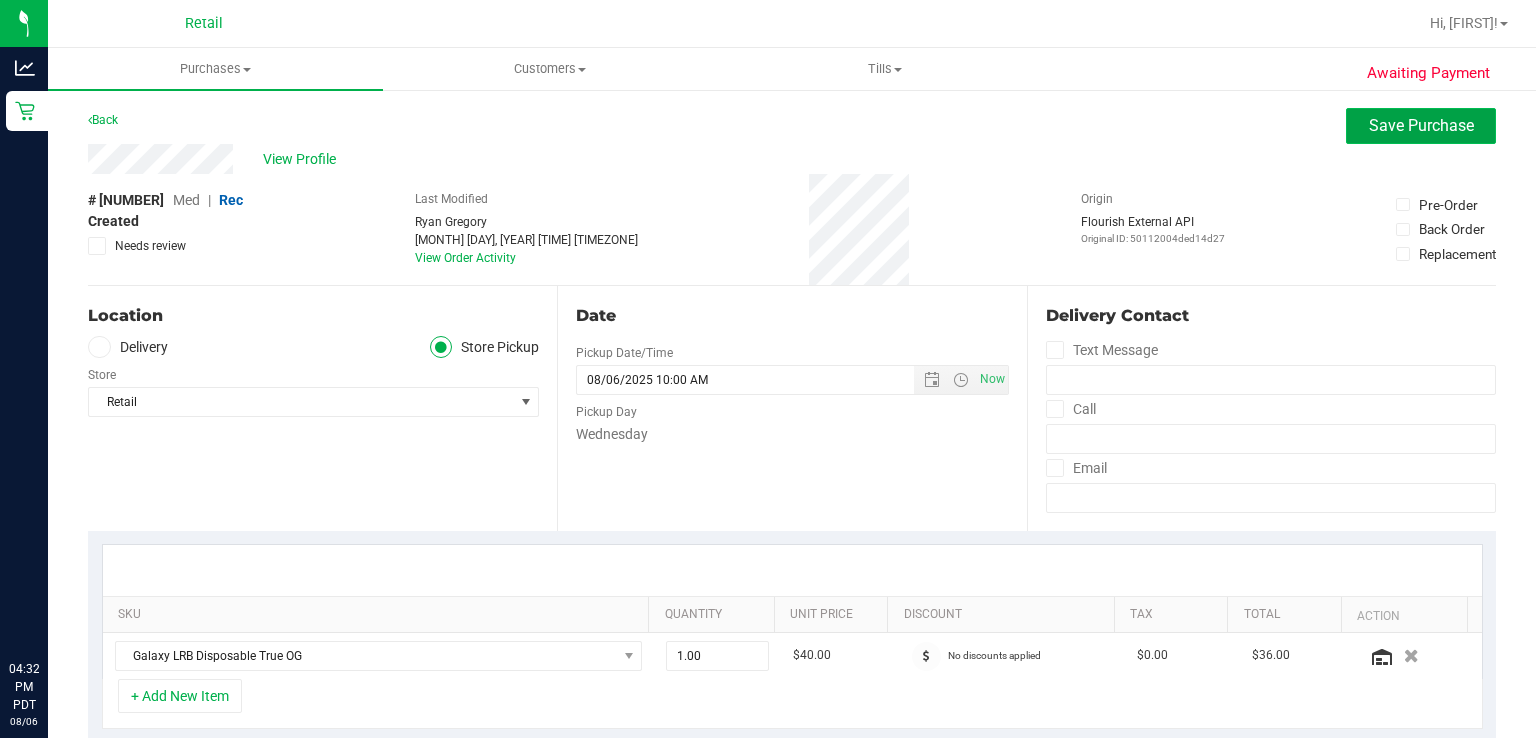 click on "Save Purchase" at bounding box center (1421, 125) 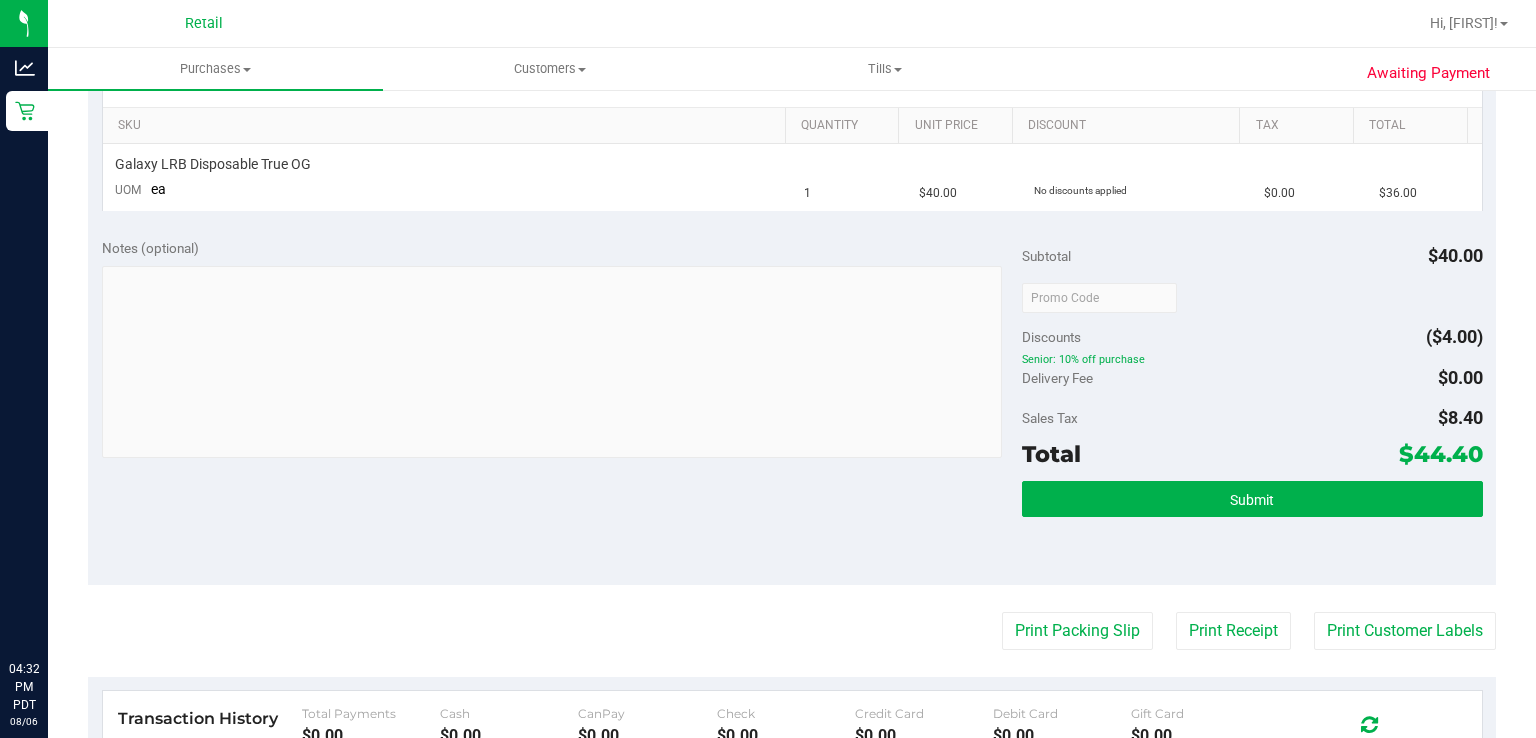 scroll, scrollTop: 496, scrollLeft: 0, axis: vertical 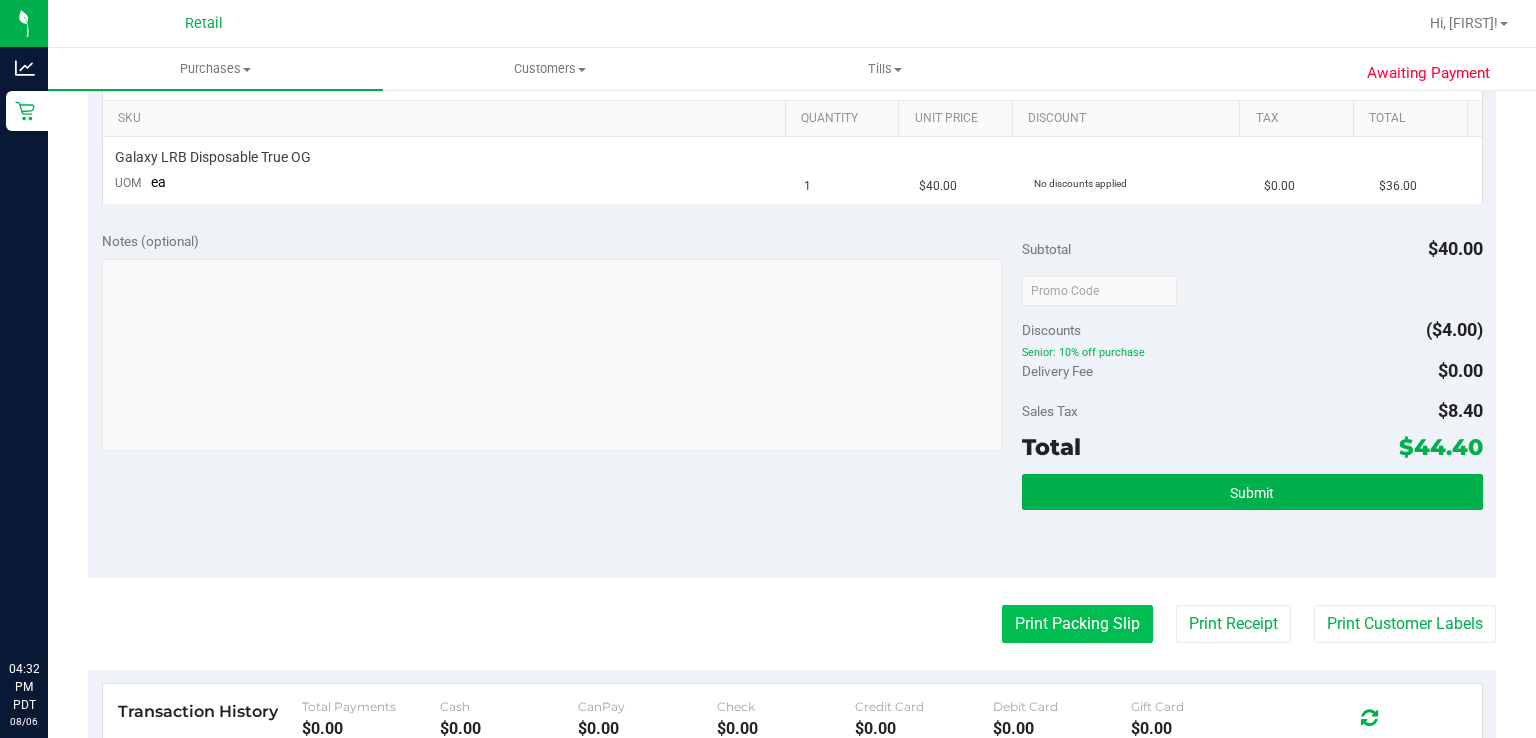 click on "Print Packing Slip" at bounding box center (1077, 624) 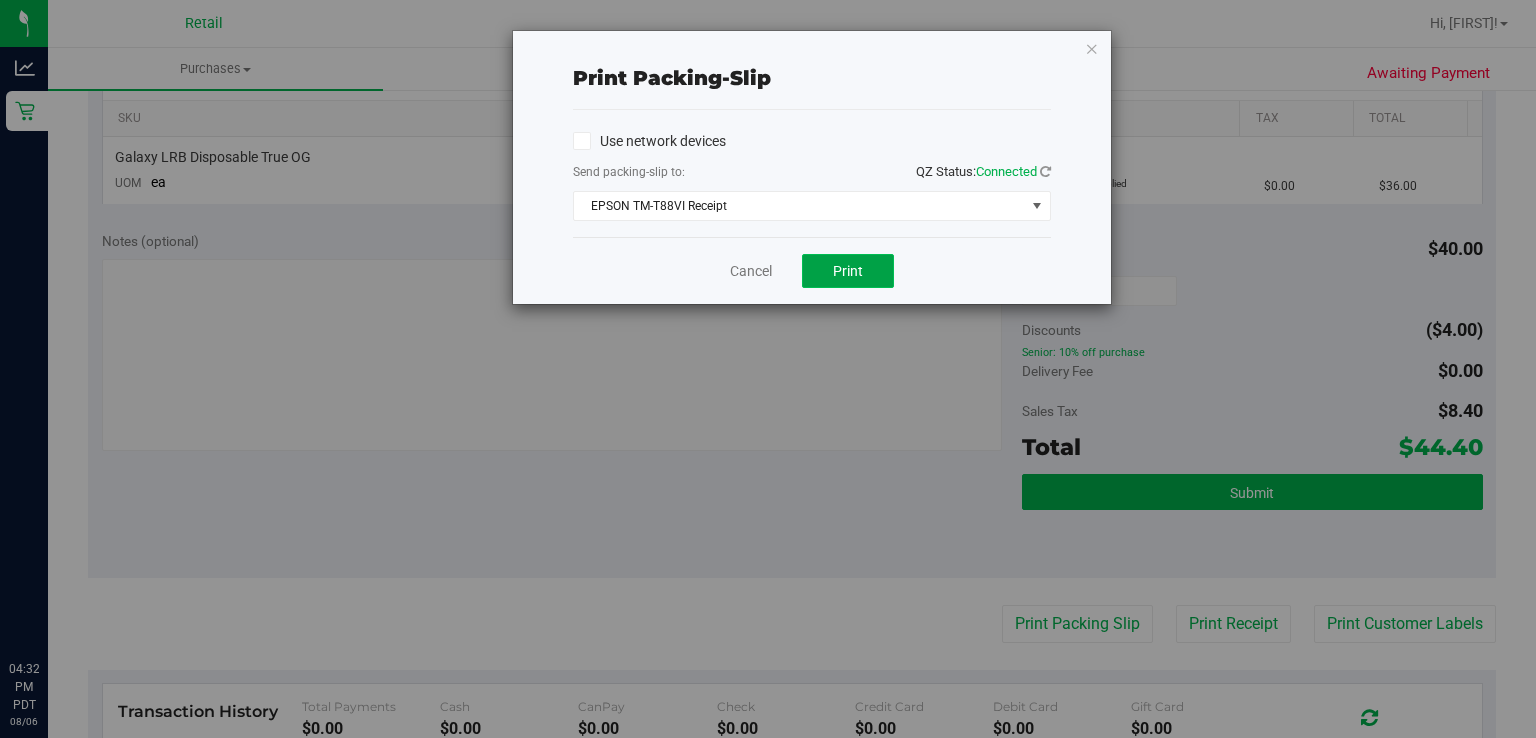 click on "Print" at bounding box center (848, 271) 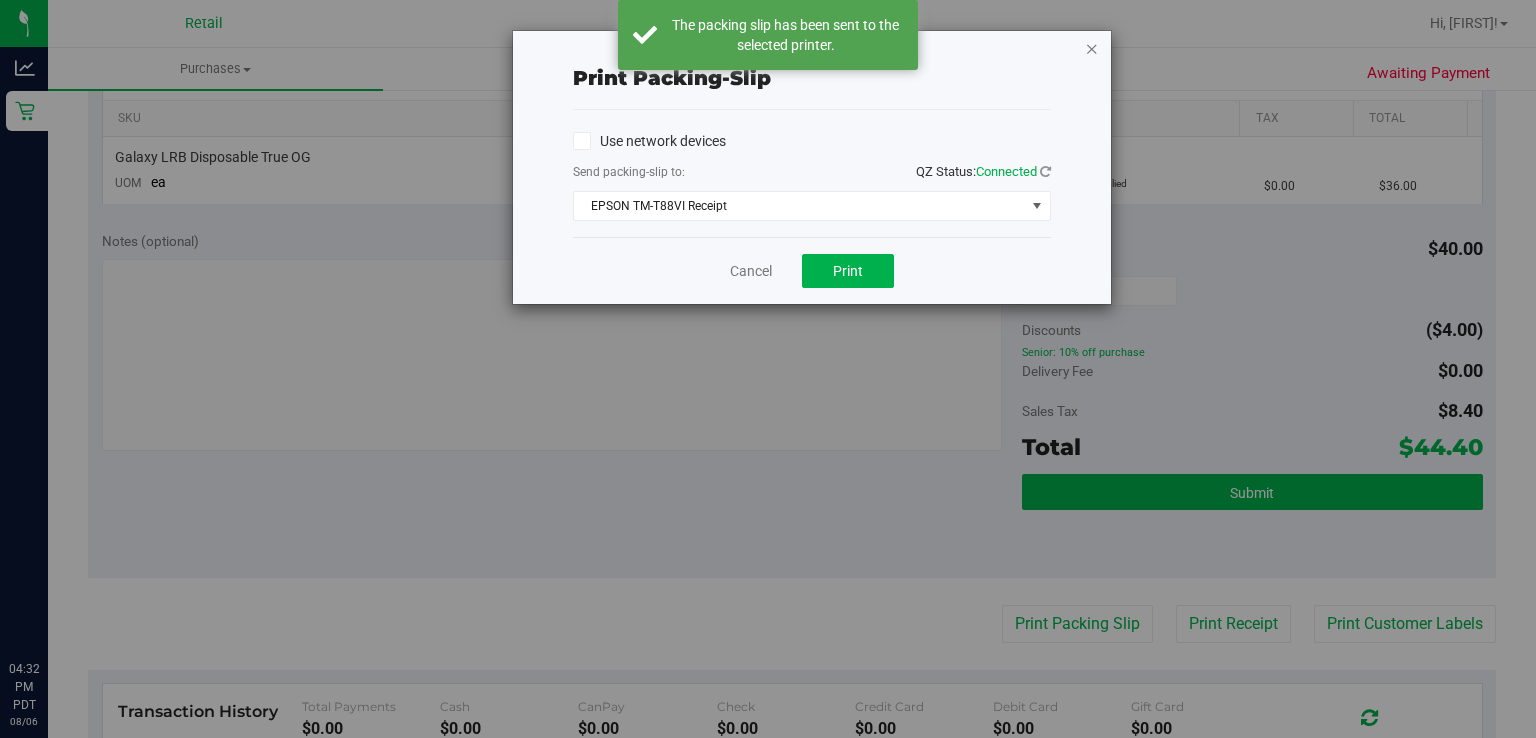click at bounding box center [1092, 48] 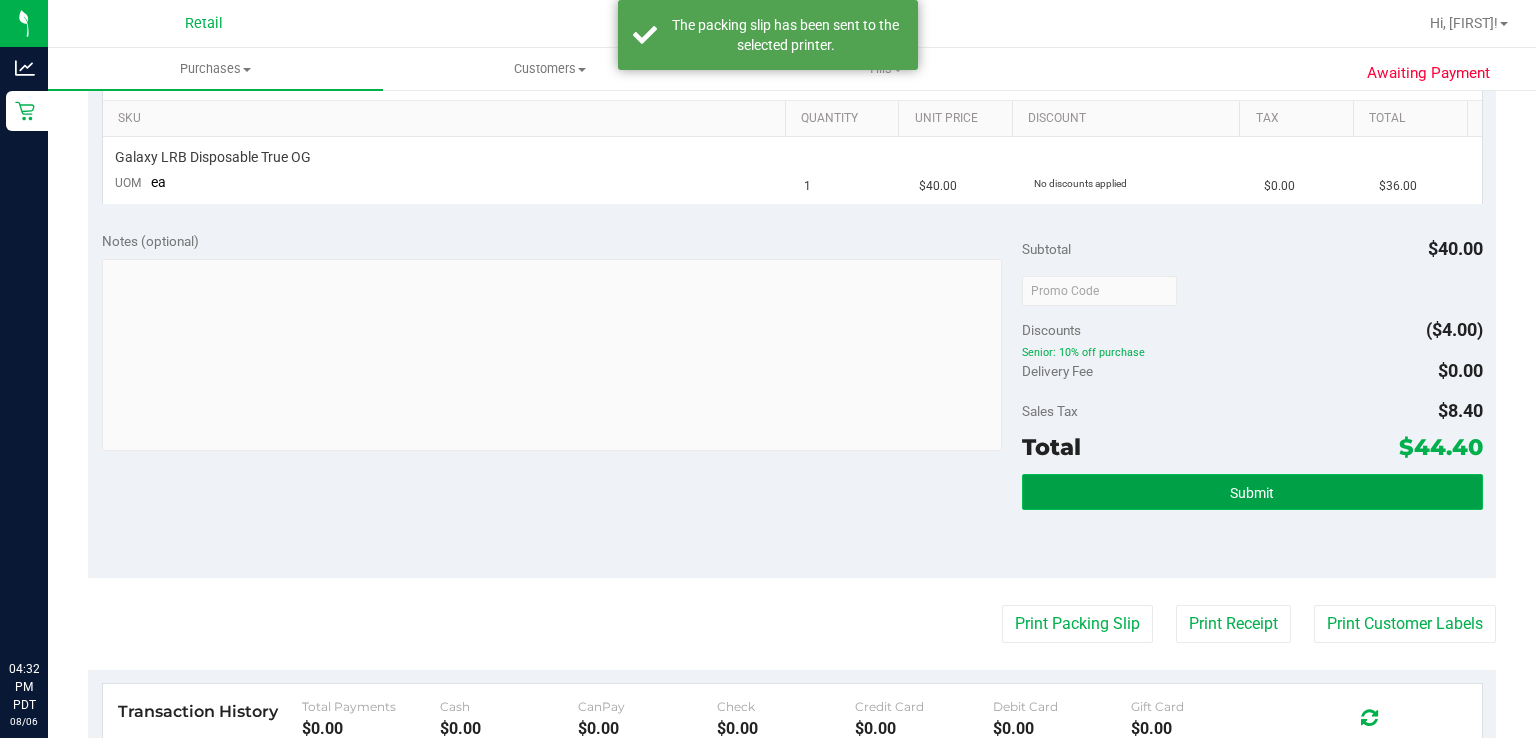 click on "Submit" at bounding box center [1252, 493] 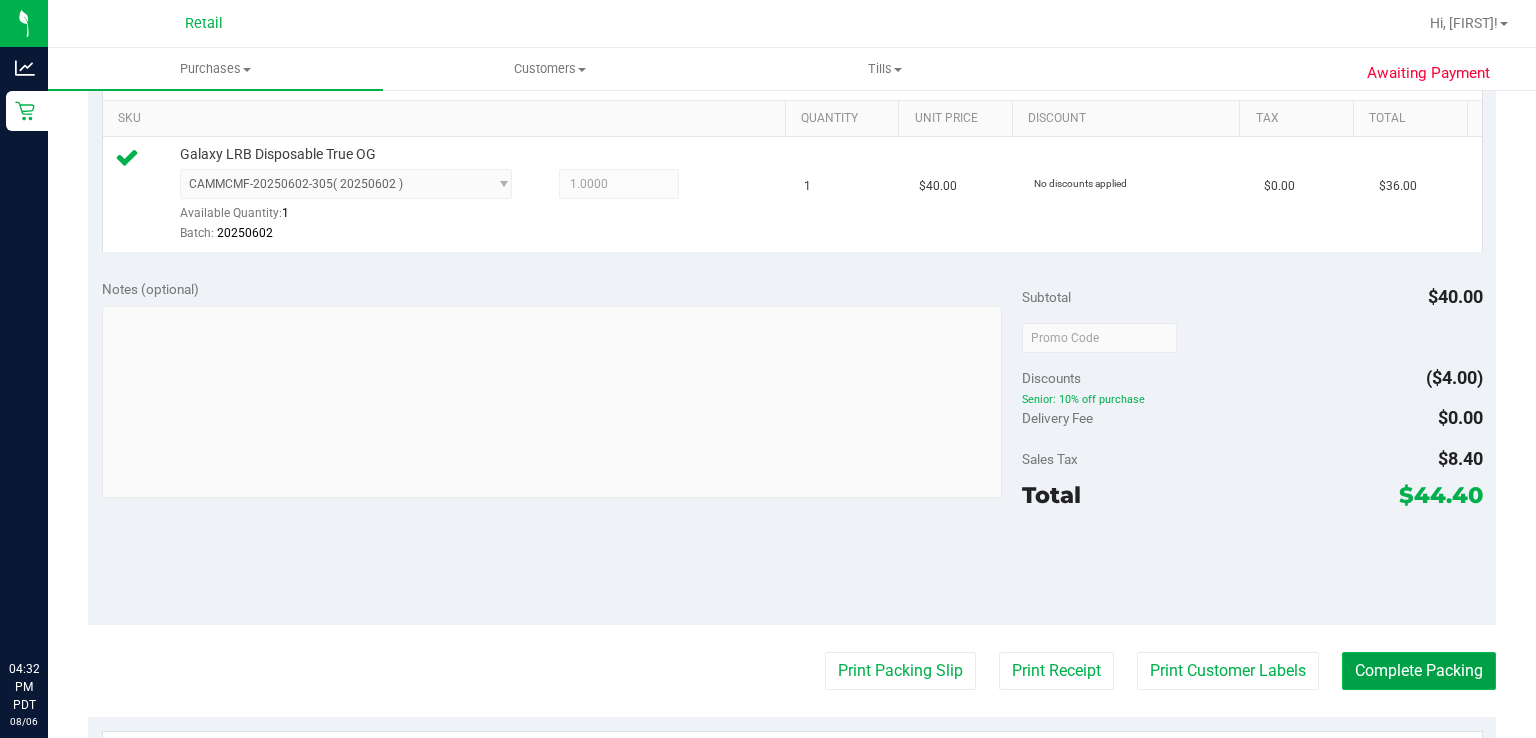 click on "Complete Packing" at bounding box center [1419, 671] 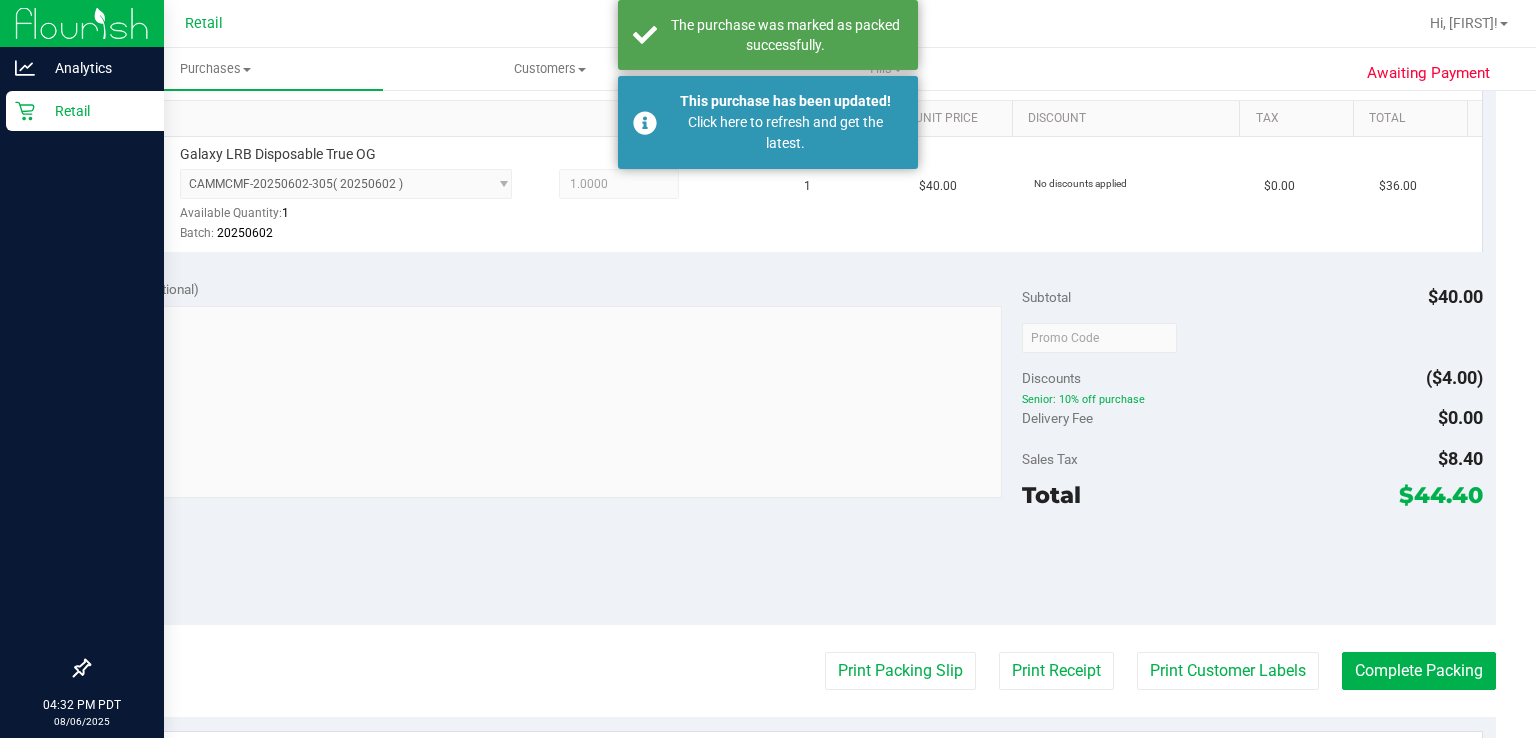 click 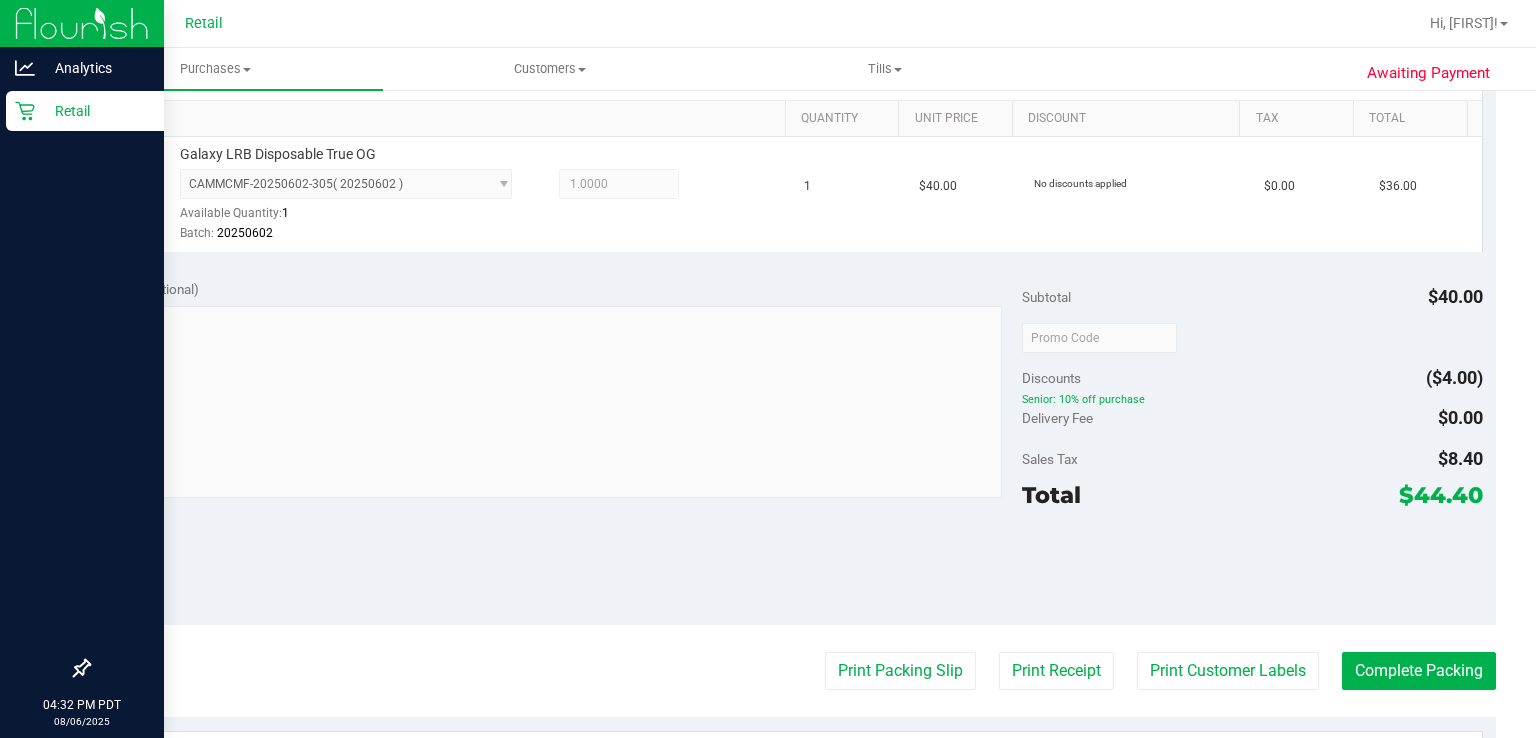 scroll, scrollTop: 0, scrollLeft: 0, axis: both 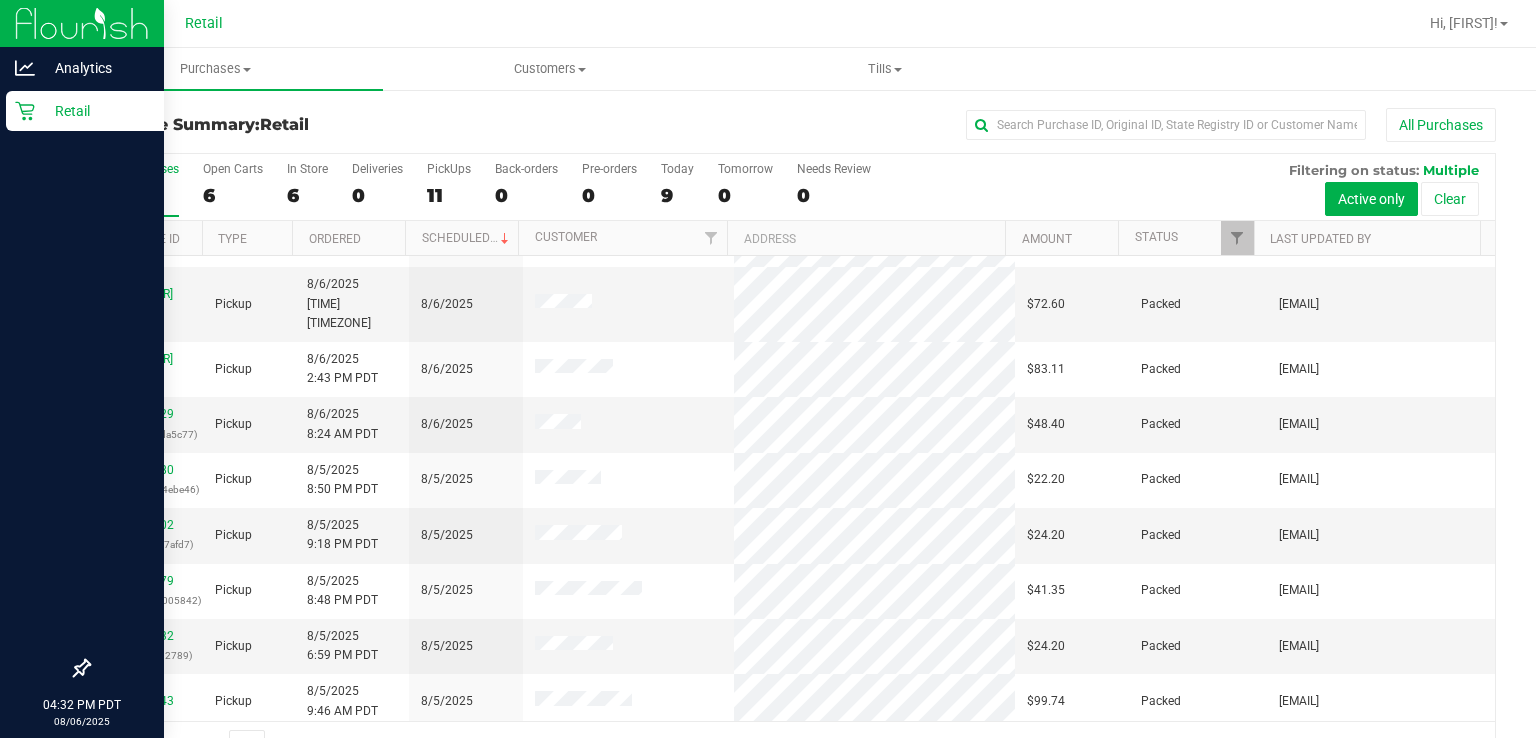 click on "Retail" at bounding box center [95, 111] 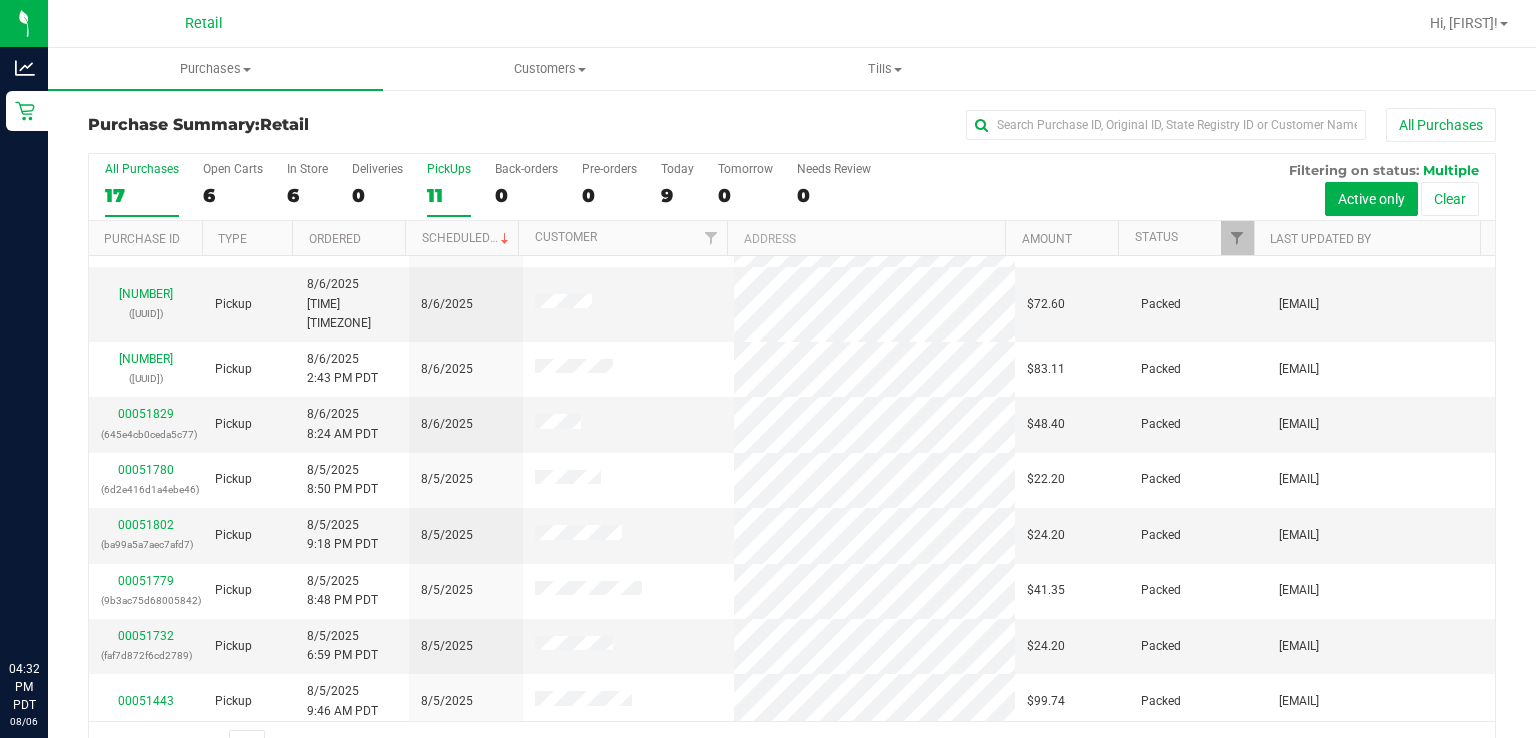click on "PickUps
11" at bounding box center [449, 189] 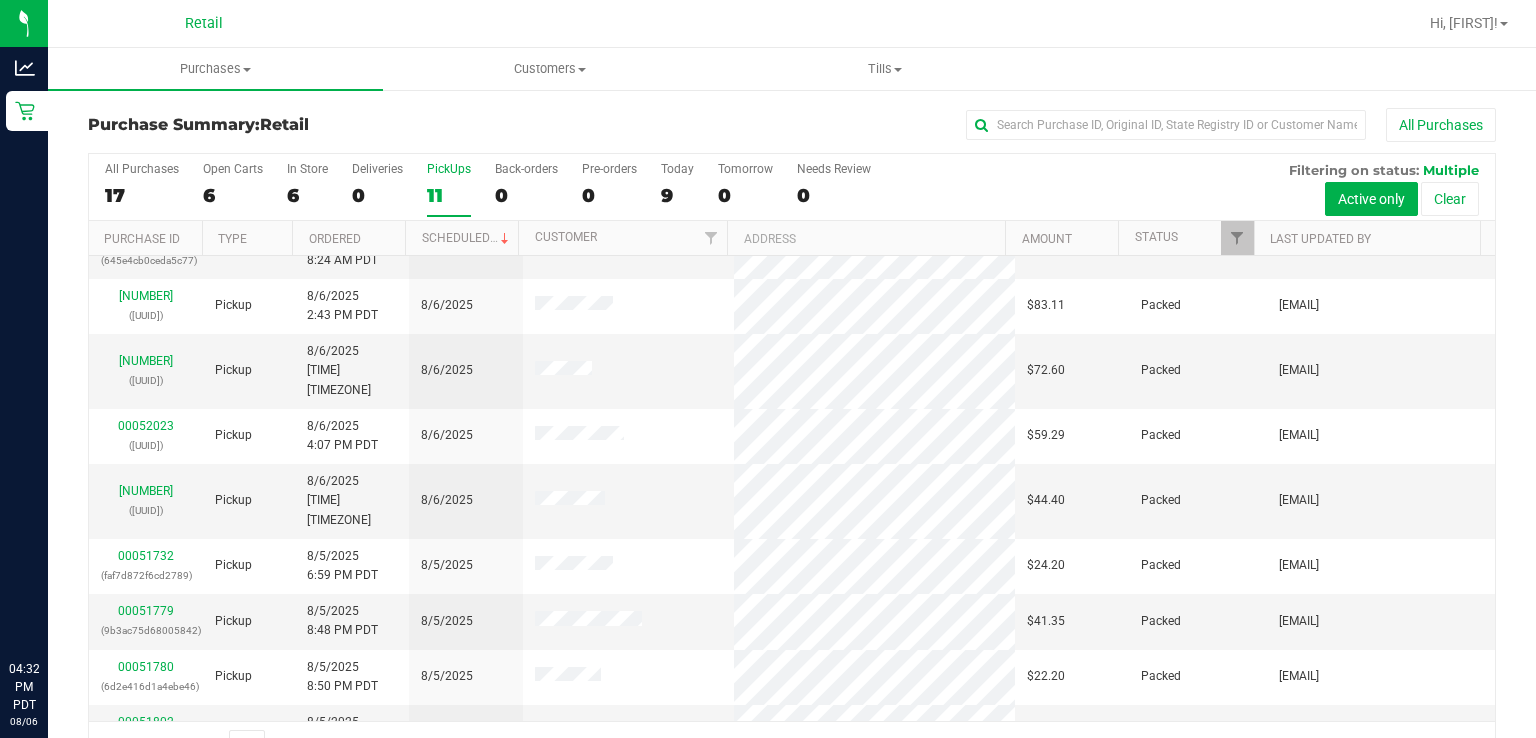 scroll, scrollTop: 141, scrollLeft: 0, axis: vertical 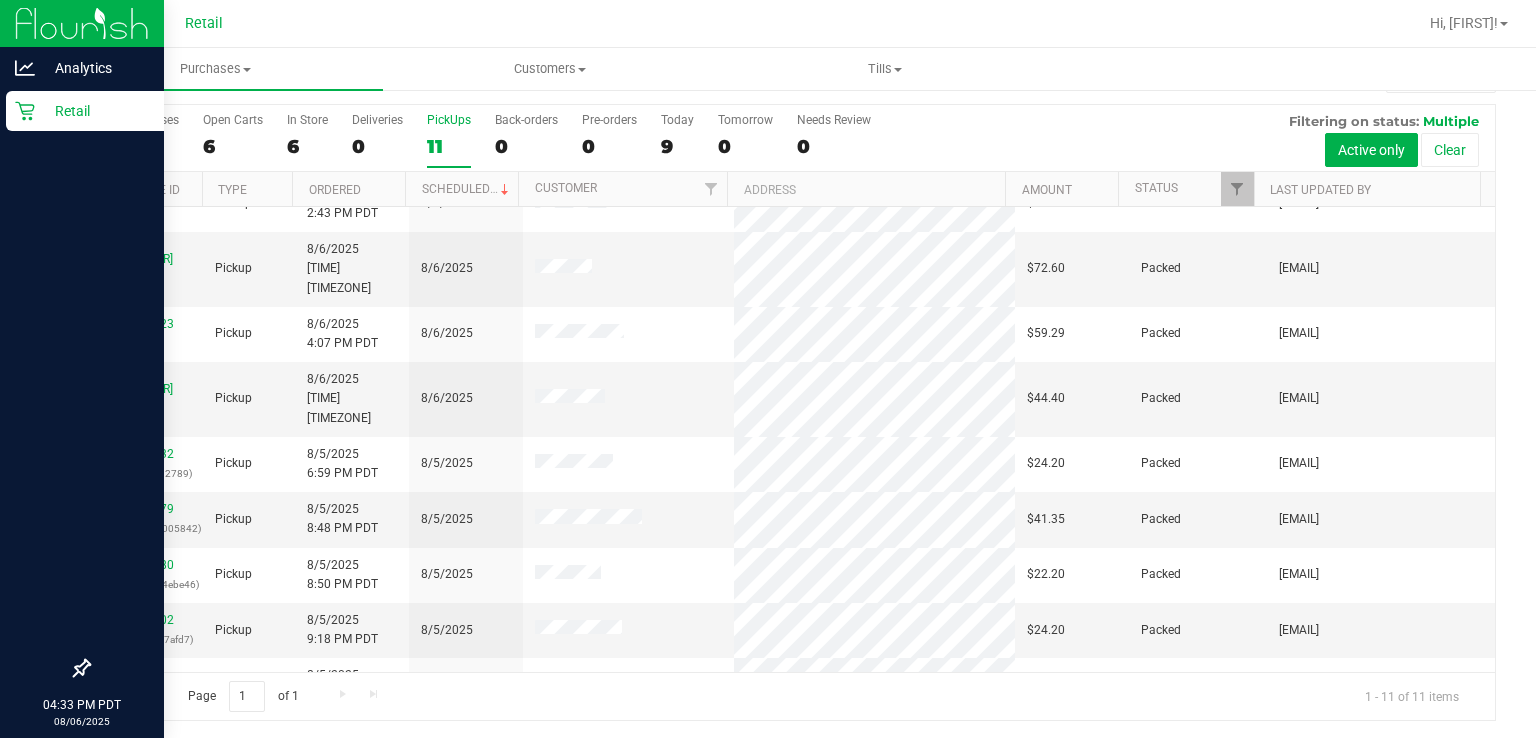 click 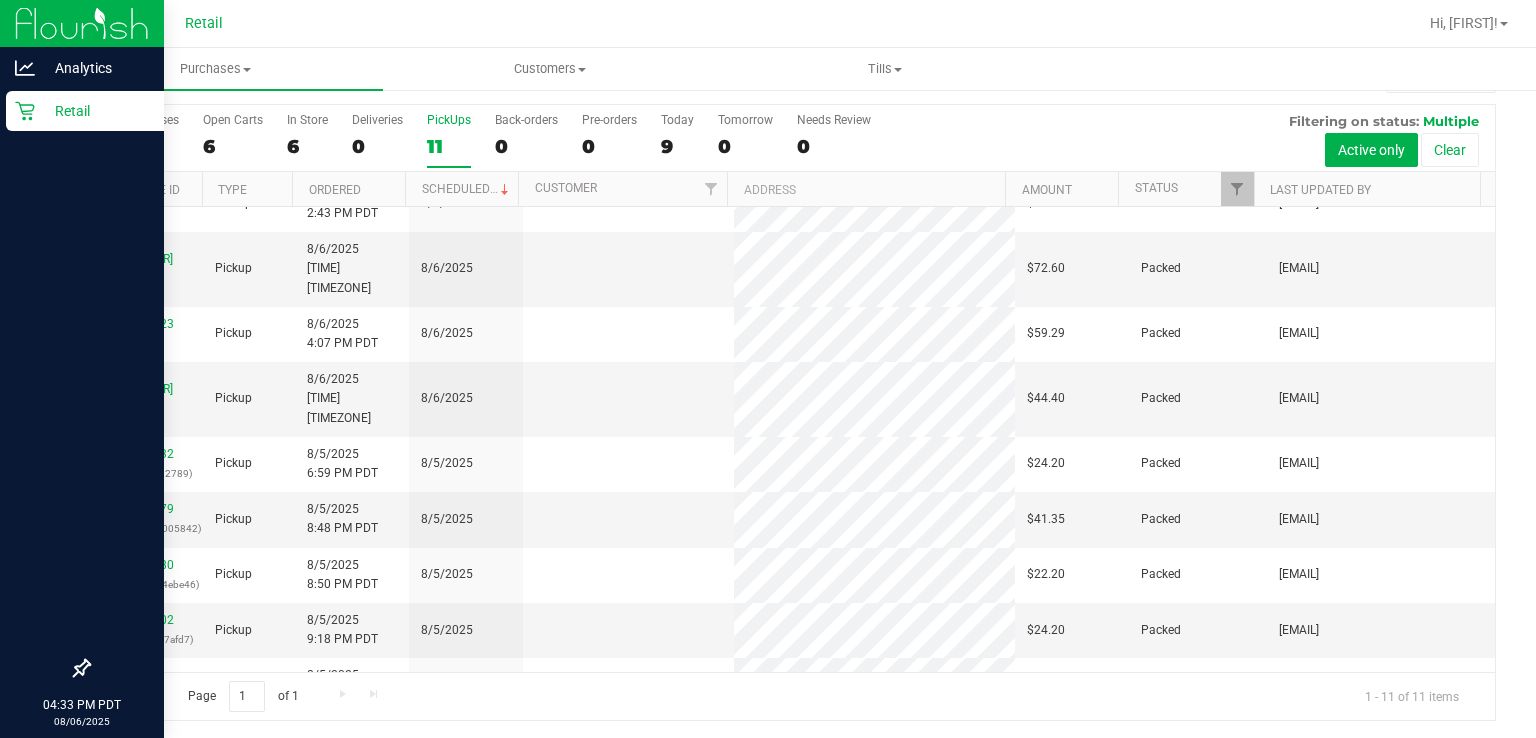 scroll, scrollTop: 0, scrollLeft: 0, axis: both 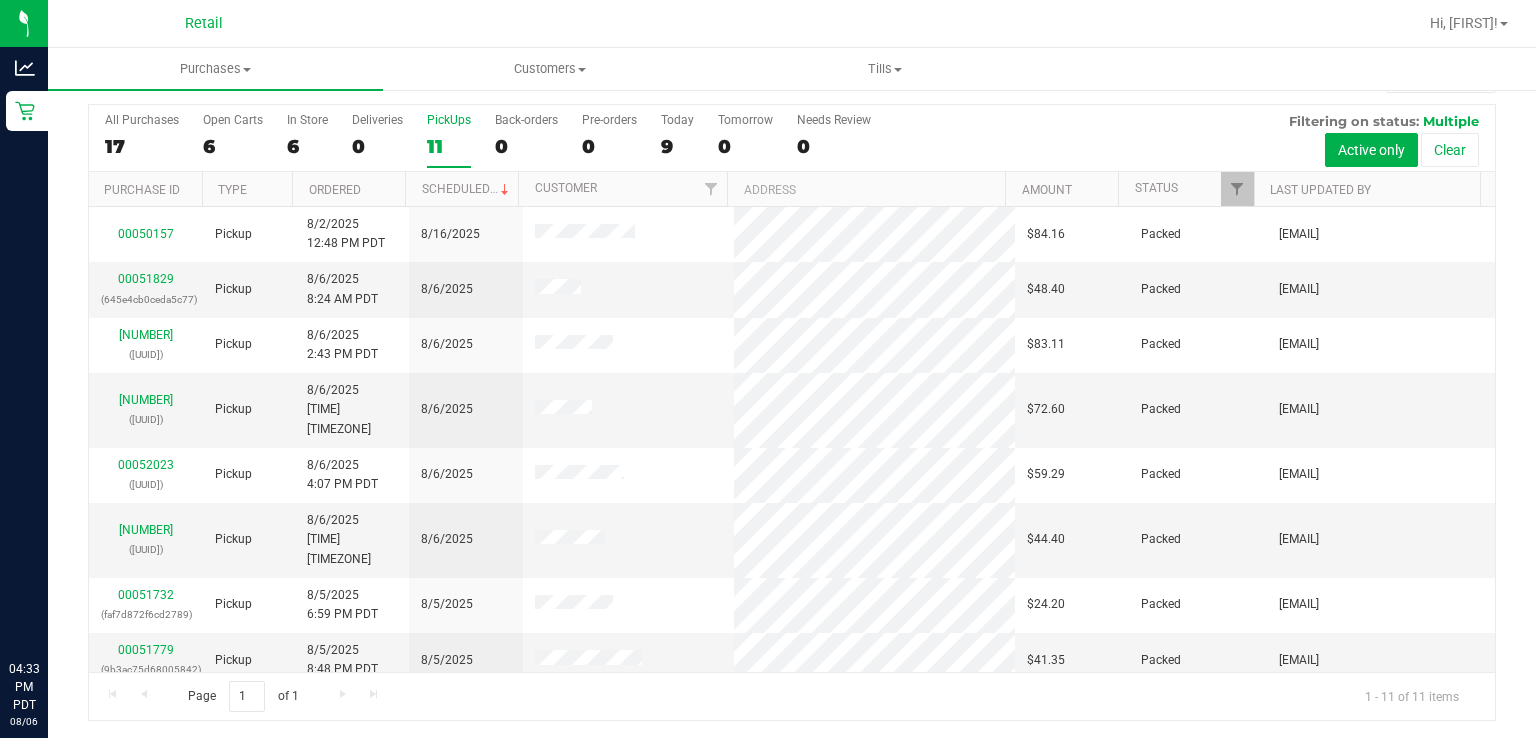 click on "11" at bounding box center (449, 146) 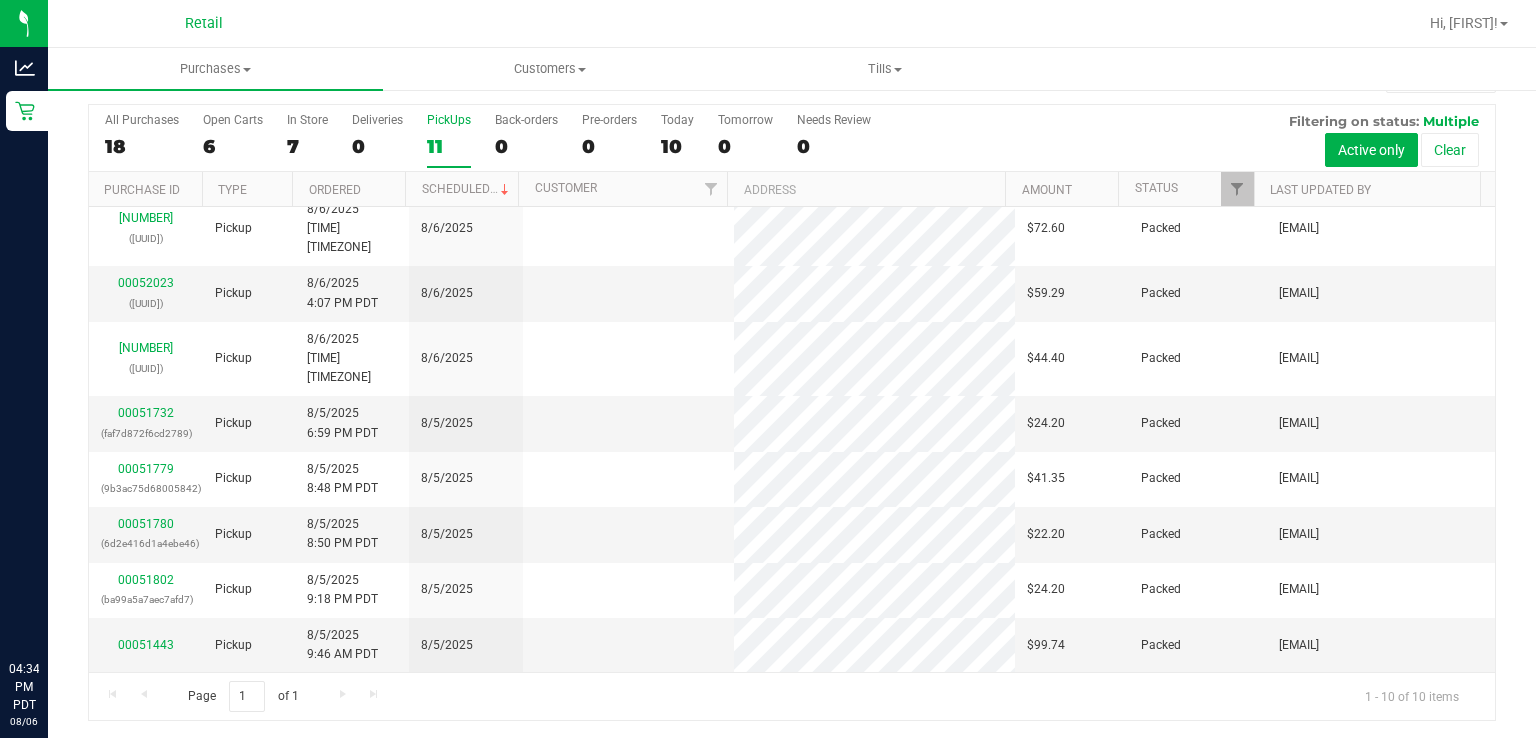 scroll, scrollTop: 0, scrollLeft: 0, axis: both 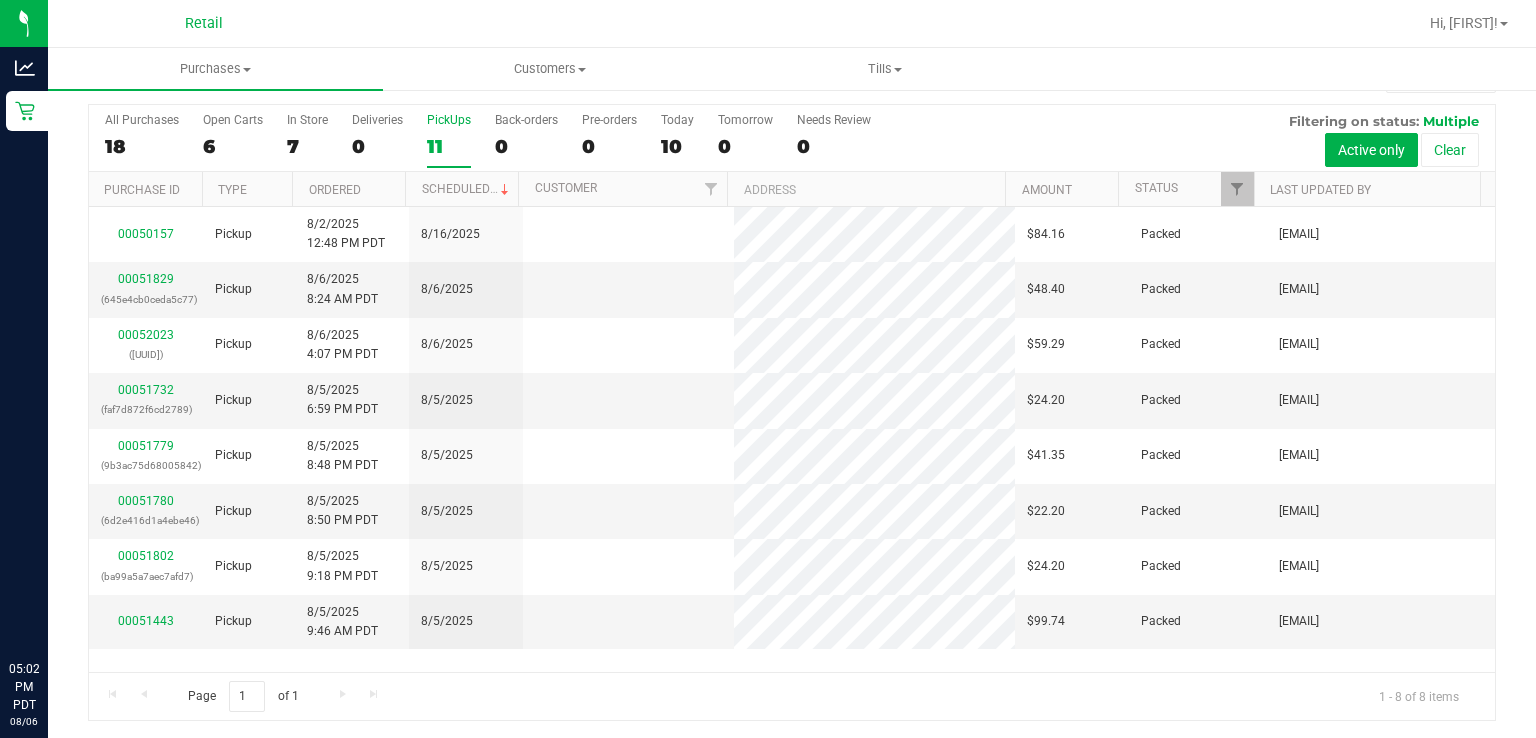 click on "PickUps
11" at bounding box center [449, 140] 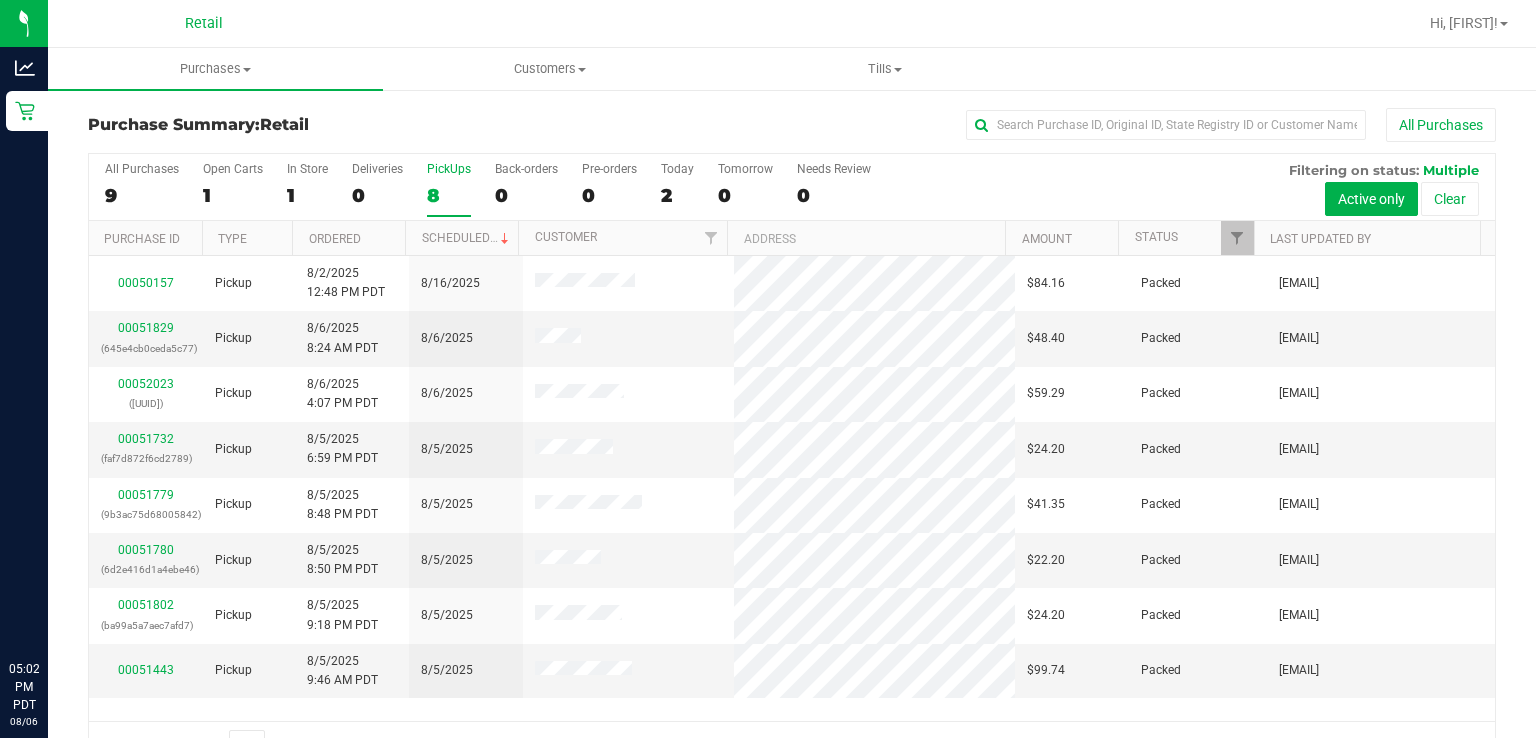 scroll, scrollTop: 49, scrollLeft: 0, axis: vertical 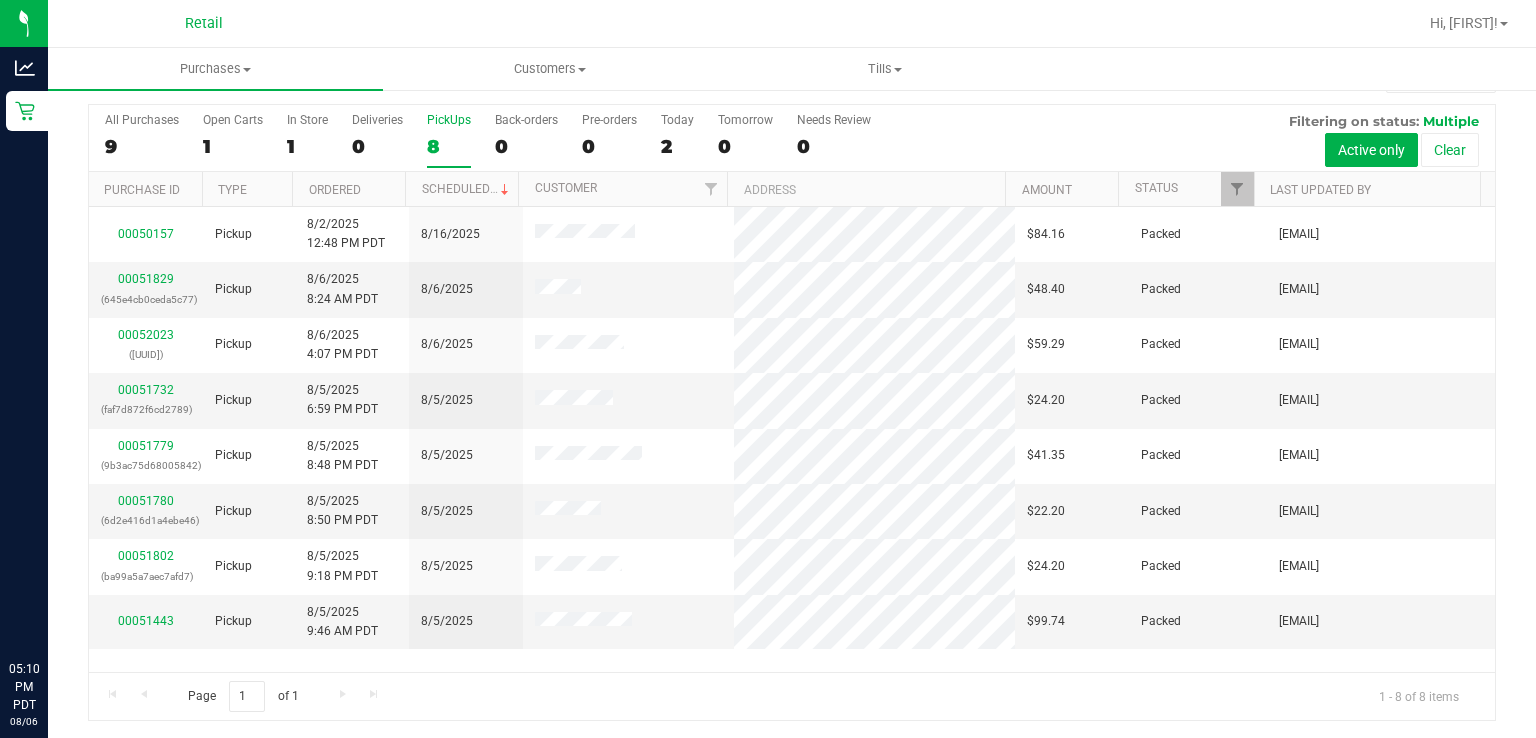 click on "8" at bounding box center (449, 146) 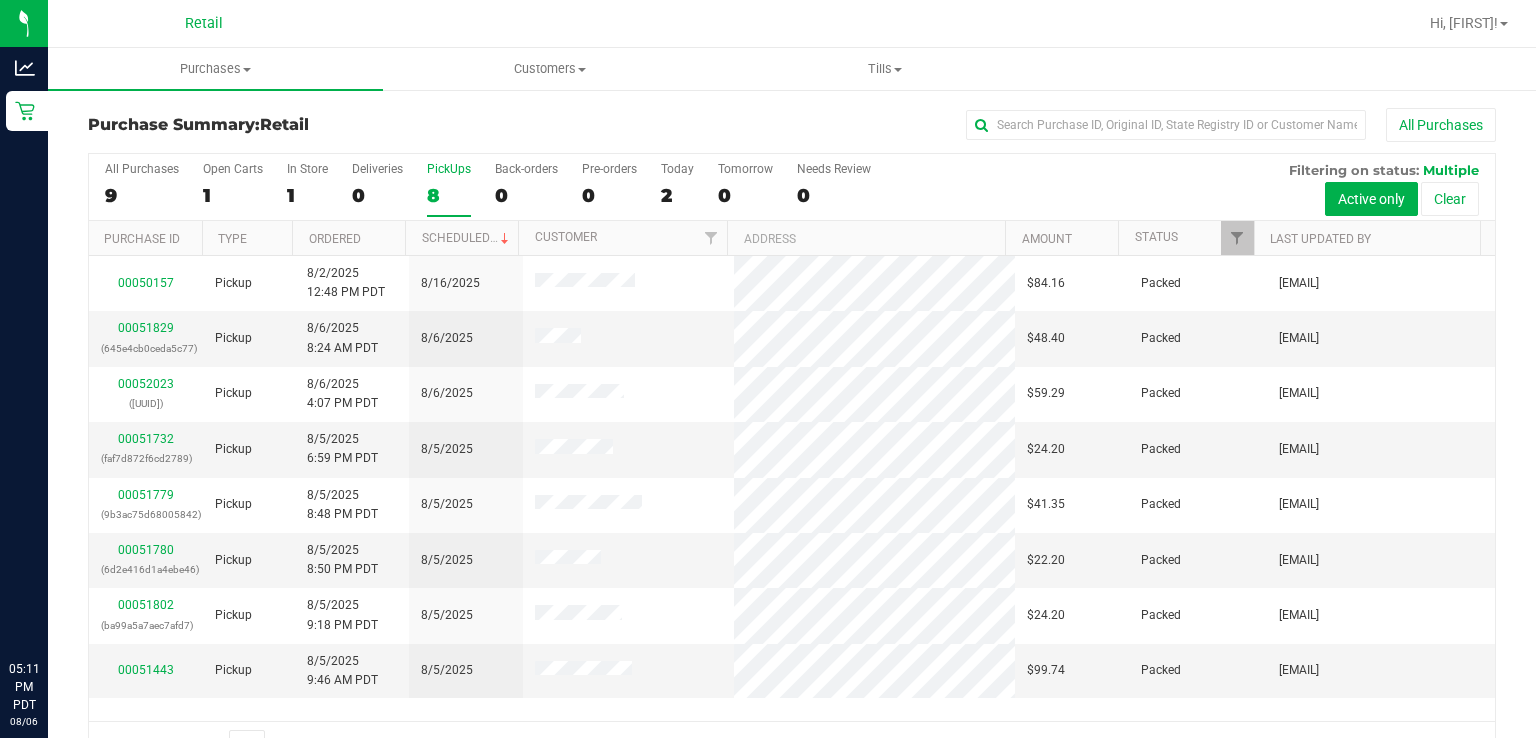 click on "PickUps
8" at bounding box center (449, 189) 